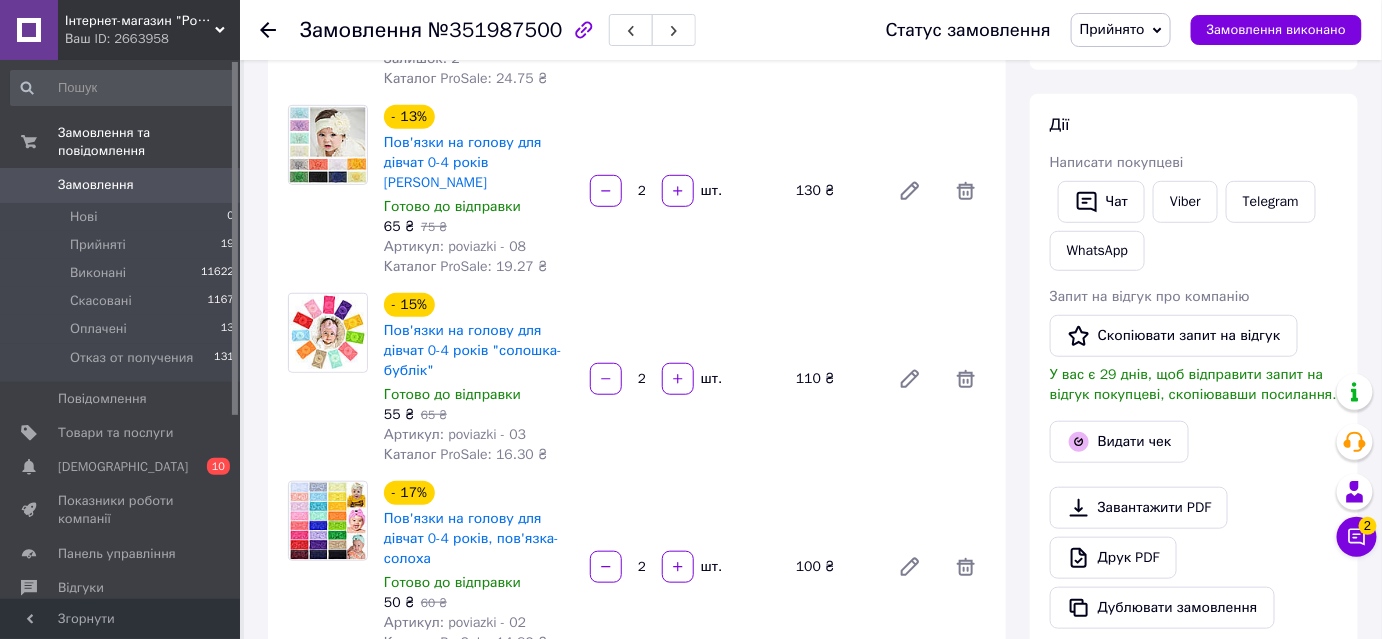 scroll, scrollTop: 293, scrollLeft: 0, axis: vertical 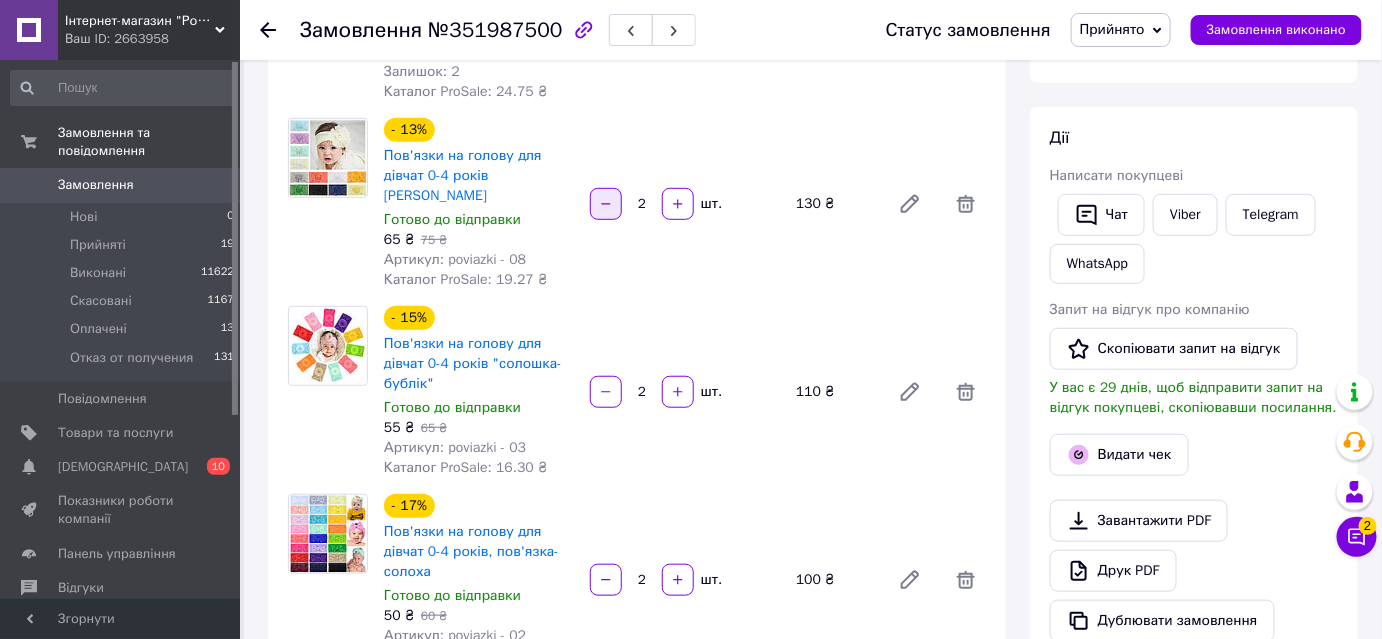 click 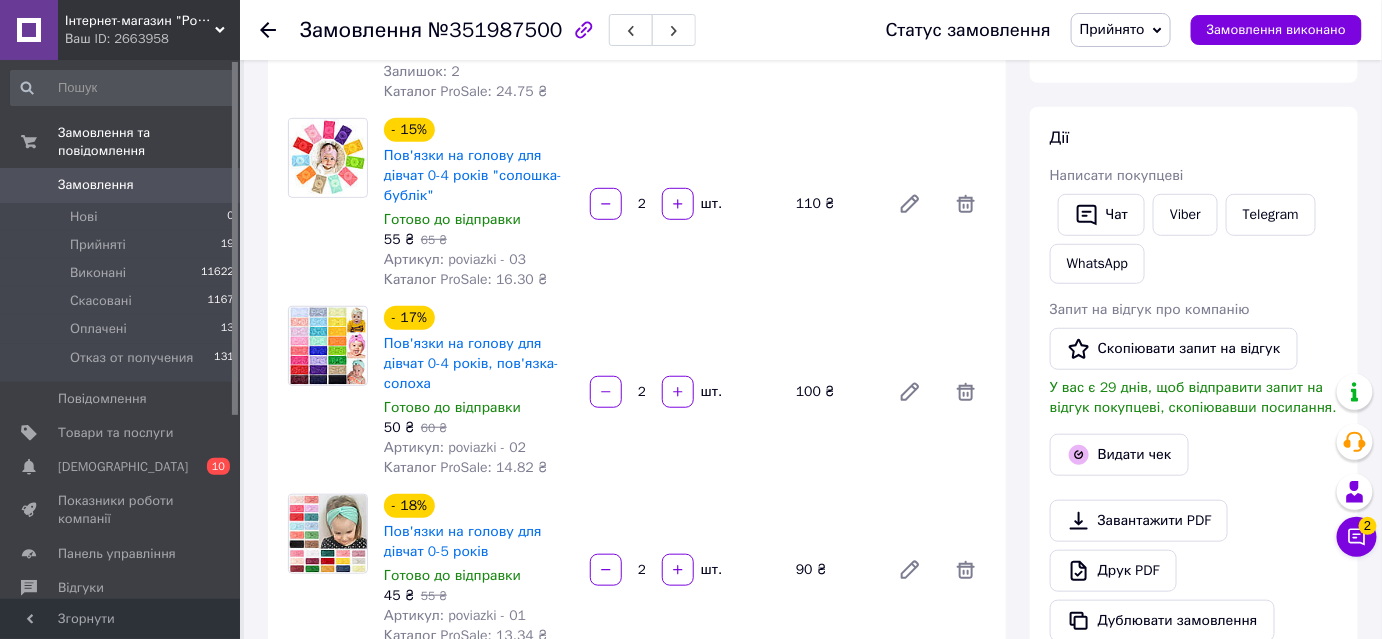scroll, scrollTop: 475, scrollLeft: 0, axis: vertical 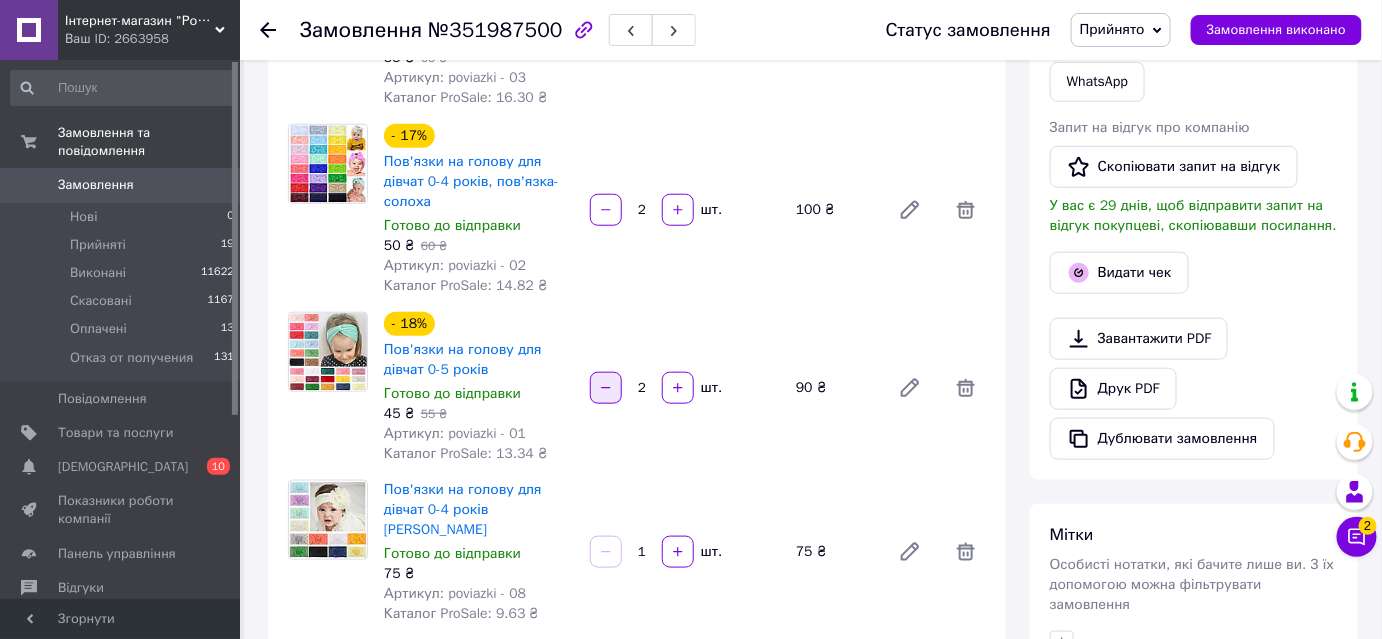 click 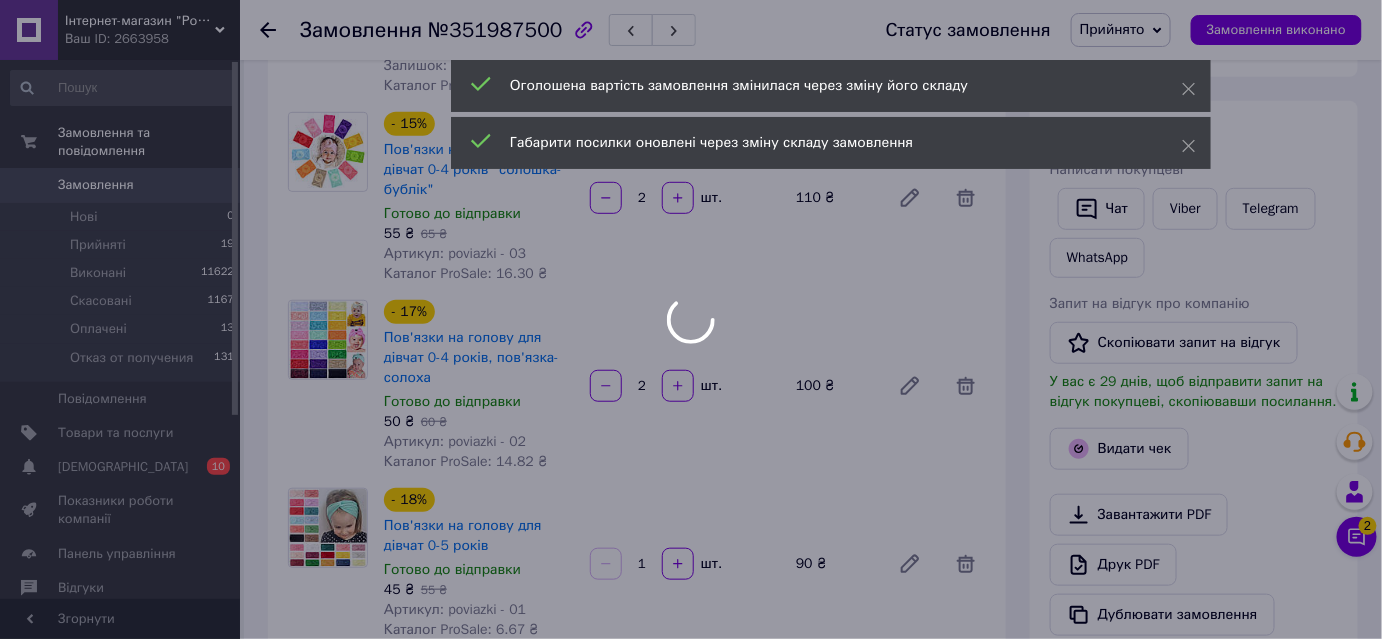 scroll, scrollTop: 293, scrollLeft: 0, axis: vertical 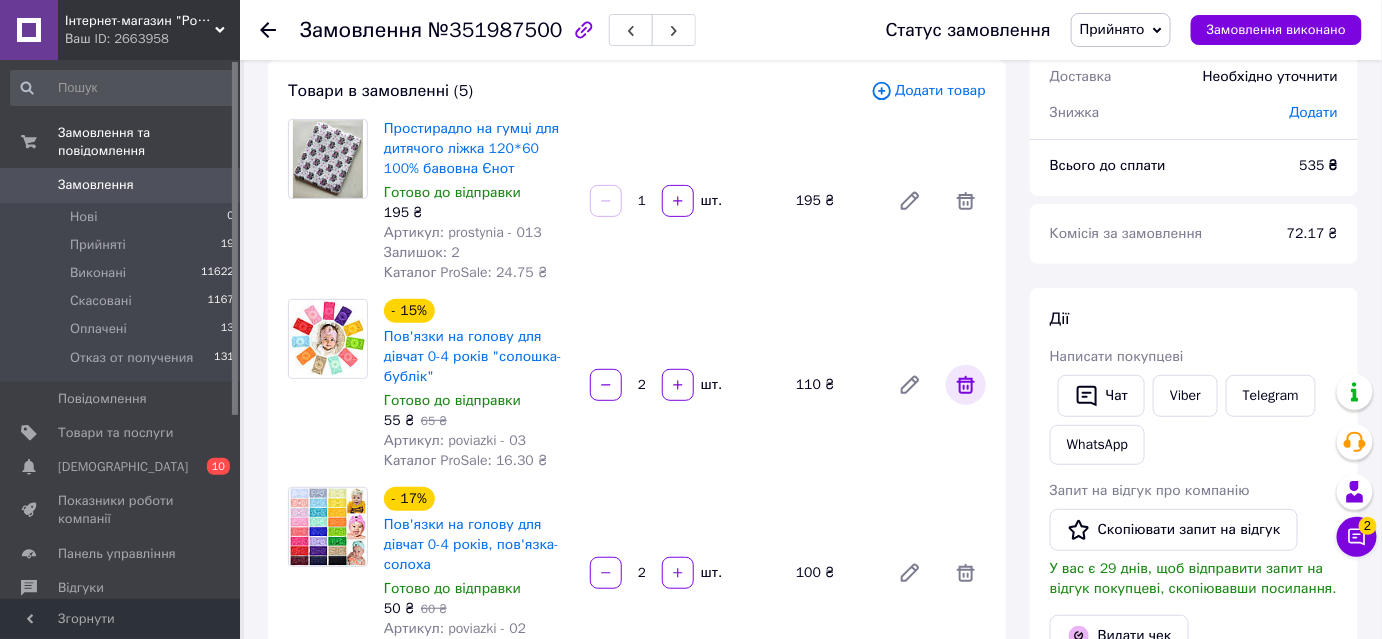 click 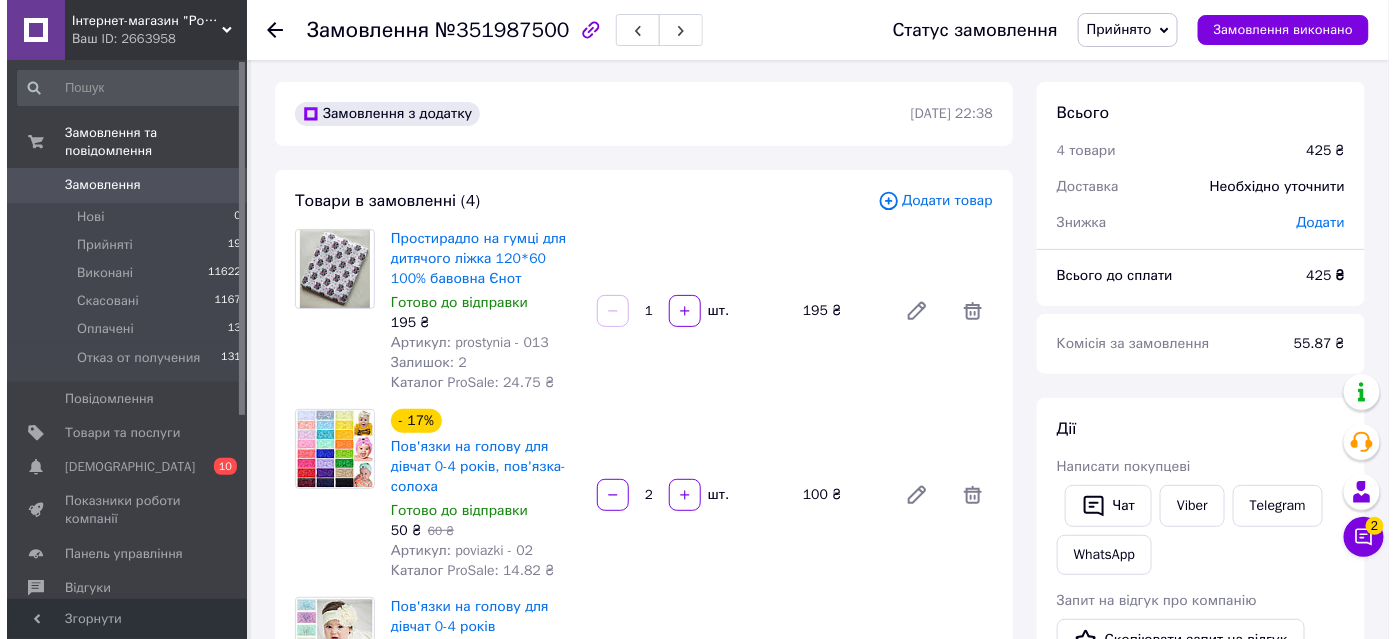scroll, scrollTop: 0, scrollLeft: 0, axis: both 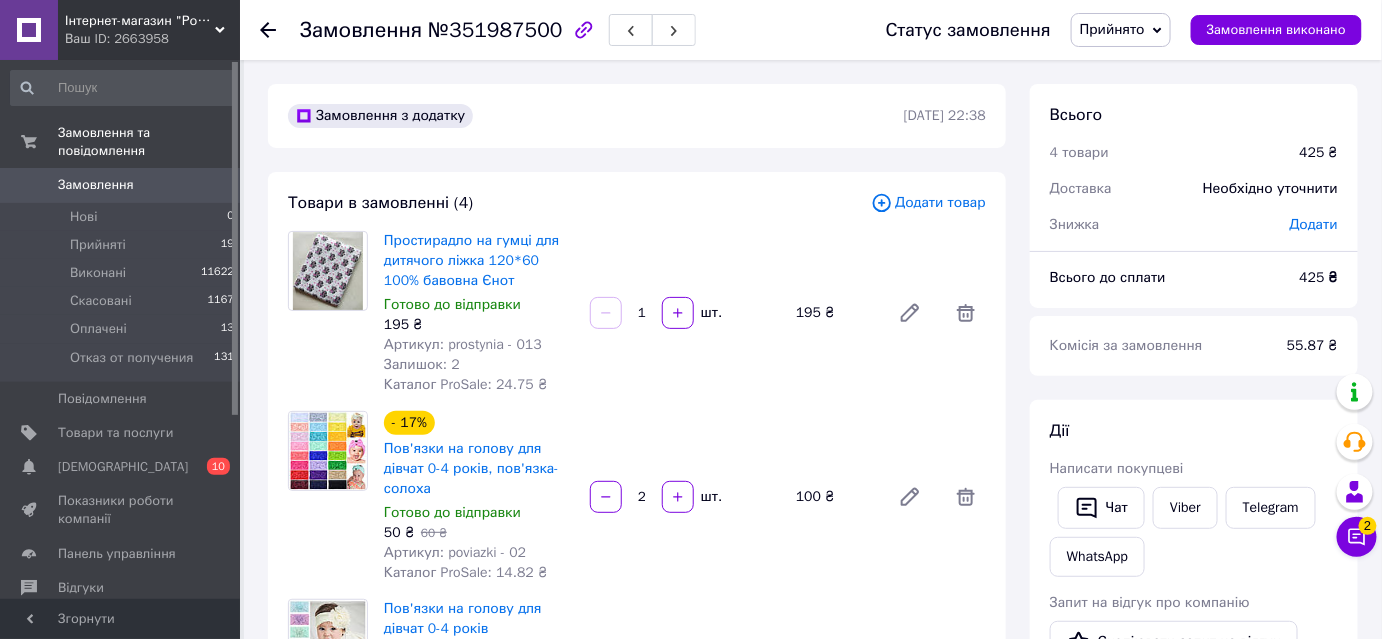 click on "Додати товар" at bounding box center [928, 203] 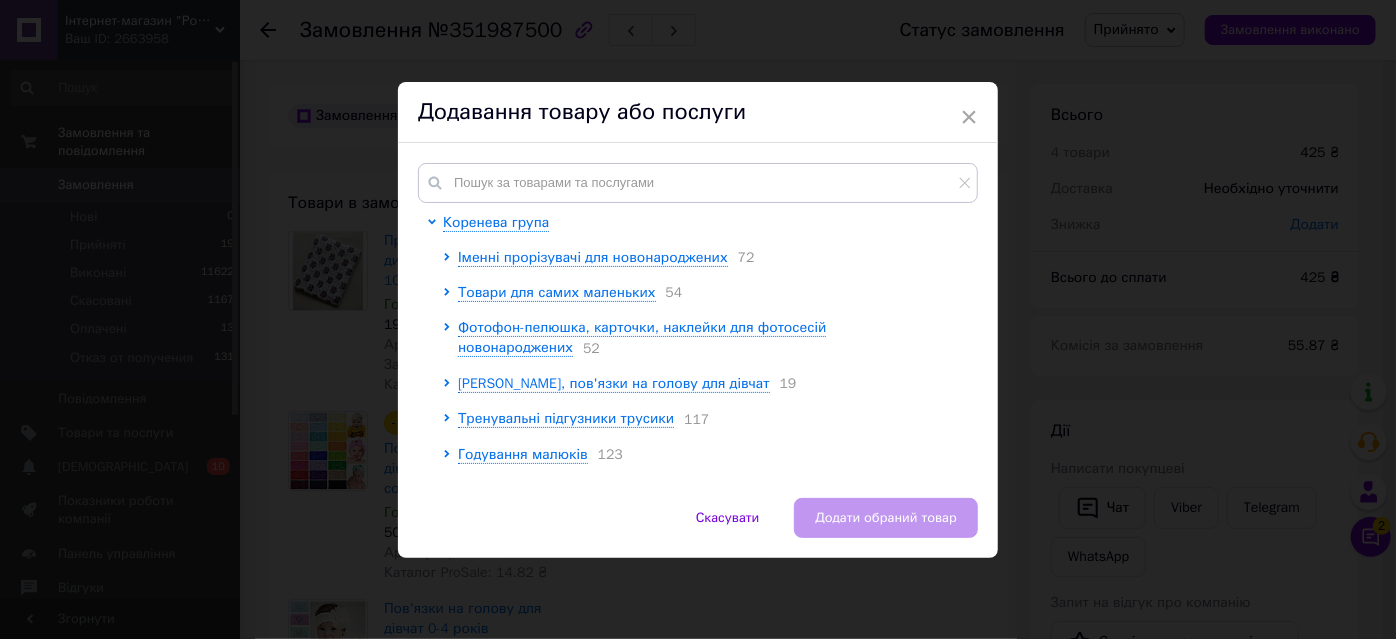 scroll, scrollTop: 90, scrollLeft: 0, axis: vertical 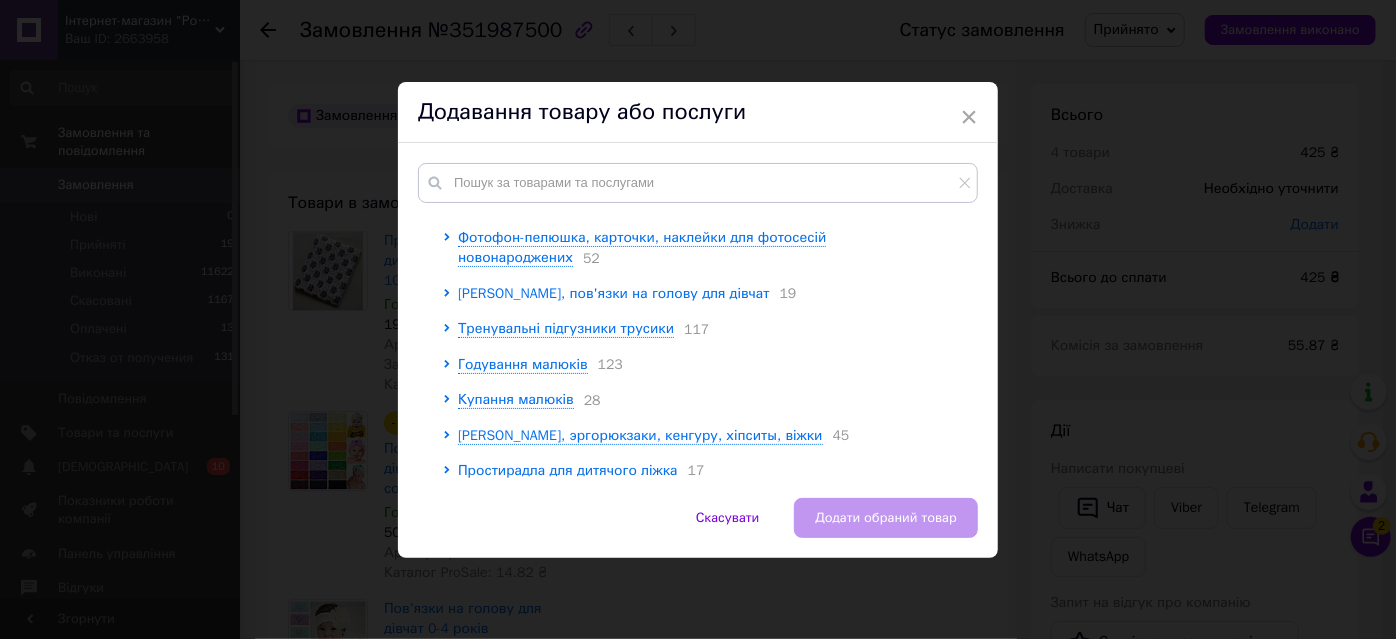 click on "[PERSON_NAME], пов'язки на голову для дівчат" at bounding box center [614, 293] 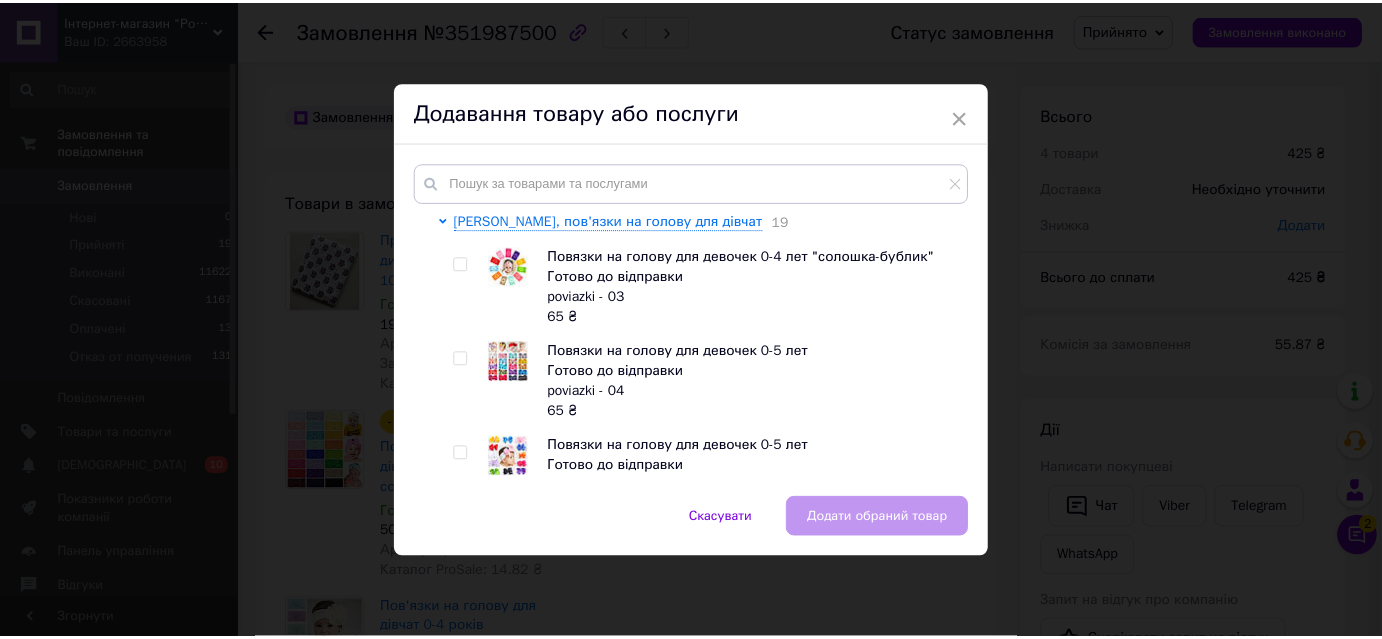 scroll, scrollTop: 0, scrollLeft: 0, axis: both 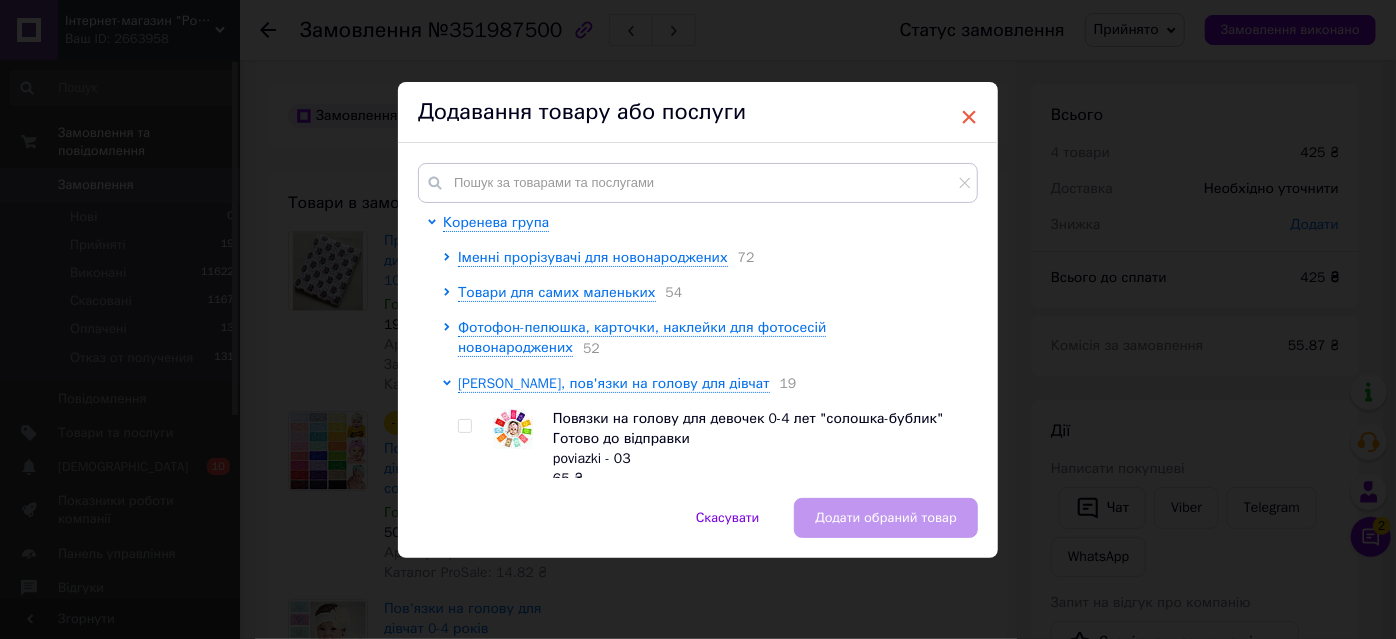 click on "×" at bounding box center [969, 117] 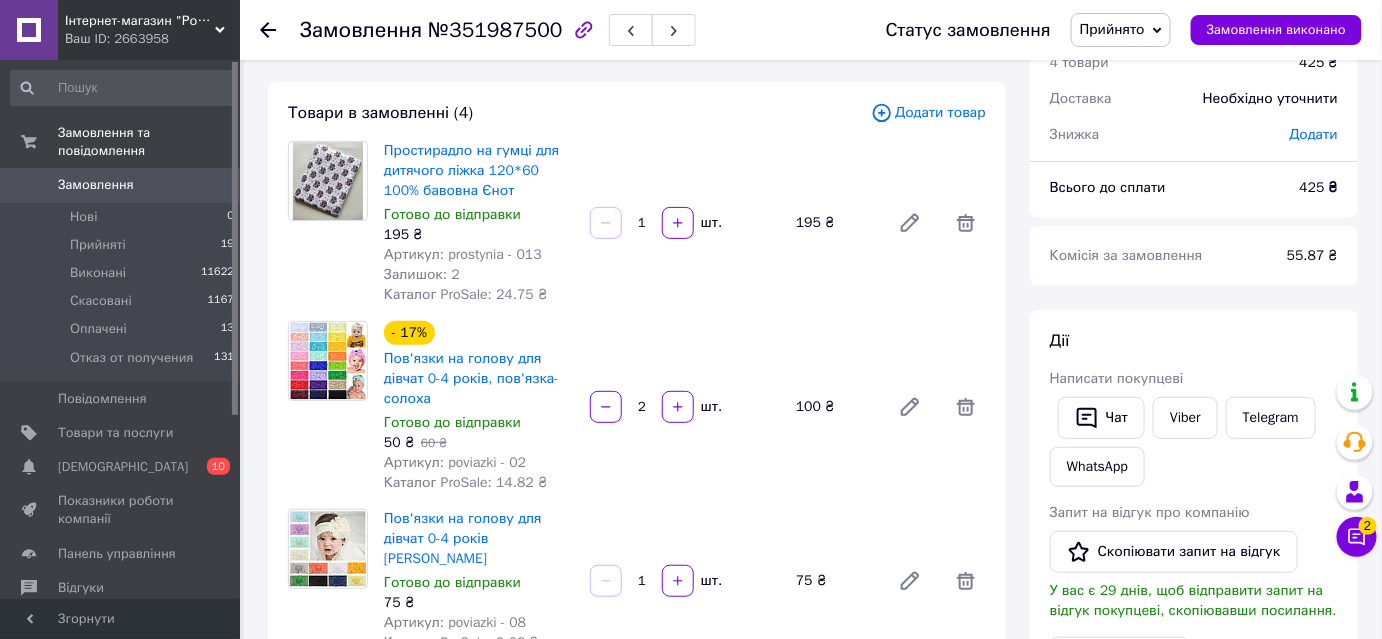scroll, scrollTop: 181, scrollLeft: 0, axis: vertical 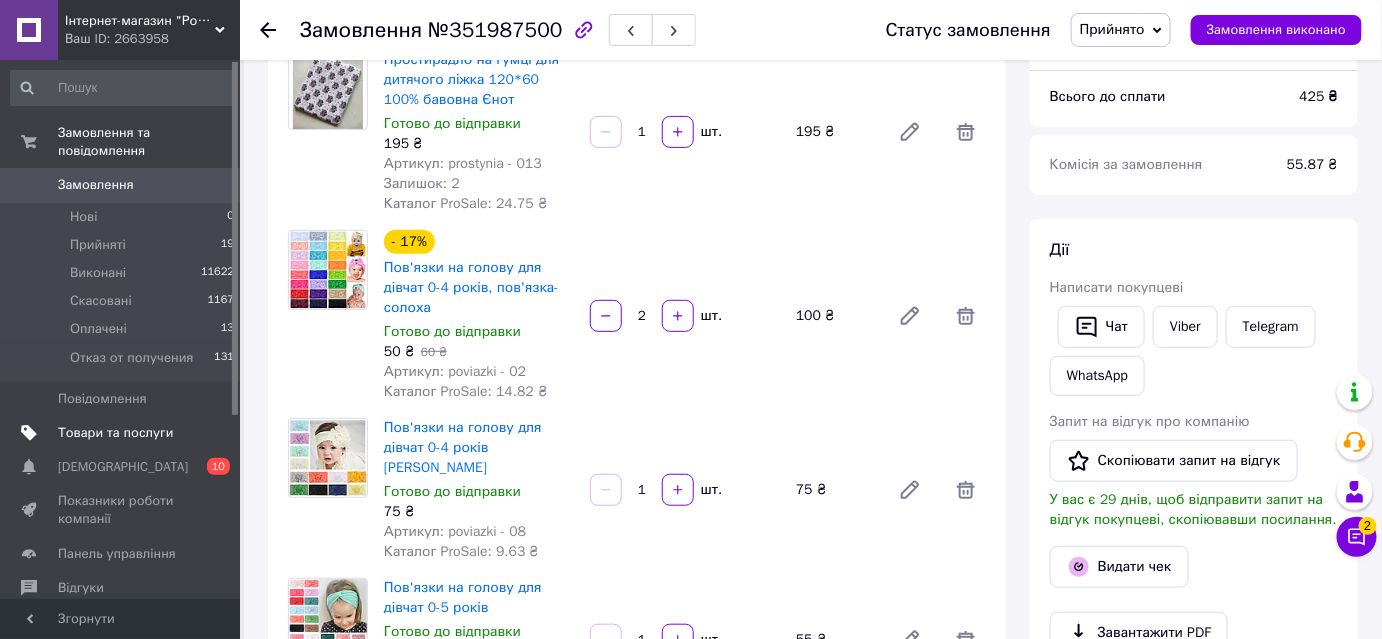 click on "Товари та послуги" at bounding box center [115, 433] 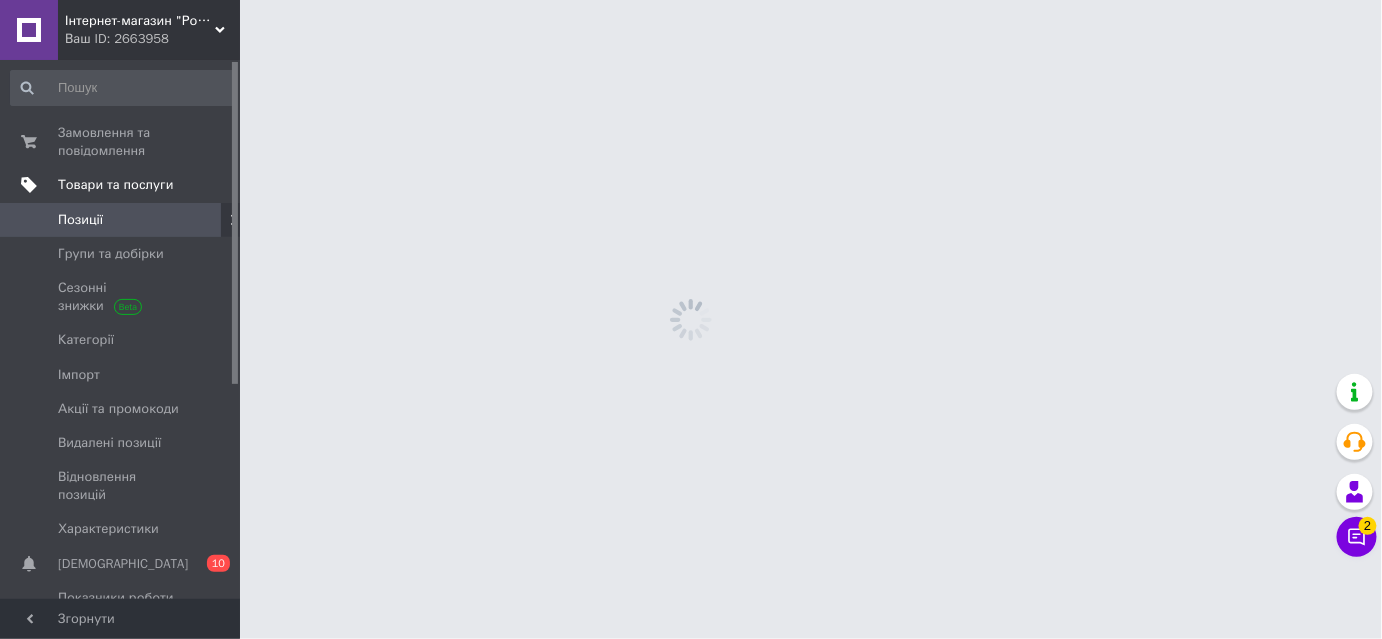 scroll, scrollTop: 0, scrollLeft: 0, axis: both 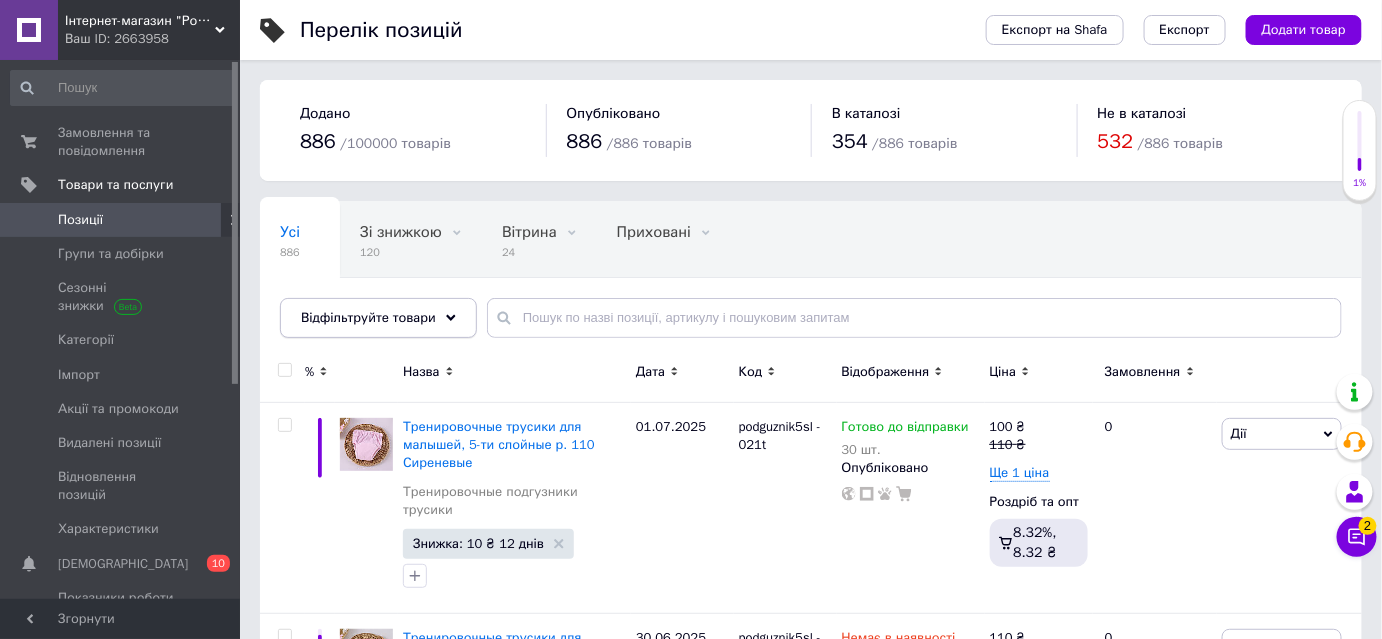 click on "Відфільтруйте товари" at bounding box center [368, 317] 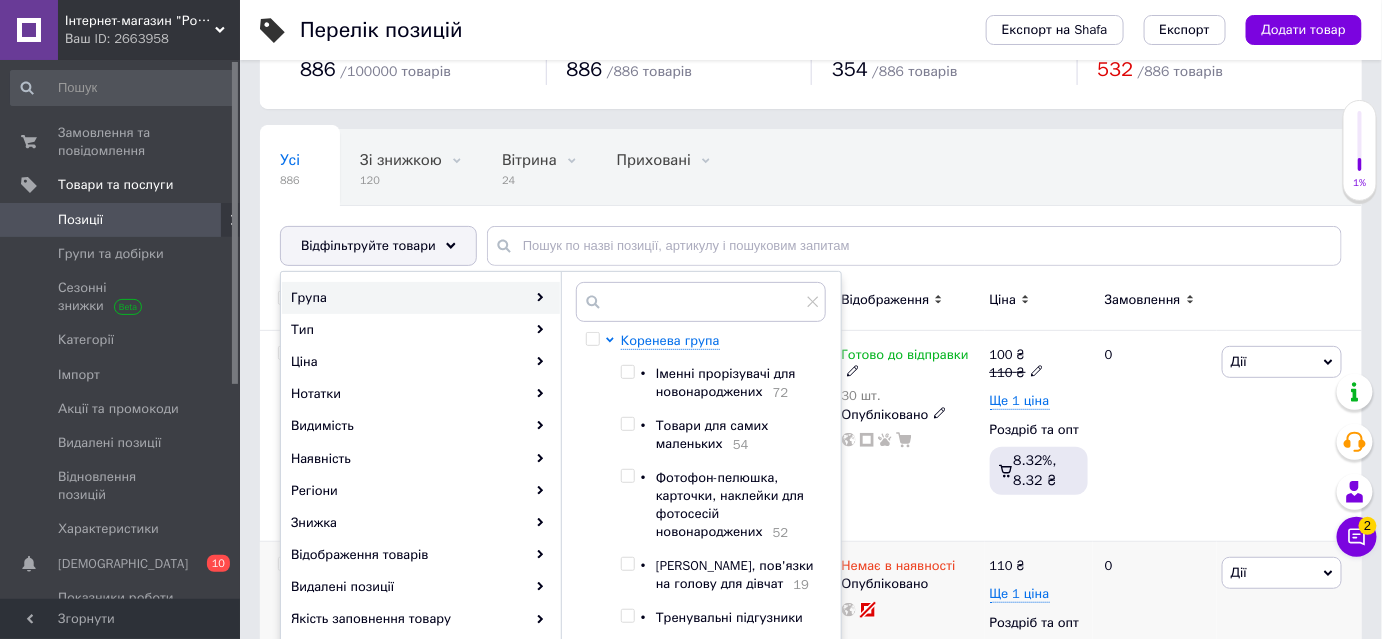 scroll, scrollTop: 181, scrollLeft: 0, axis: vertical 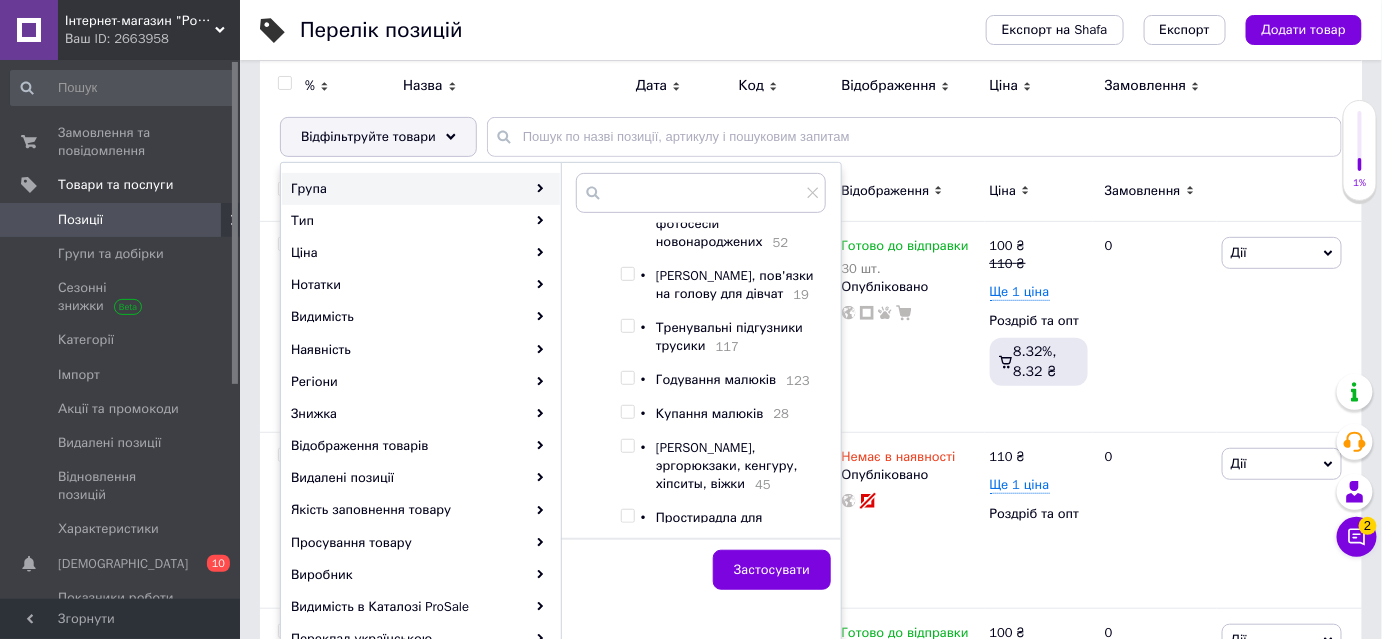 click at bounding box center [627, 274] 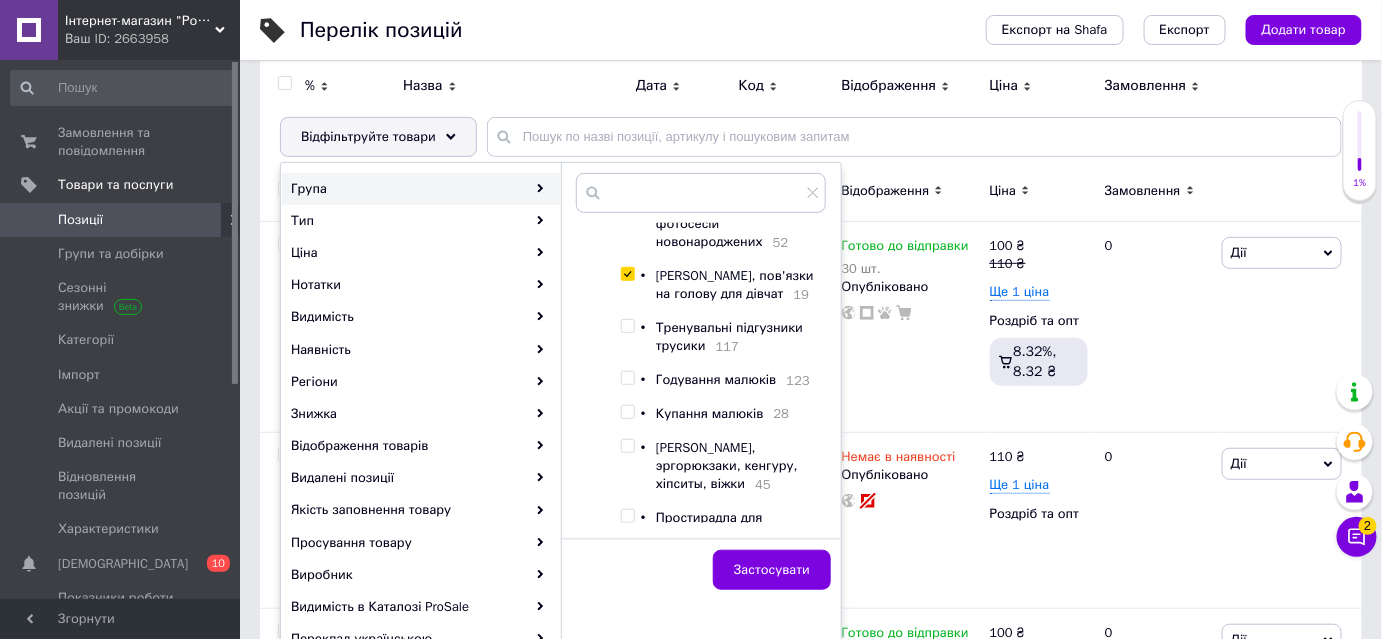 checkbox on "true" 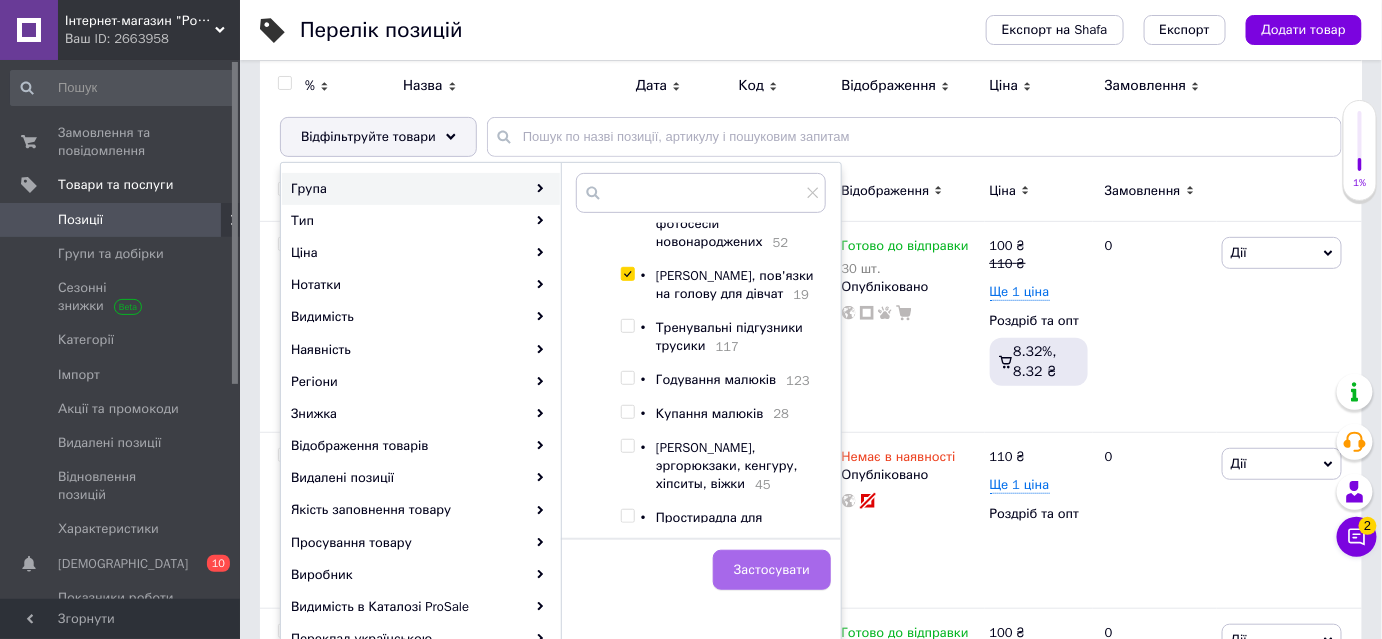 click on "Застосувати" at bounding box center (772, 570) 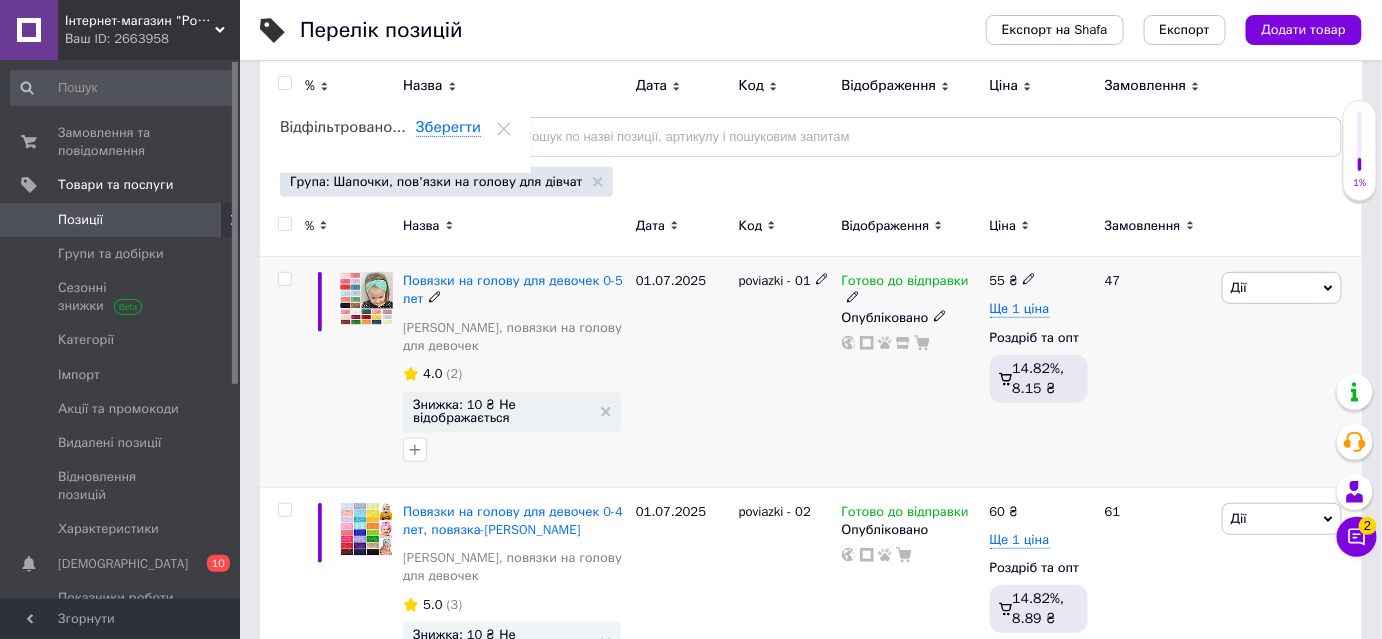 click on "Дії" at bounding box center [1282, 288] 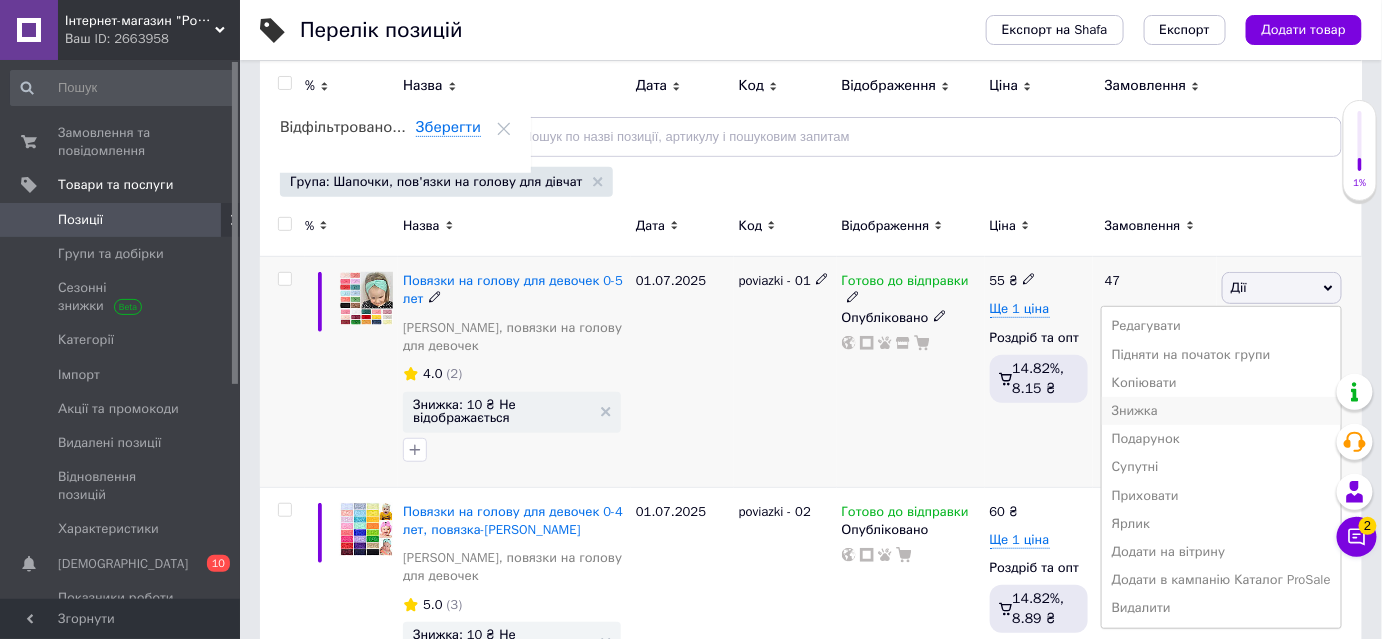 click on "Знижка" at bounding box center [1221, 411] 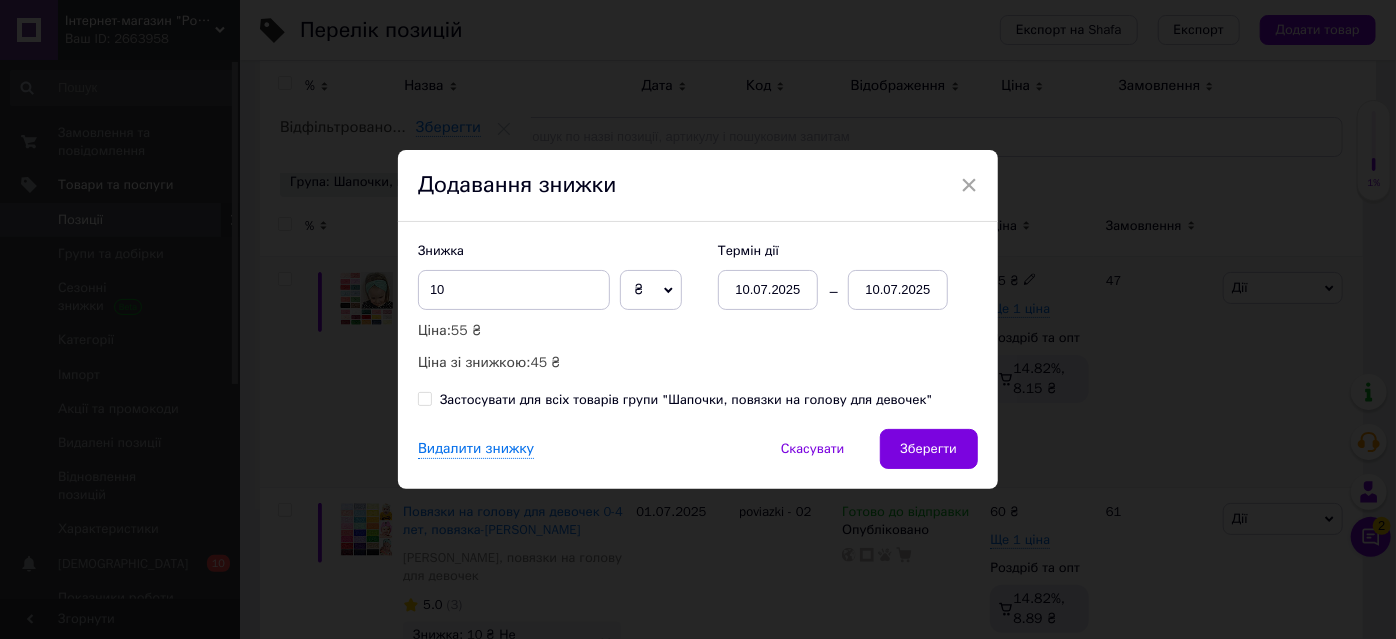 click on "10.07.2025" at bounding box center (768, 290) 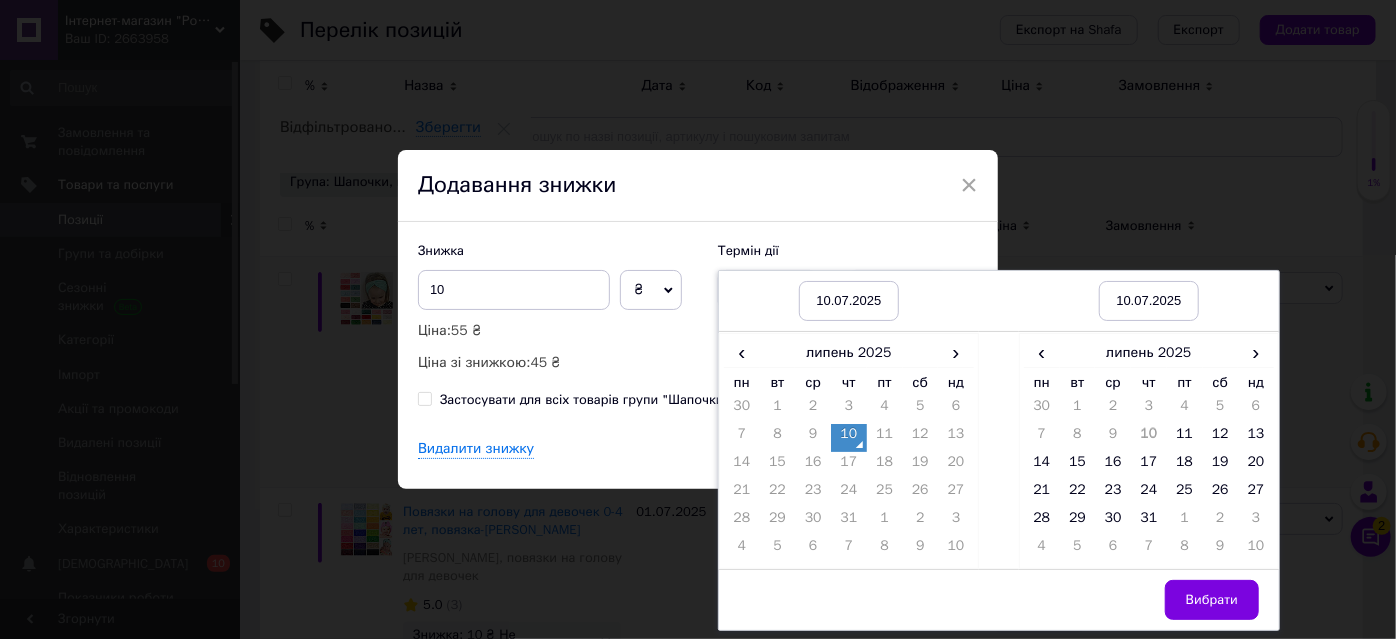 click on "10" at bounding box center (849, 438) 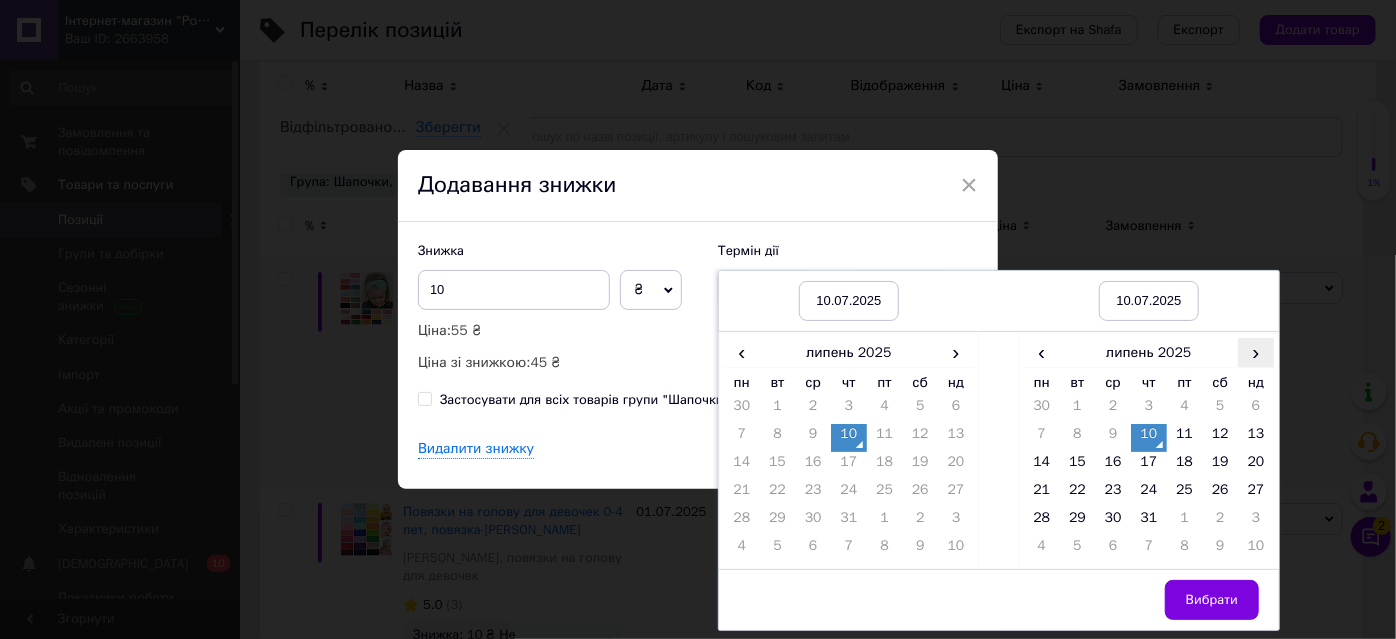 click on "›" at bounding box center (1256, 352) 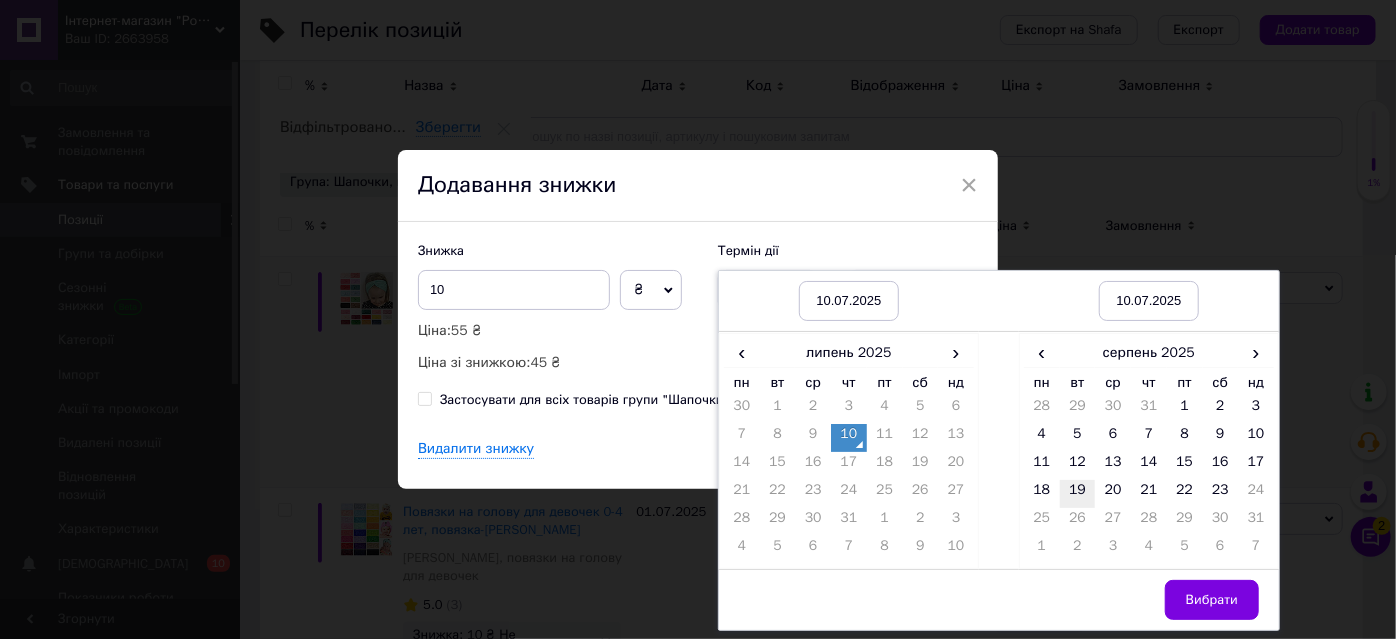 click on "19" at bounding box center [1078, 494] 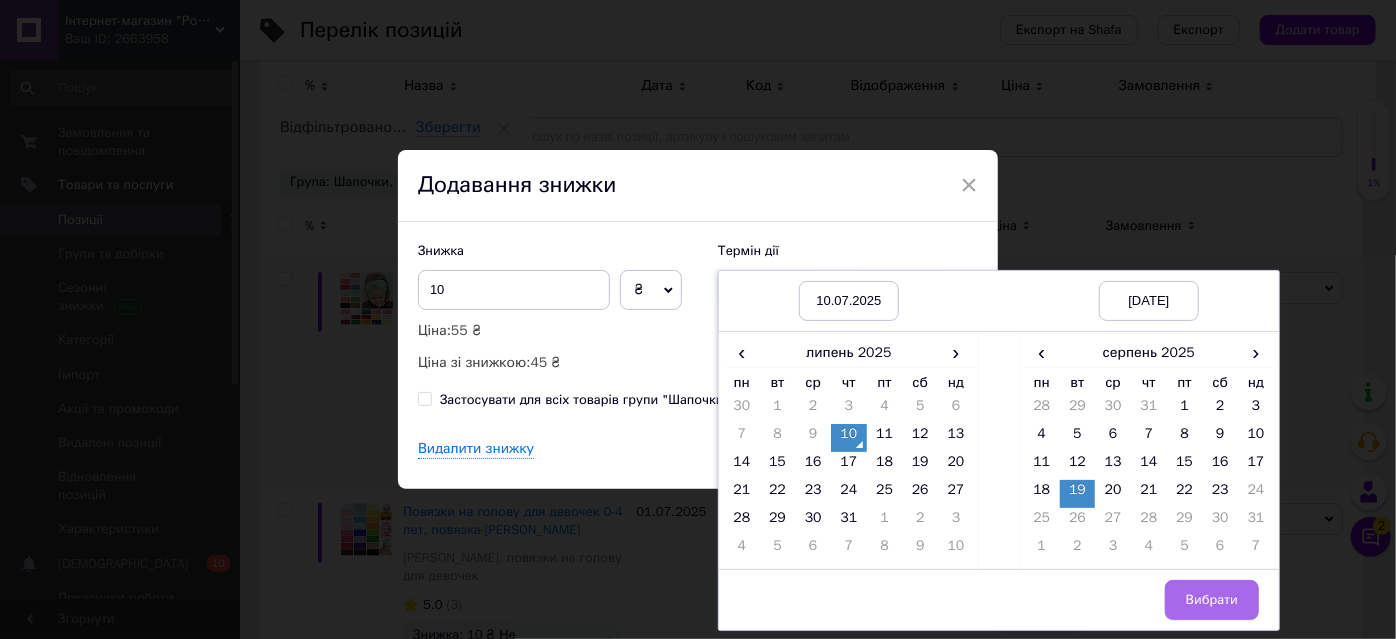 click on "Вибрати" at bounding box center [1212, 600] 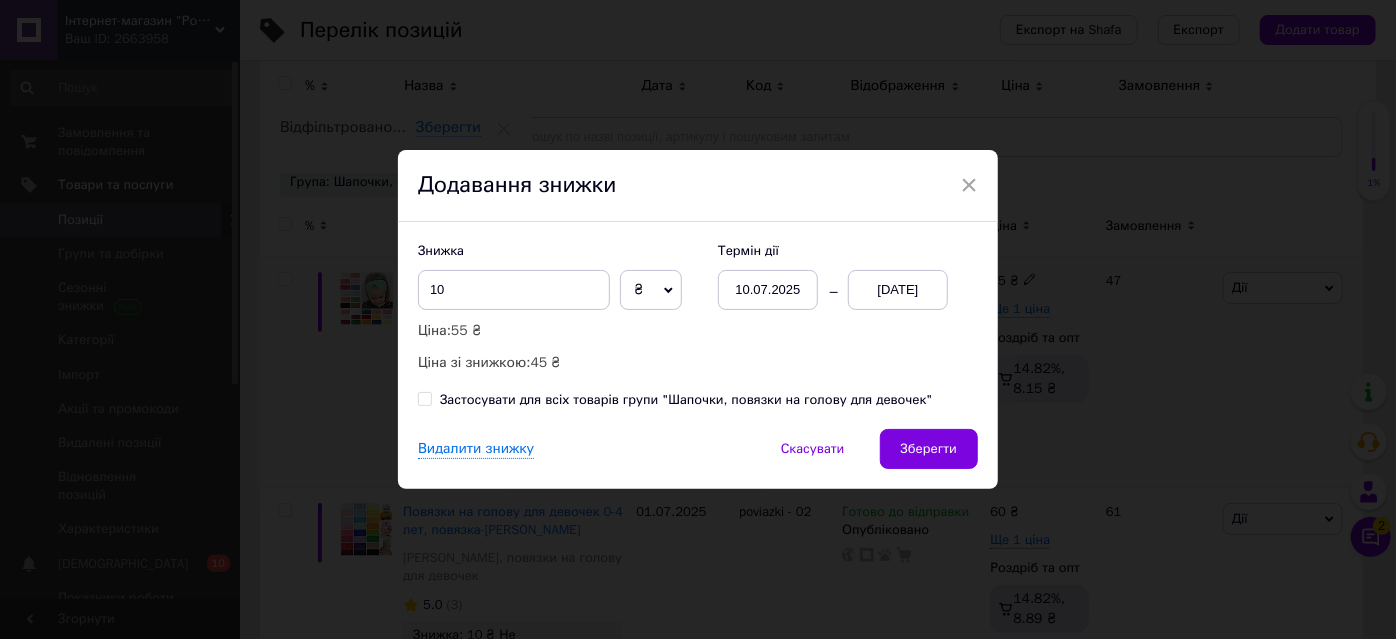 click on "Застосувати для всіх товарів групи "Шапочки, повязки на голову для девочек"" at bounding box center (424, 398) 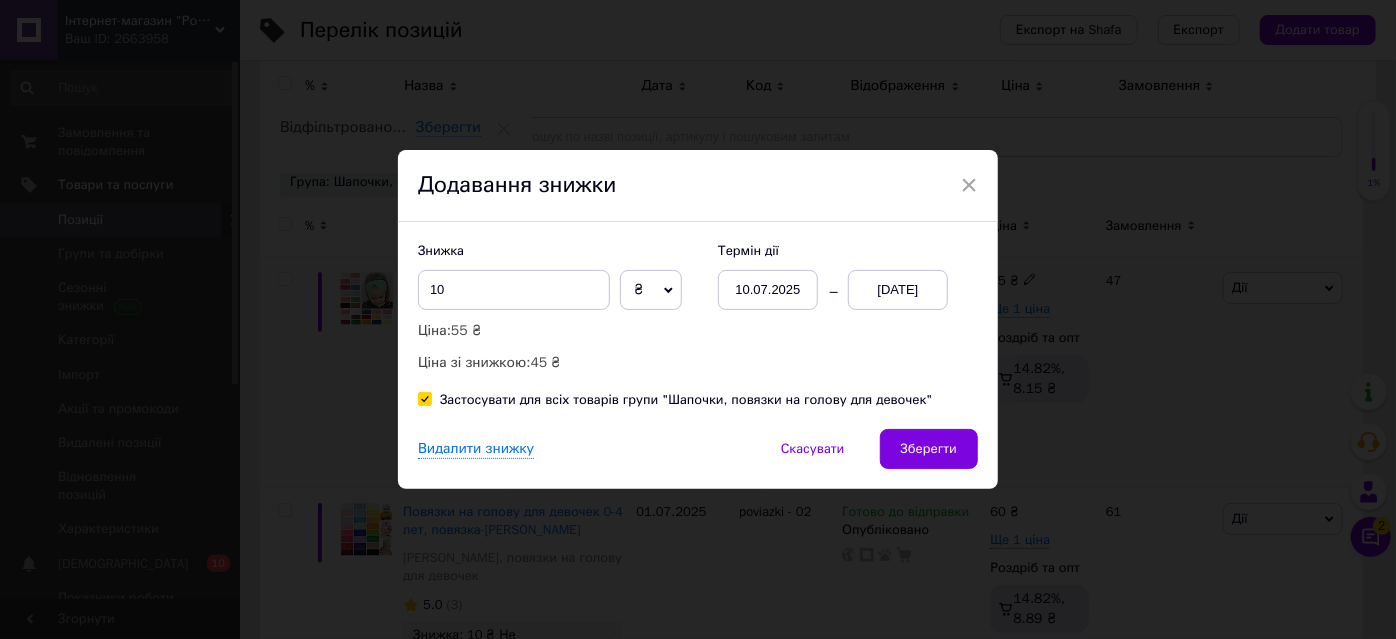 checkbox on "true" 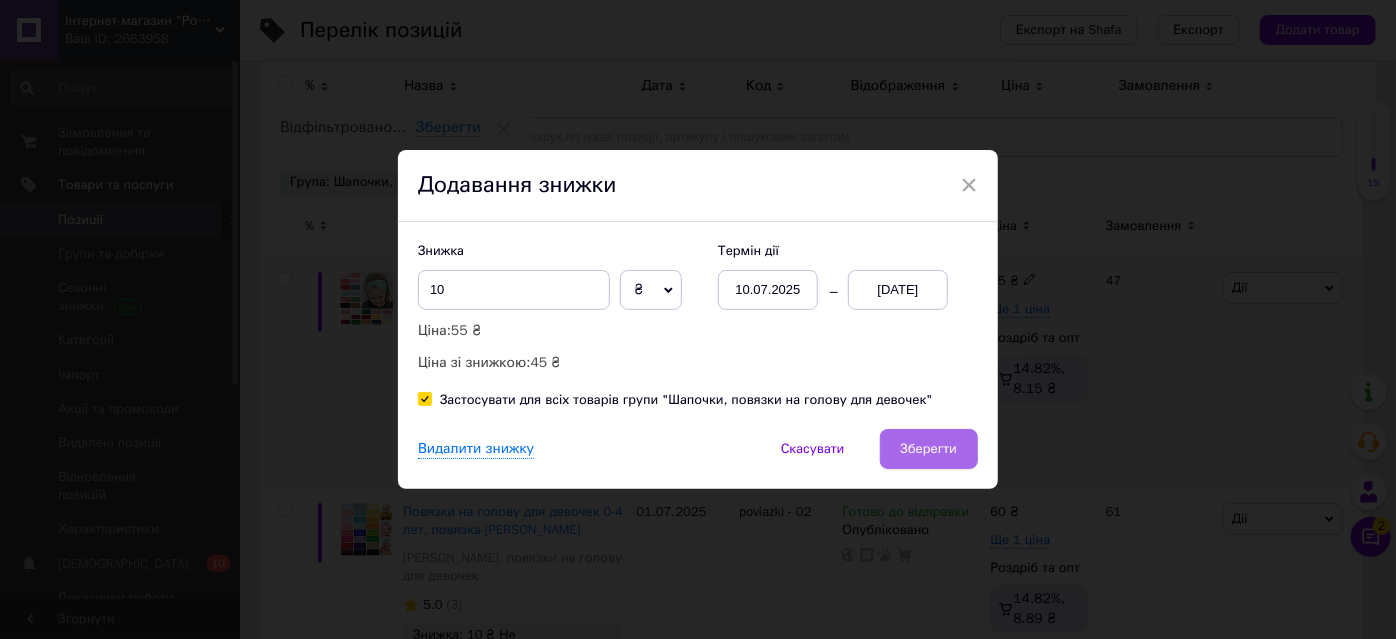 click on "Зберегти" at bounding box center (929, 449) 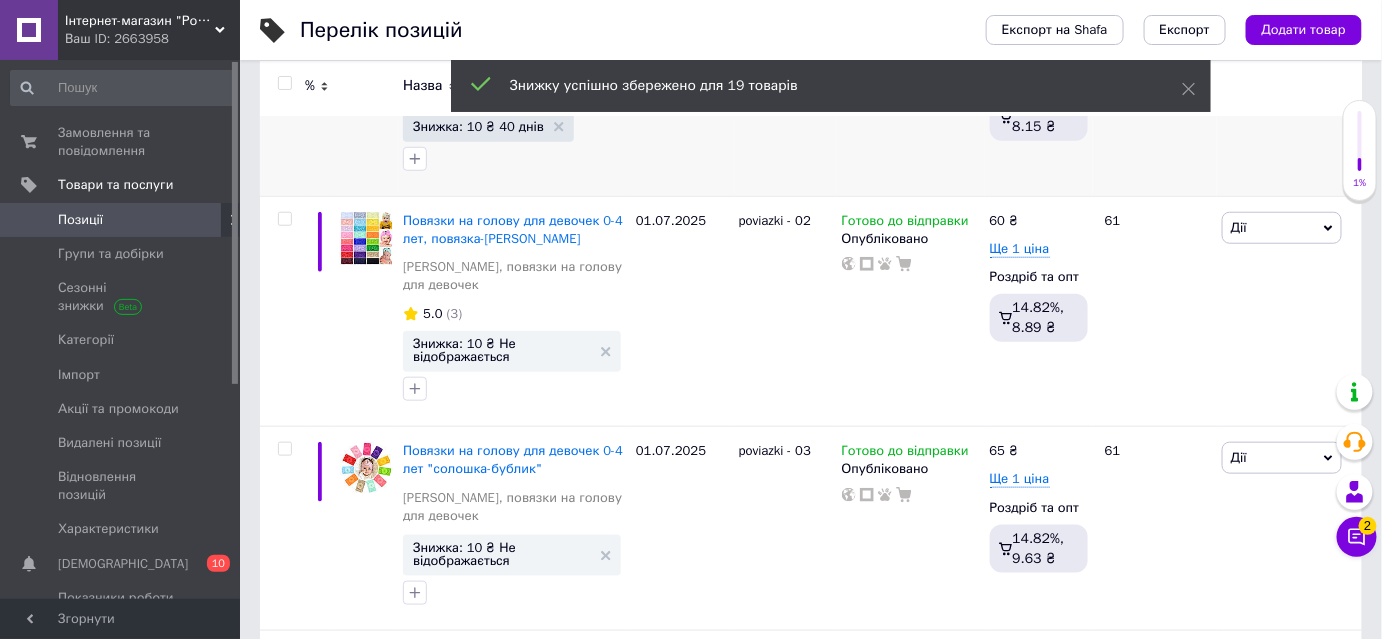 scroll, scrollTop: 545, scrollLeft: 0, axis: vertical 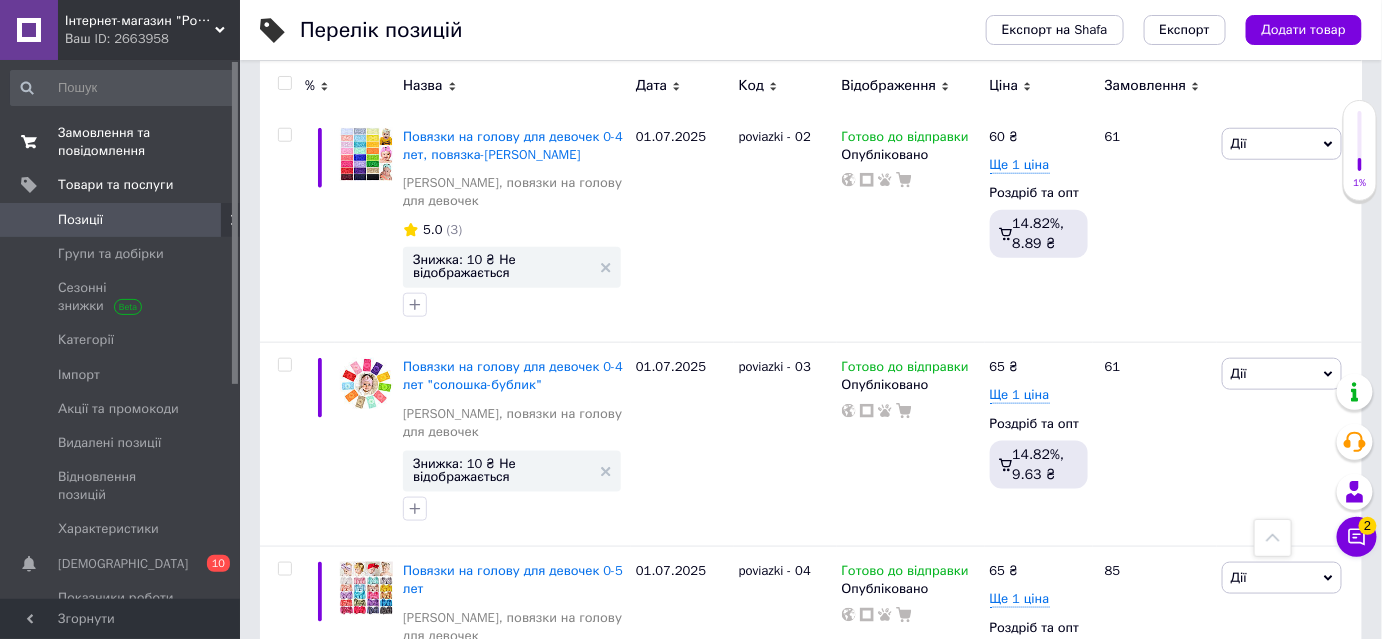 click on "Замовлення та повідомлення" at bounding box center [121, 142] 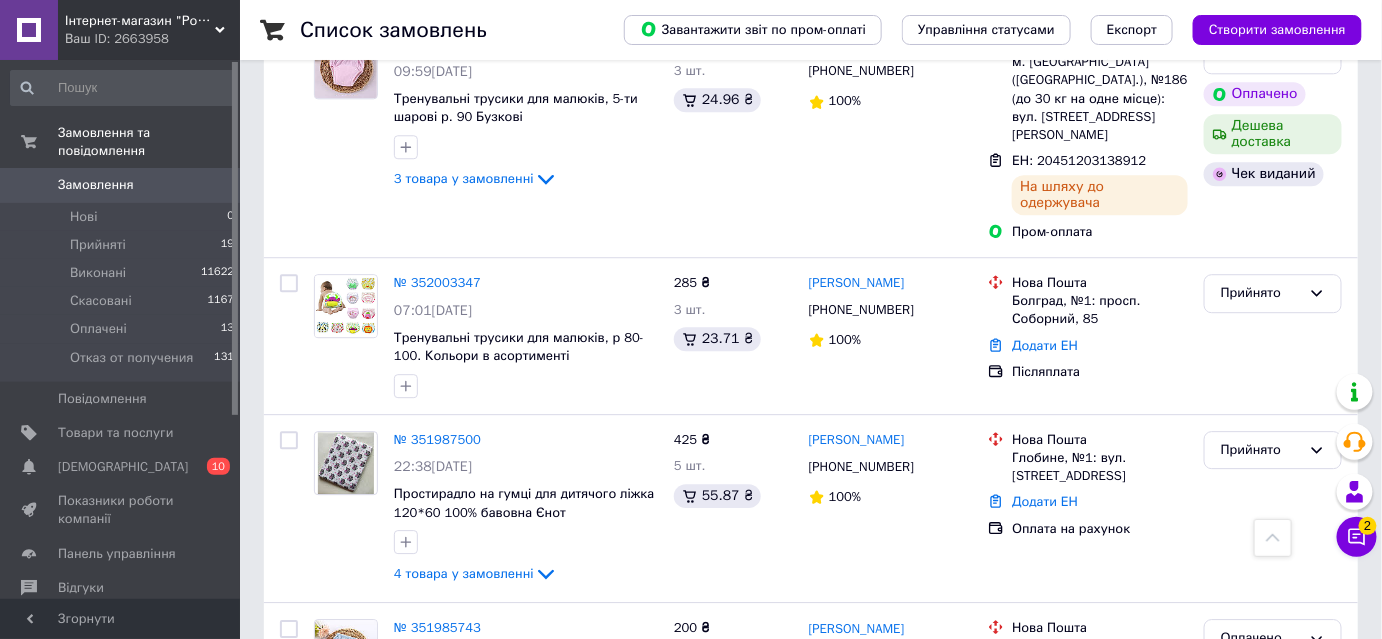 scroll, scrollTop: 1818, scrollLeft: 0, axis: vertical 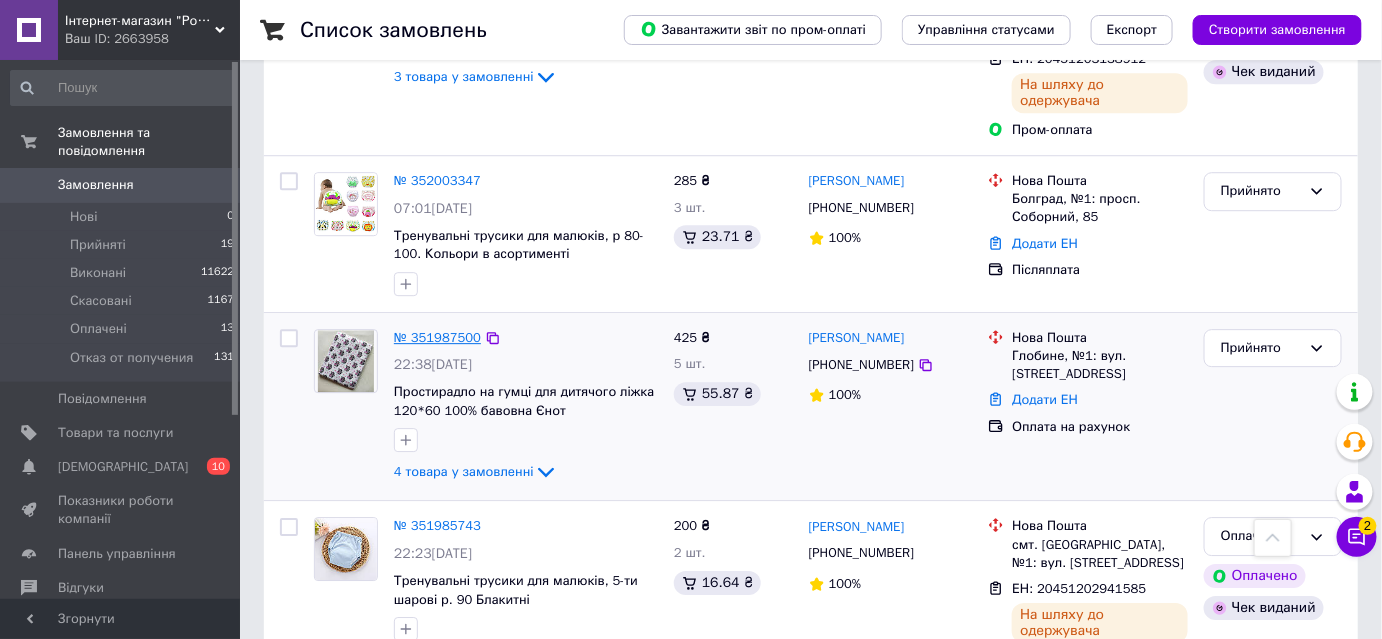 click on "№ 351987500" at bounding box center [437, 337] 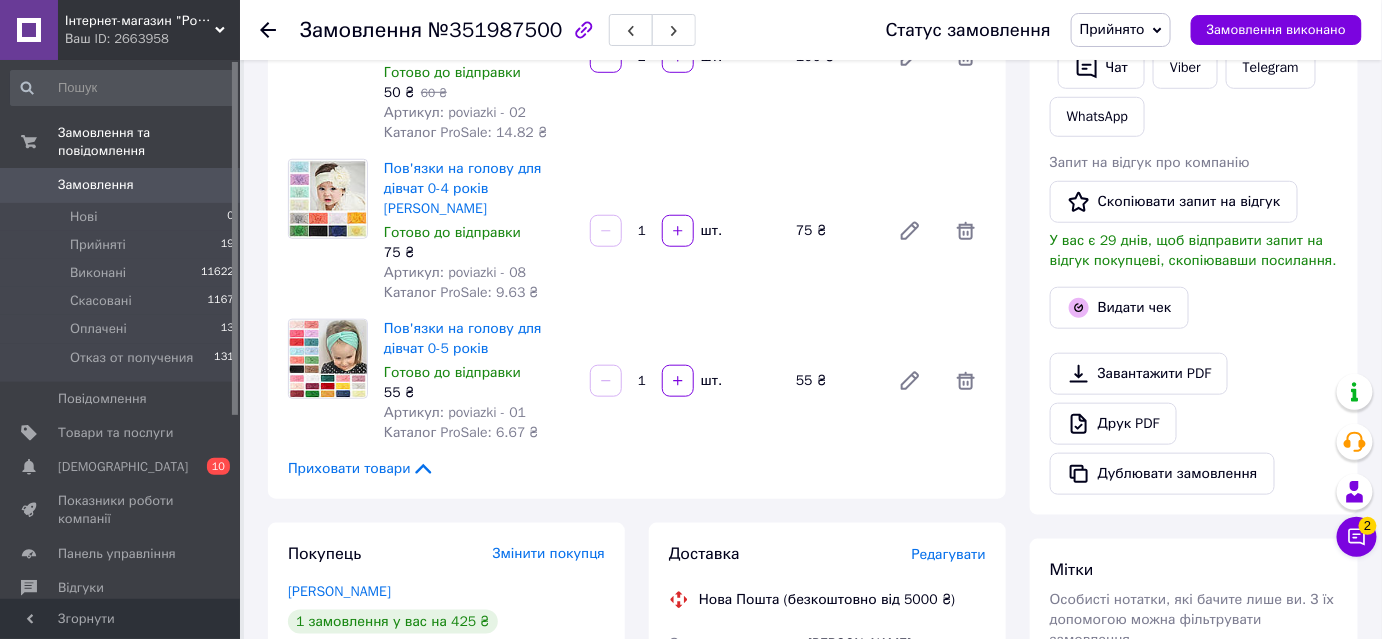 scroll, scrollTop: 504, scrollLeft: 0, axis: vertical 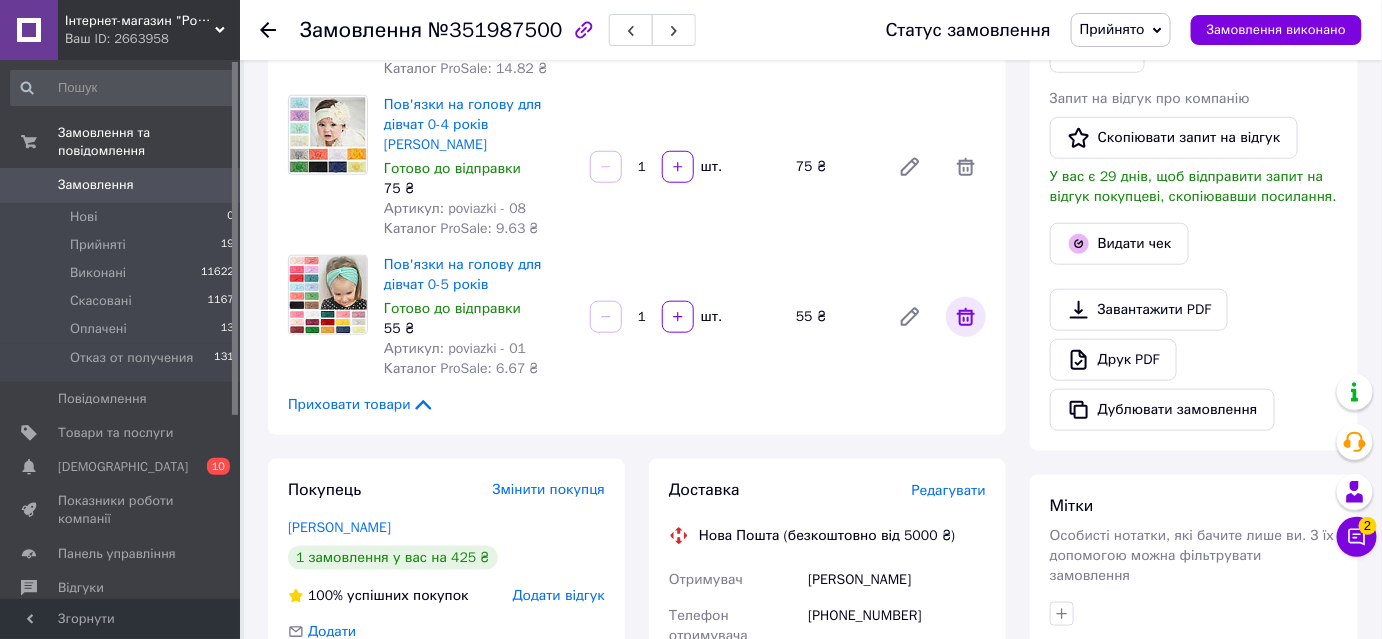 click 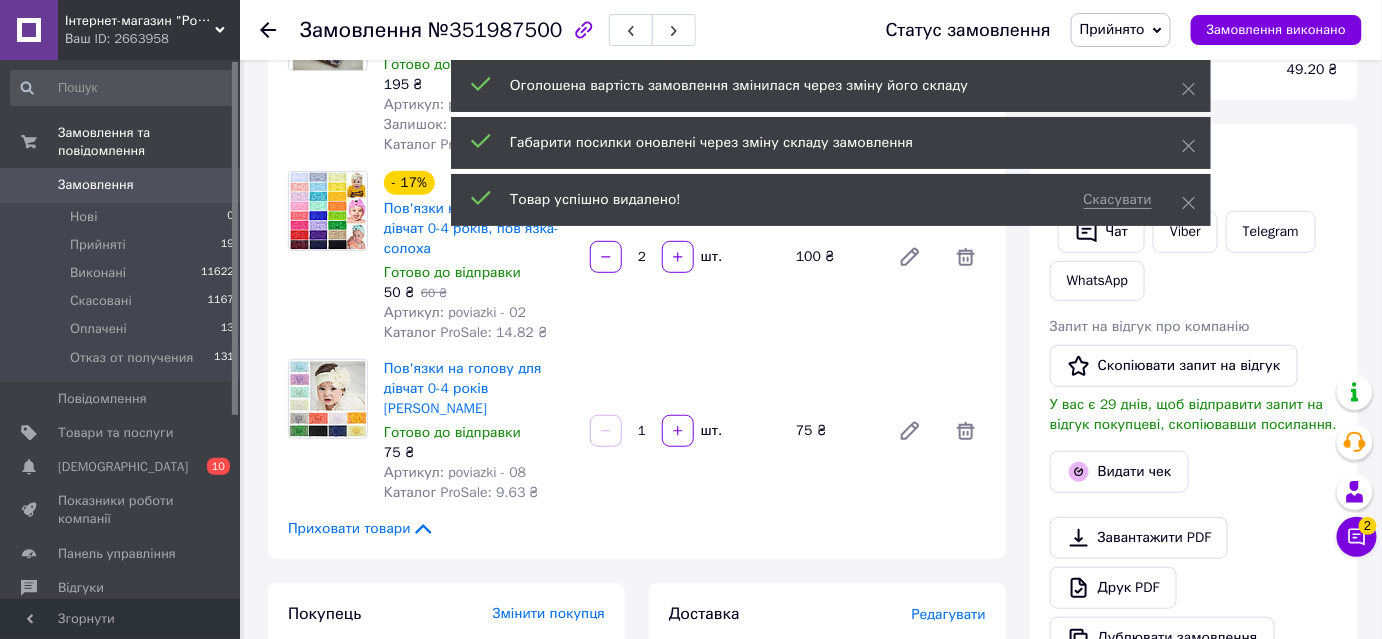 scroll, scrollTop: 232, scrollLeft: 0, axis: vertical 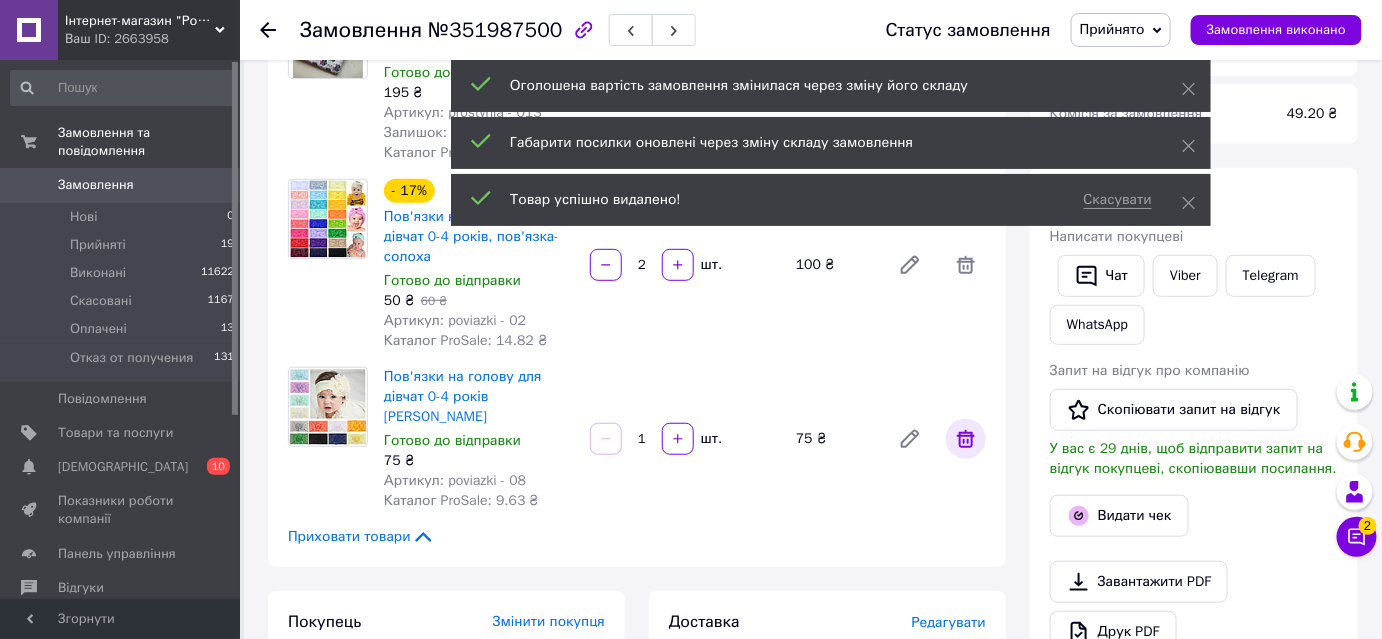 click 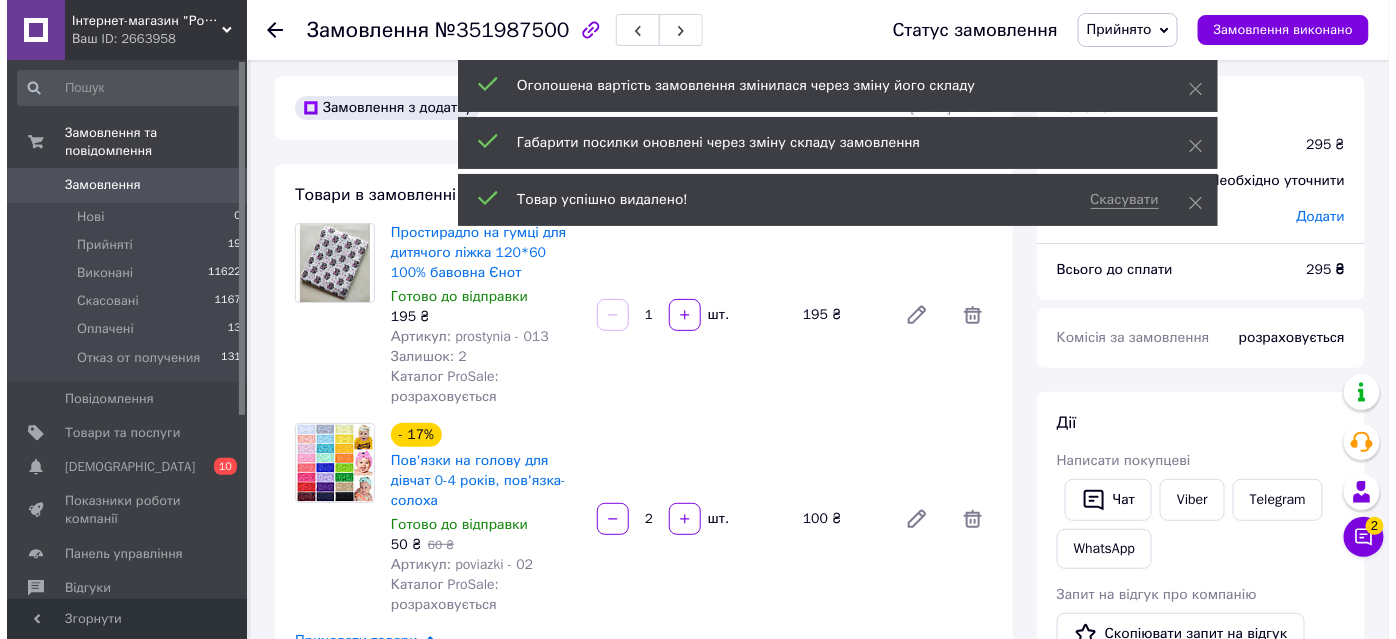scroll, scrollTop: 0, scrollLeft: 0, axis: both 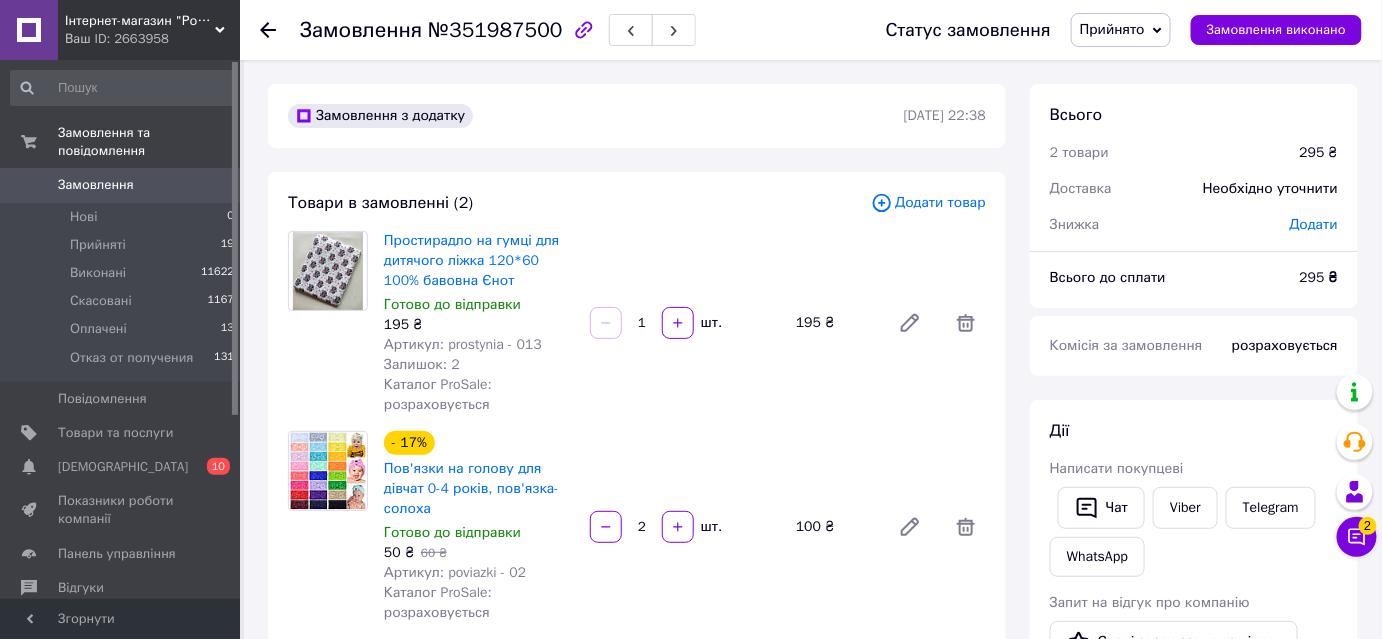 click on "Додати товар" at bounding box center [928, 203] 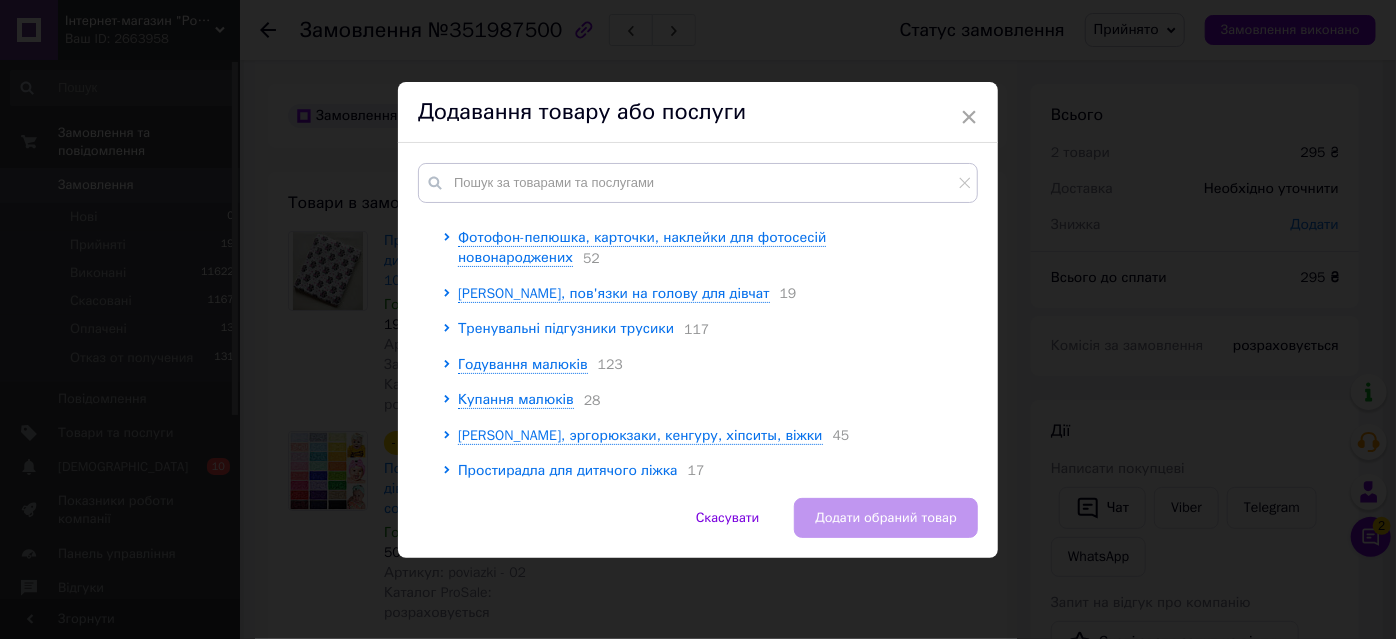scroll, scrollTop: 0, scrollLeft: 0, axis: both 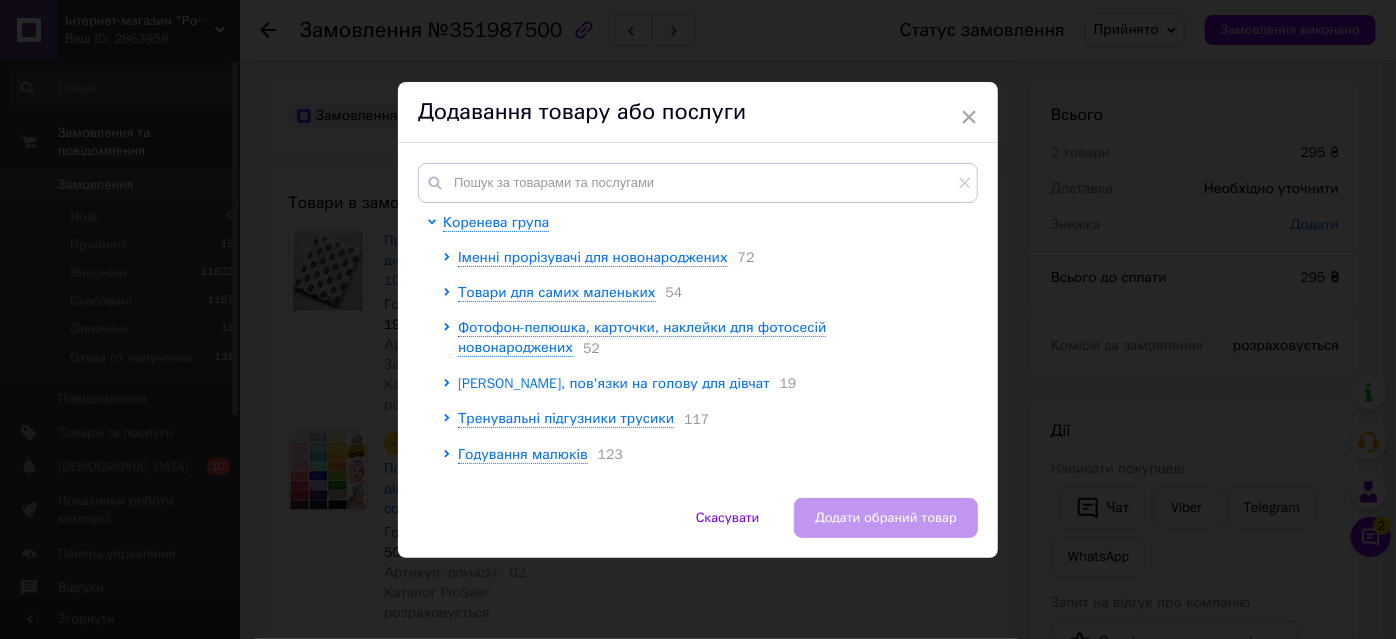 click on "[PERSON_NAME], пов'язки на голову для дівчат" at bounding box center (614, 383) 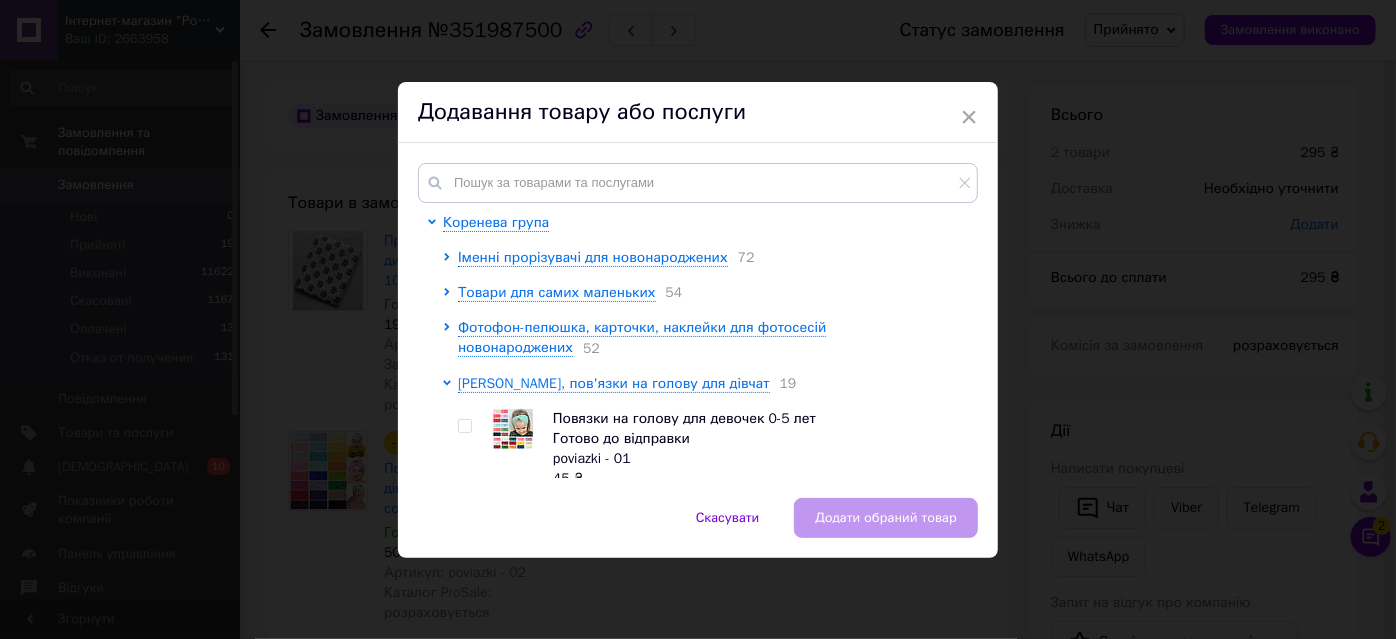 scroll, scrollTop: 90, scrollLeft: 0, axis: vertical 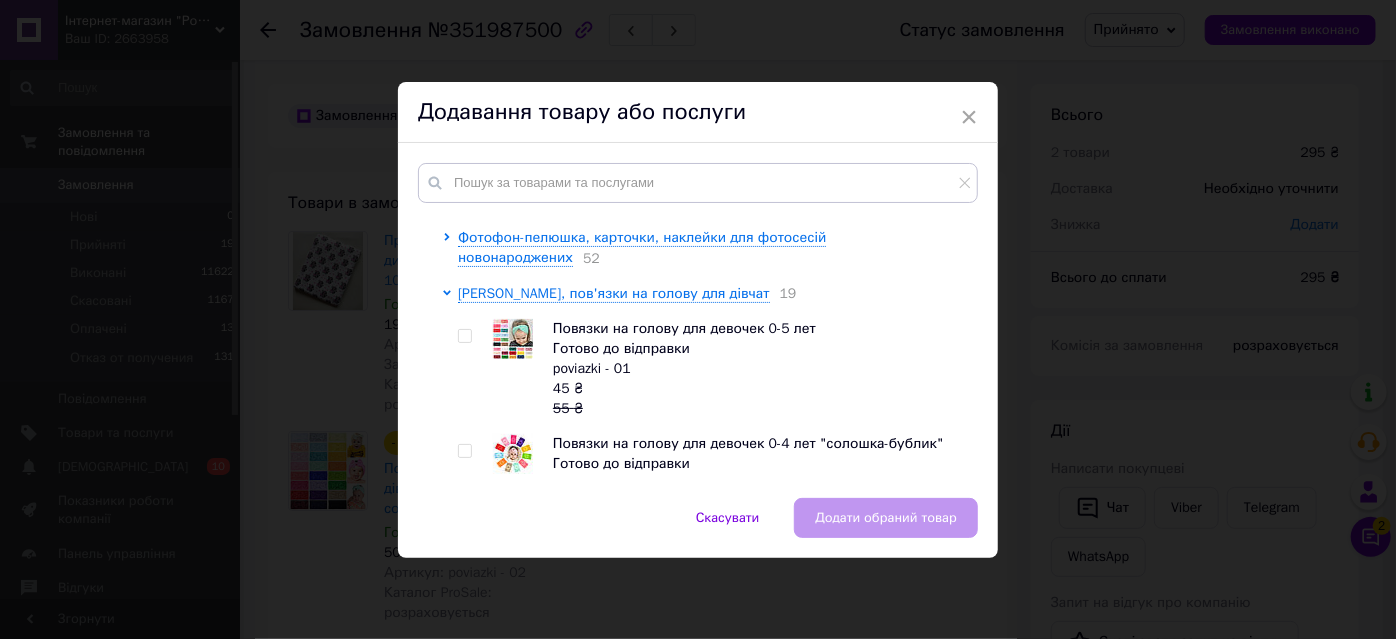 click at bounding box center [464, 336] 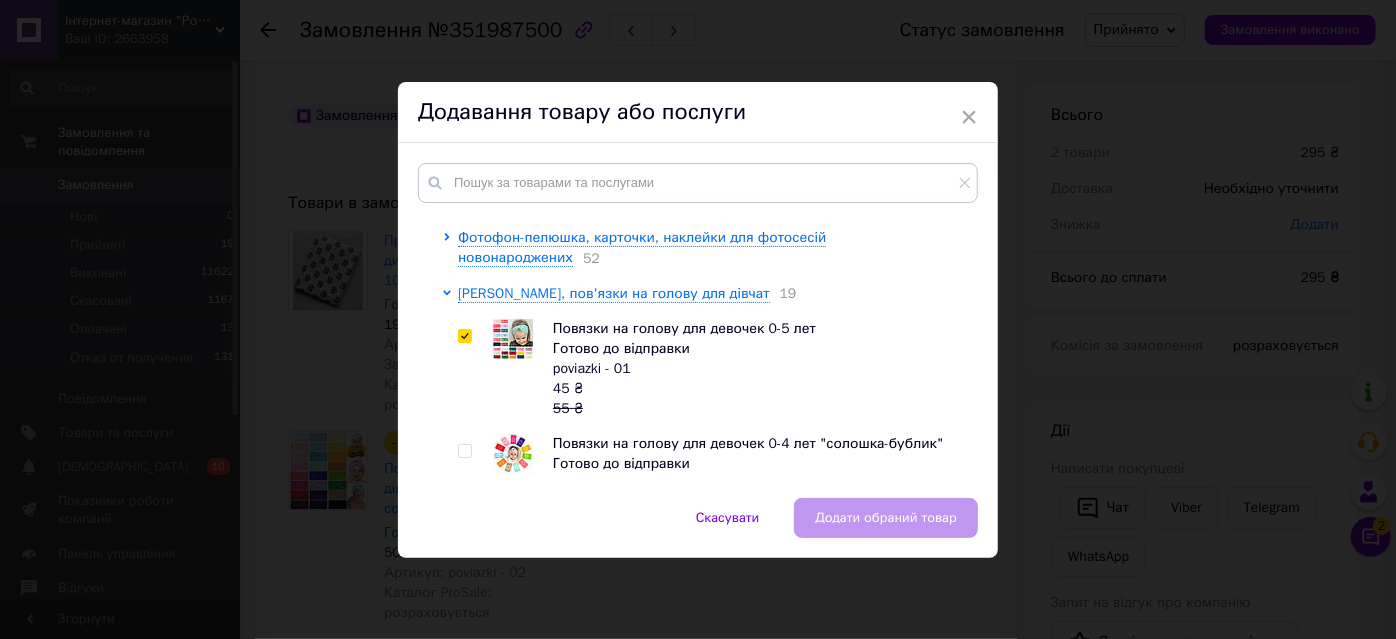 checkbox on "true" 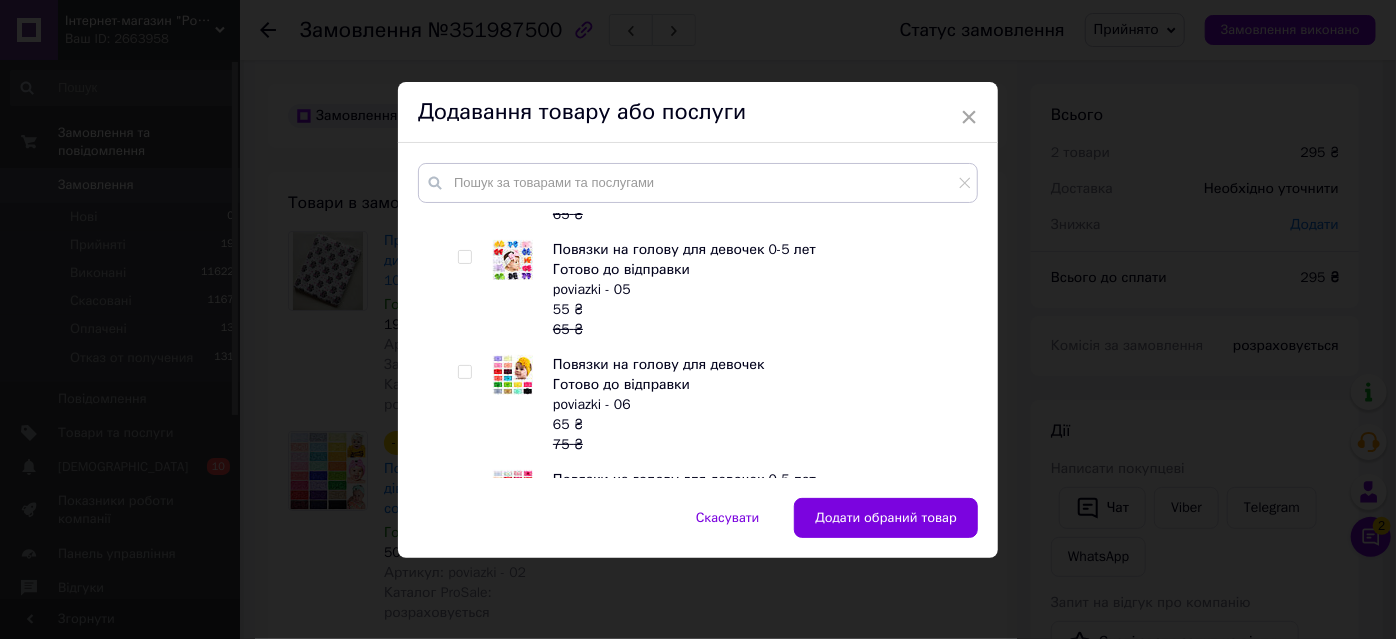 scroll, scrollTop: 545, scrollLeft: 0, axis: vertical 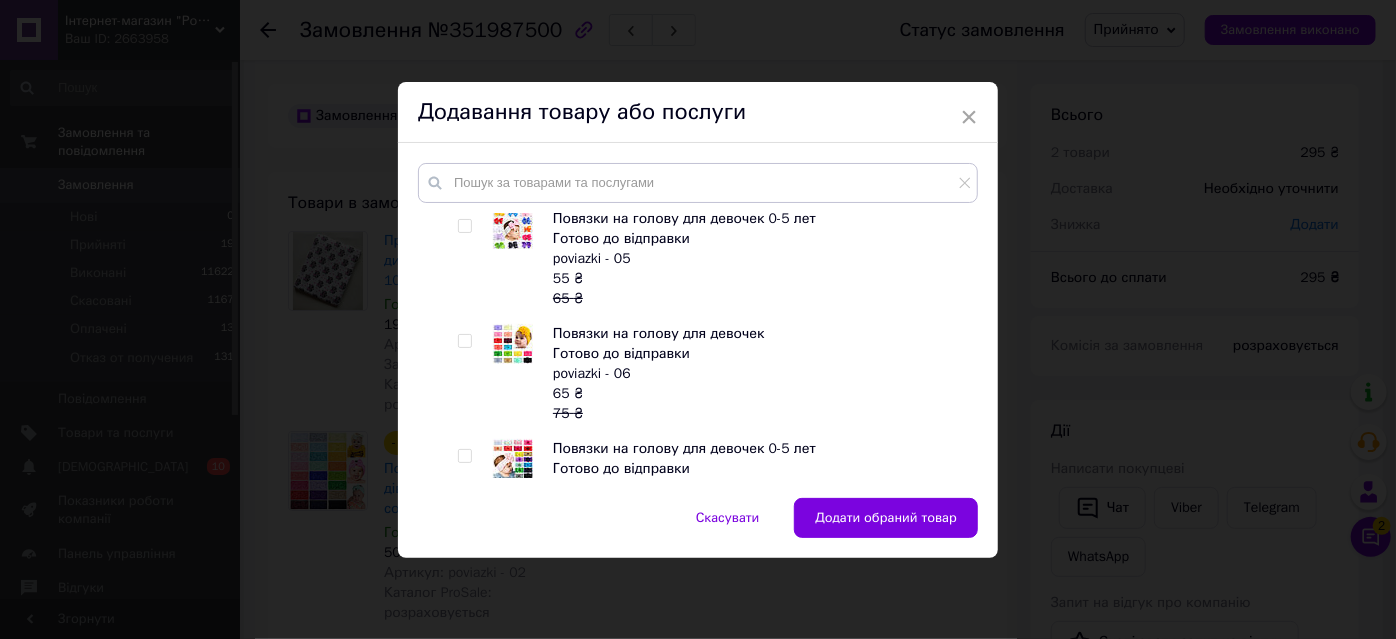 click at bounding box center (464, 341) 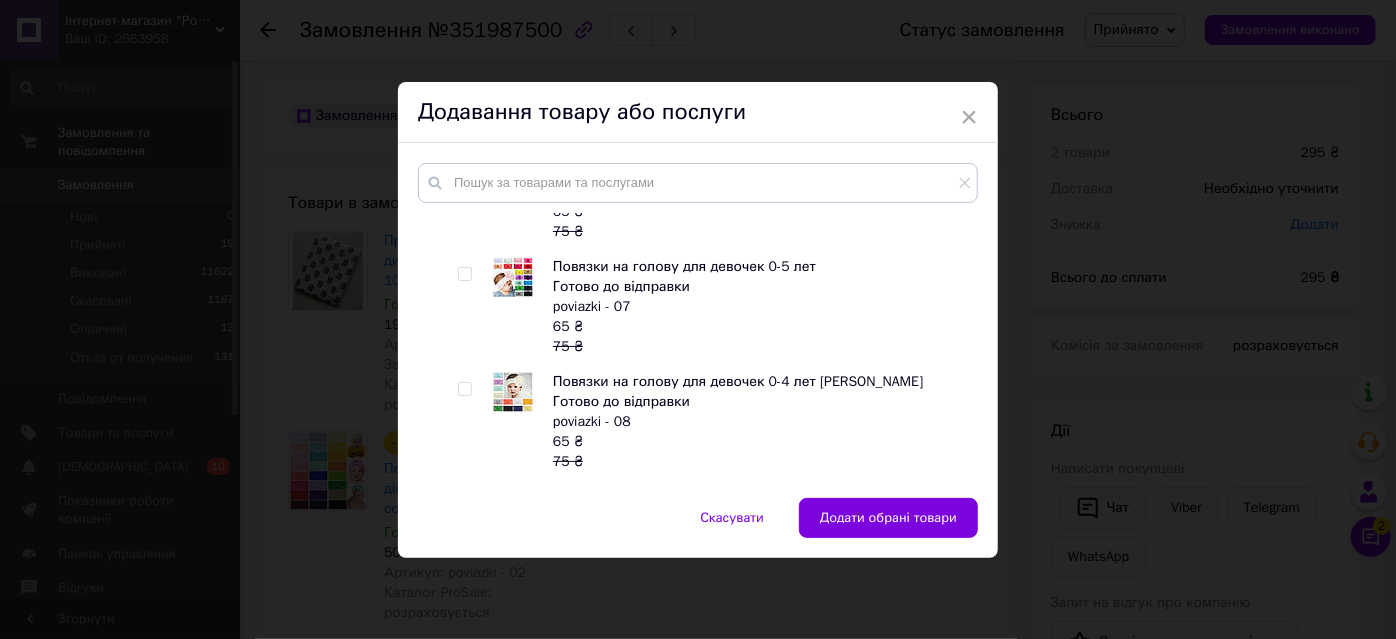 scroll, scrollTop: 818, scrollLeft: 0, axis: vertical 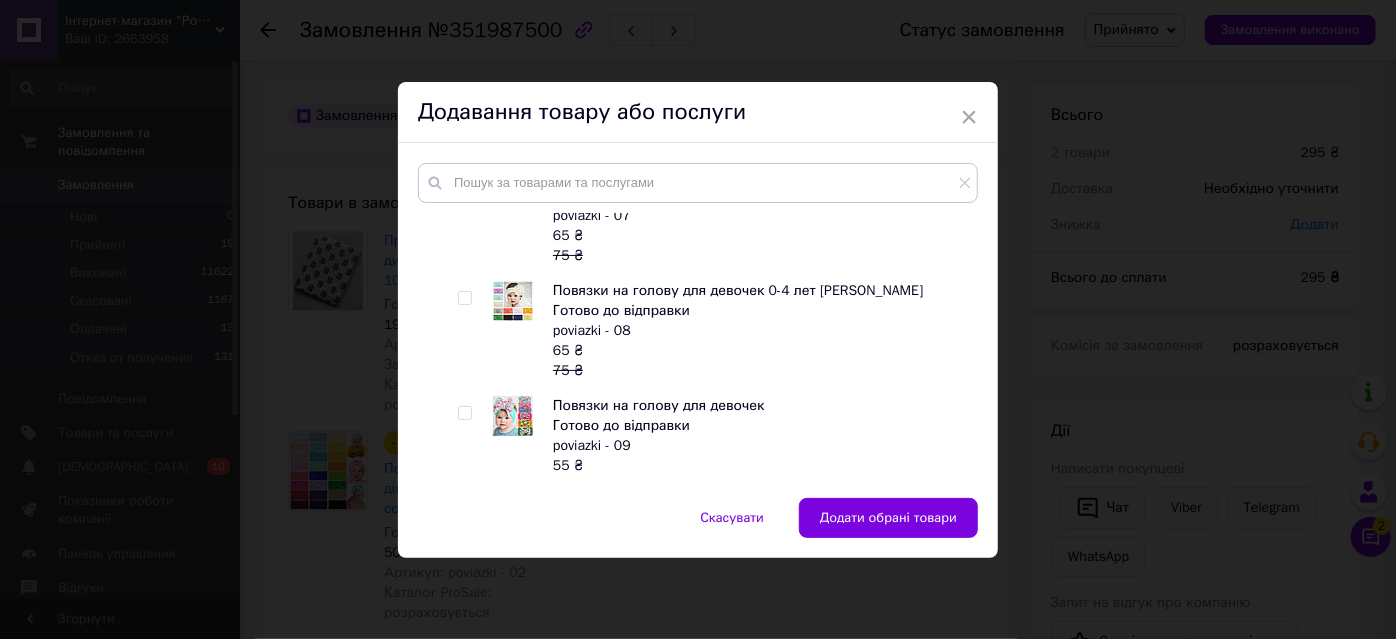 click at bounding box center (464, 298) 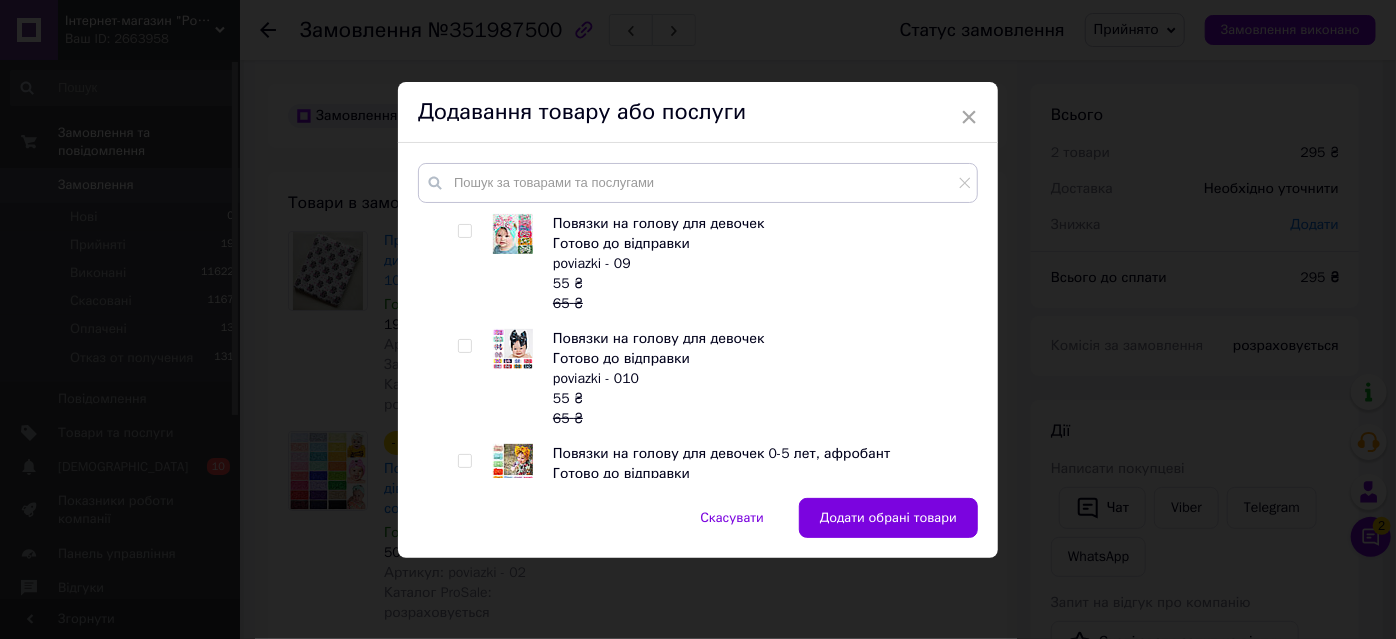 scroll, scrollTop: 1090, scrollLeft: 0, axis: vertical 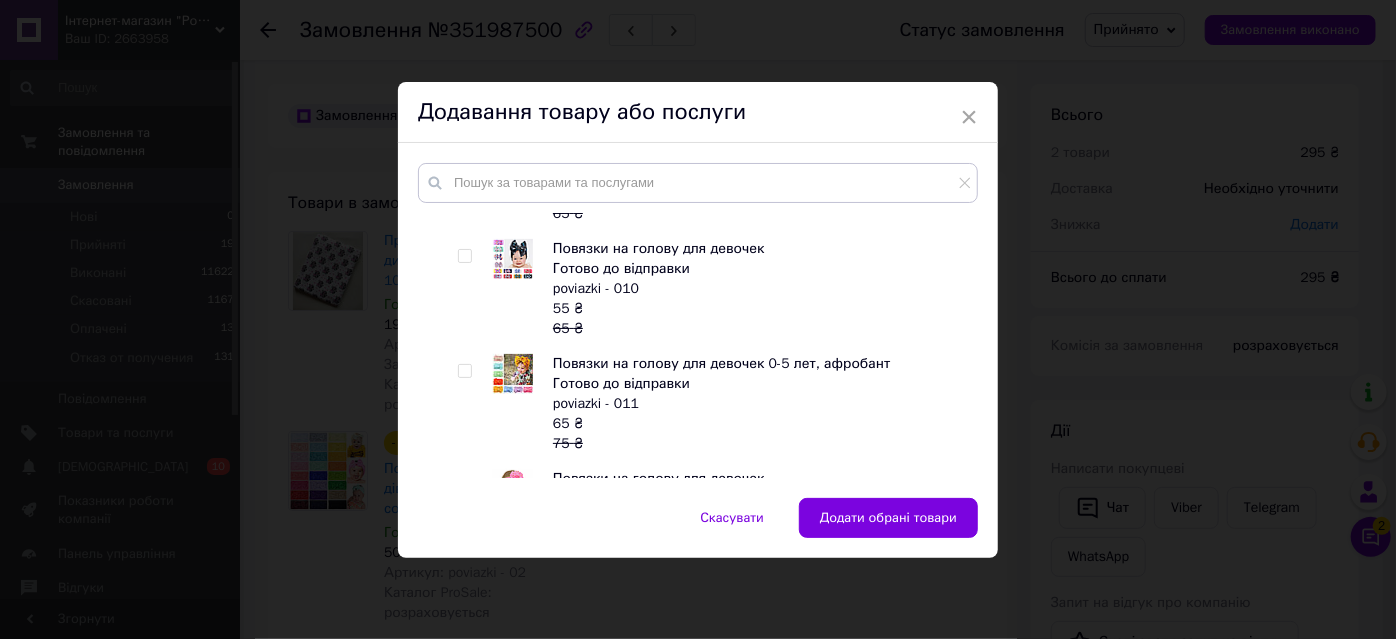 click at bounding box center (465, 371) 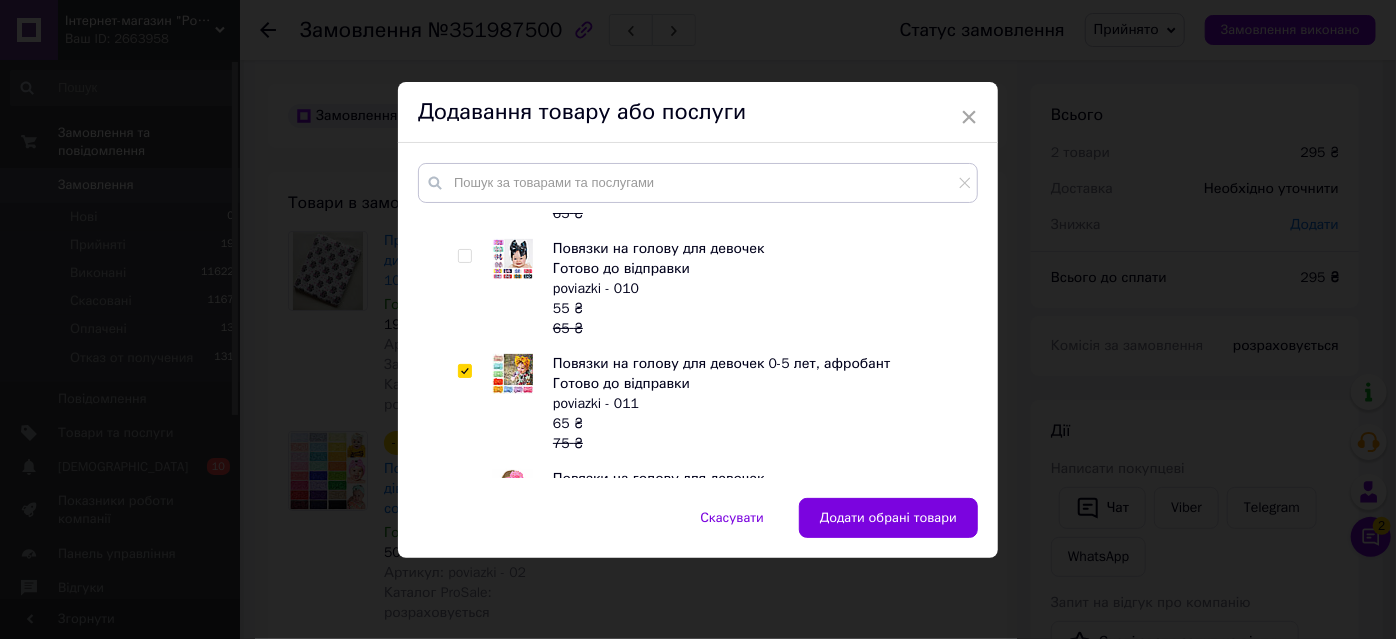 checkbox on "true" 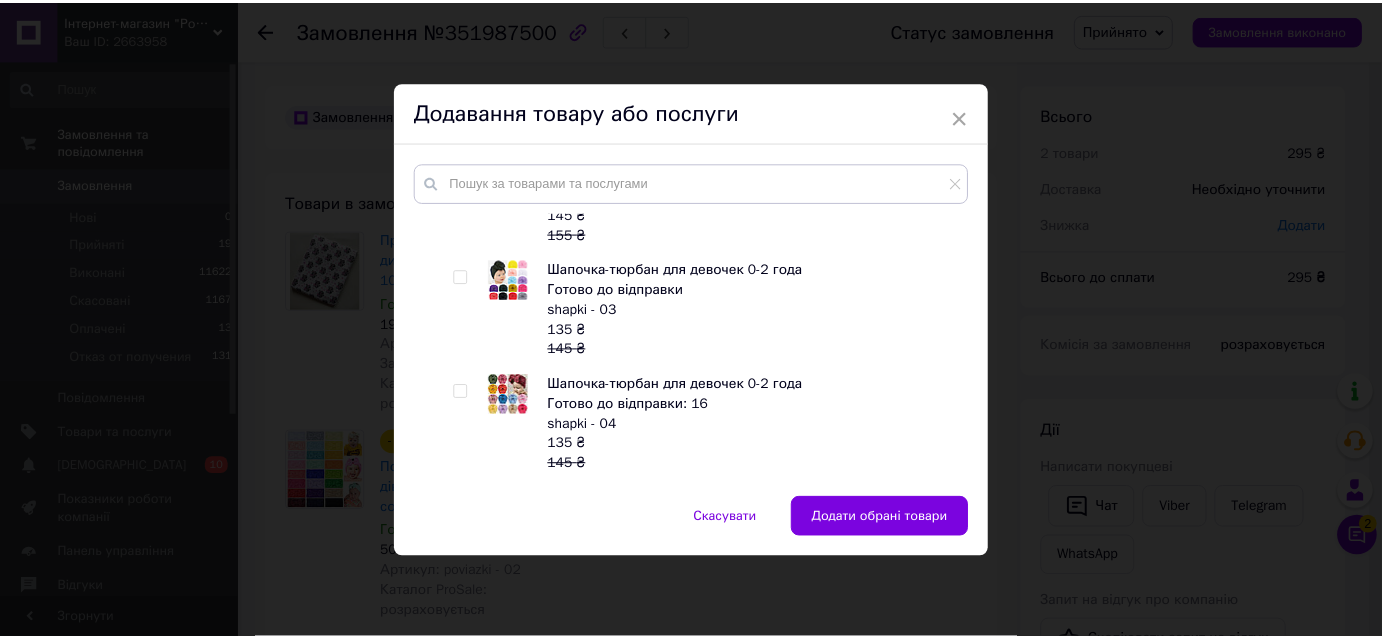 scroll, scrollTop: 1909, scrollLeft: 0, axis: vertical 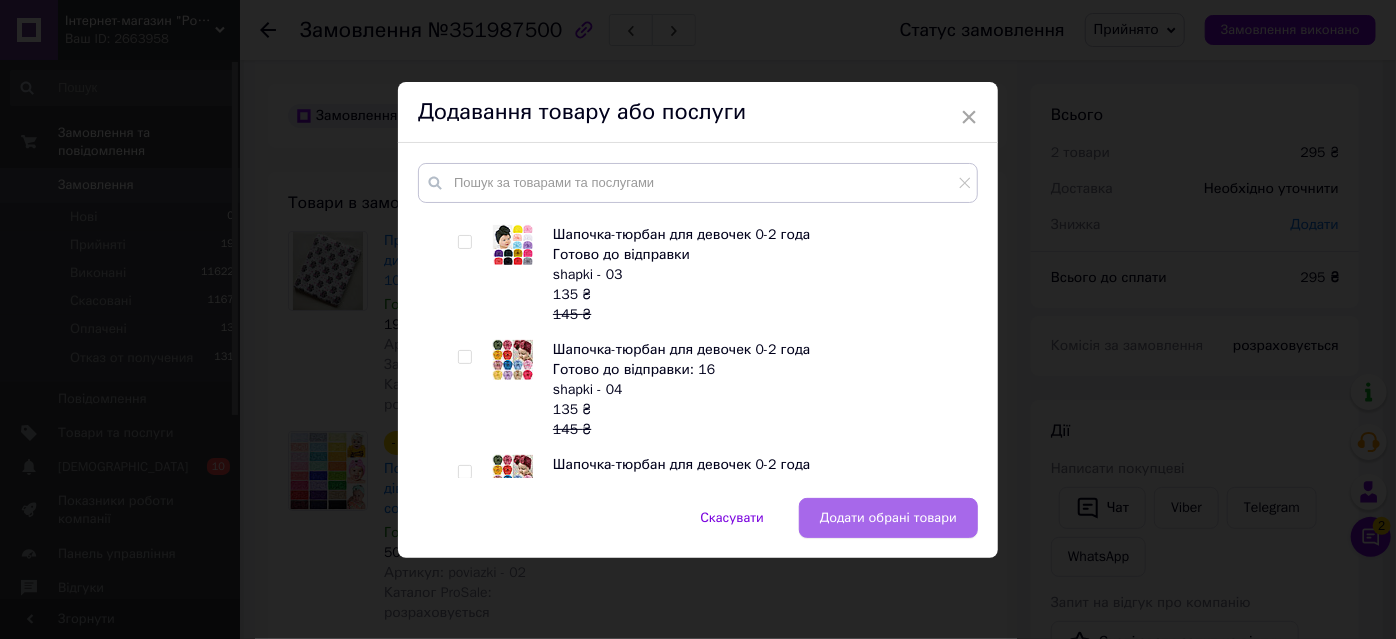 click on "Додати обрані товари" at bounding box center [888, 518] 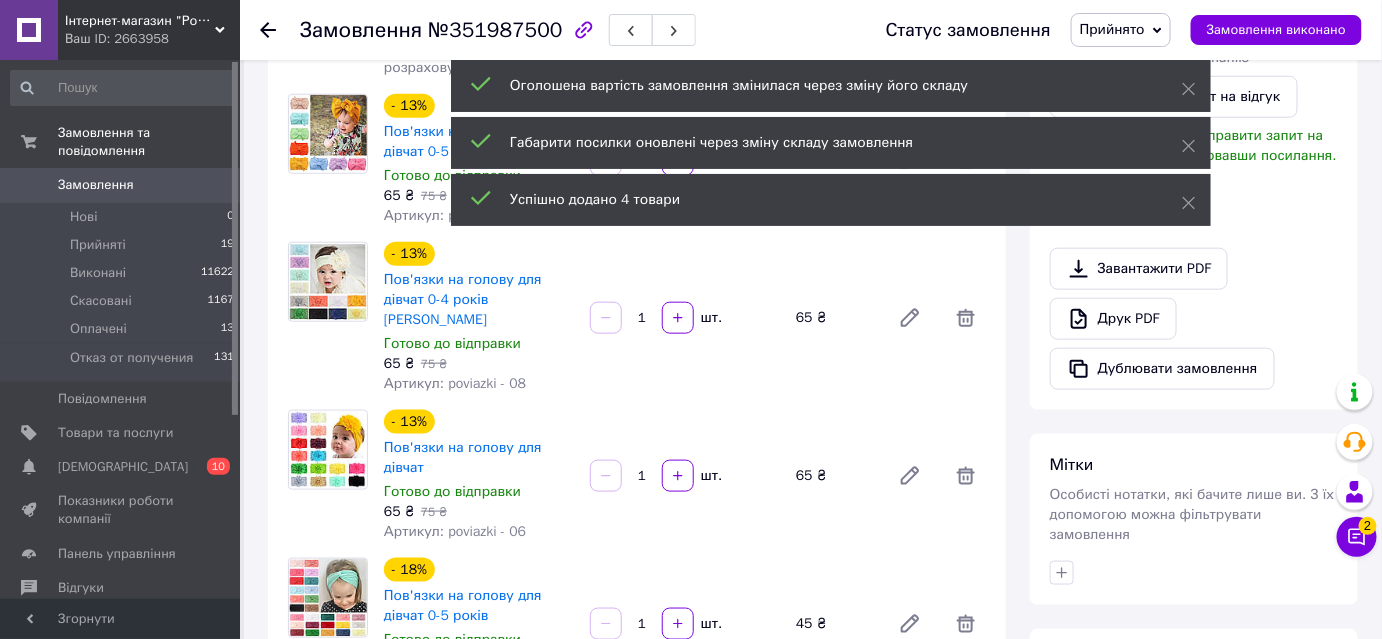 scroll, scrollTop: 636, scrollLeft: 0, axis: vertical 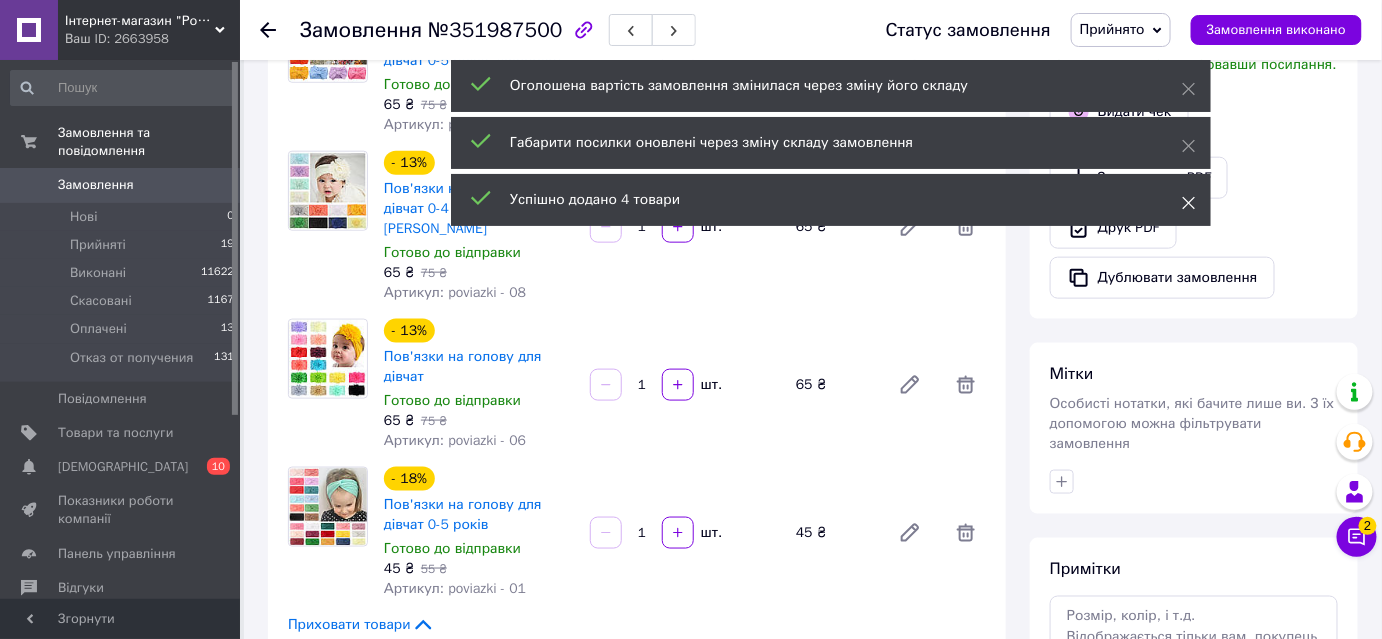 click 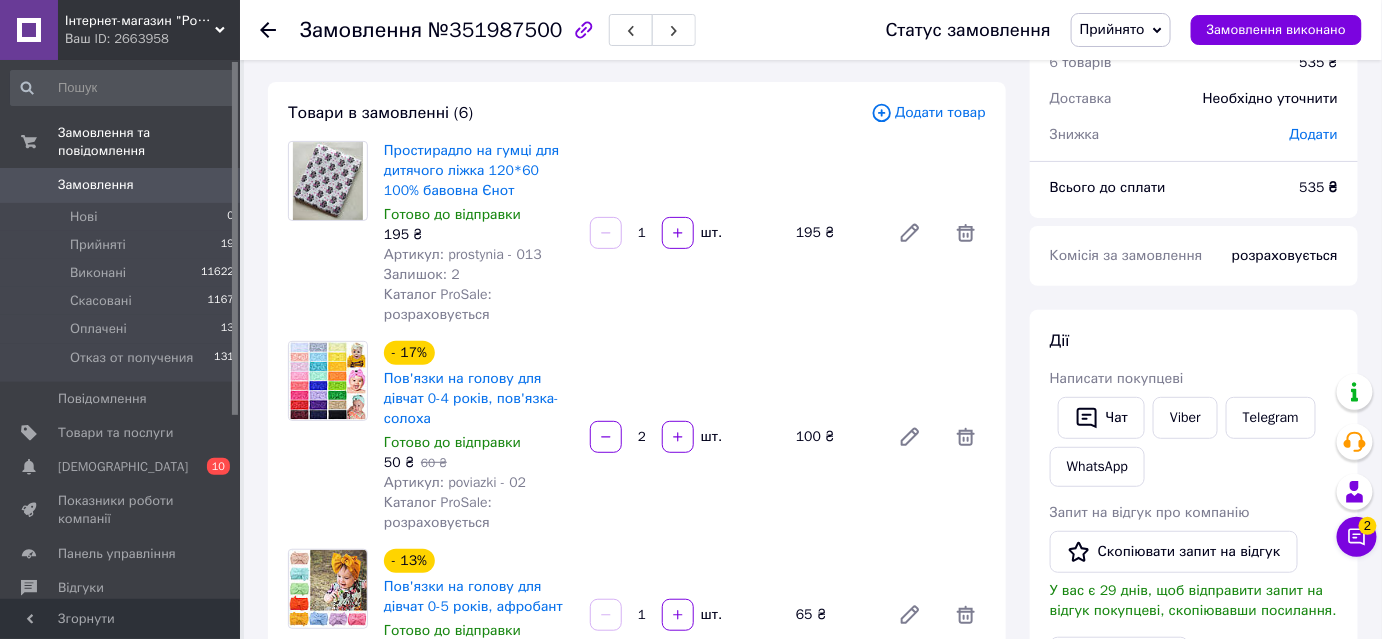 scroll, scrollTop: 0, scrollLeft: 0, axis: both 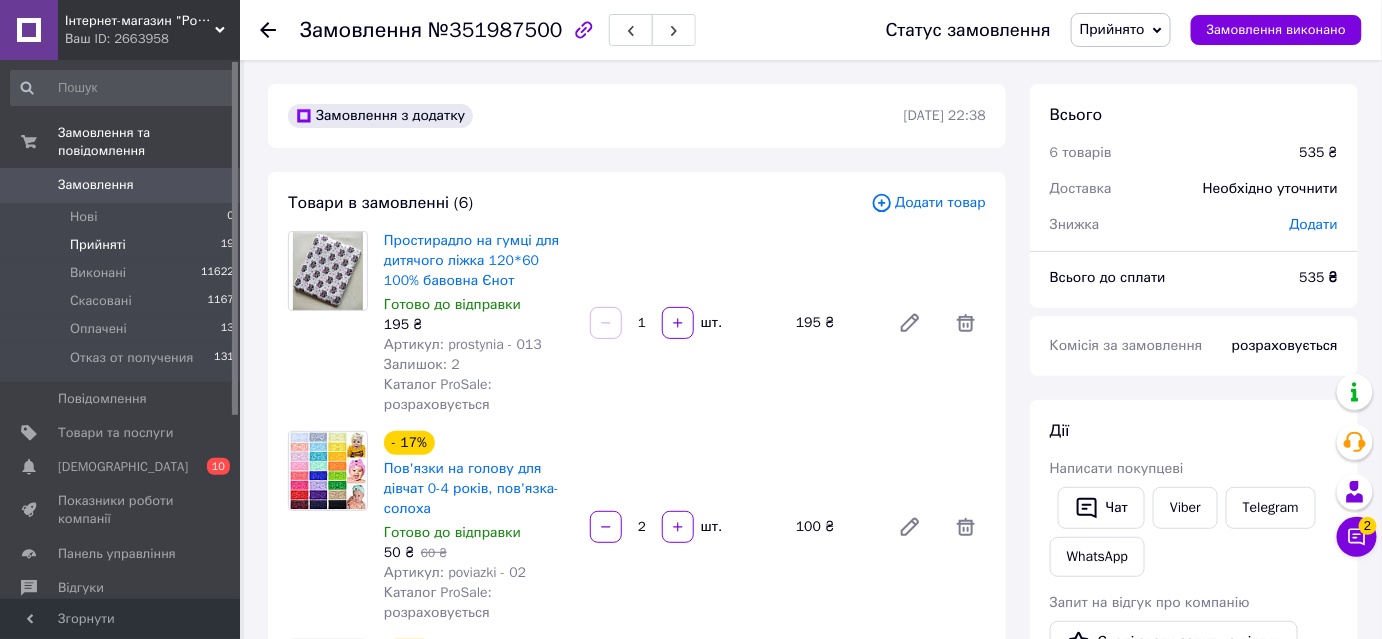 click on "Прийняті" at bounding box center [98, 245] 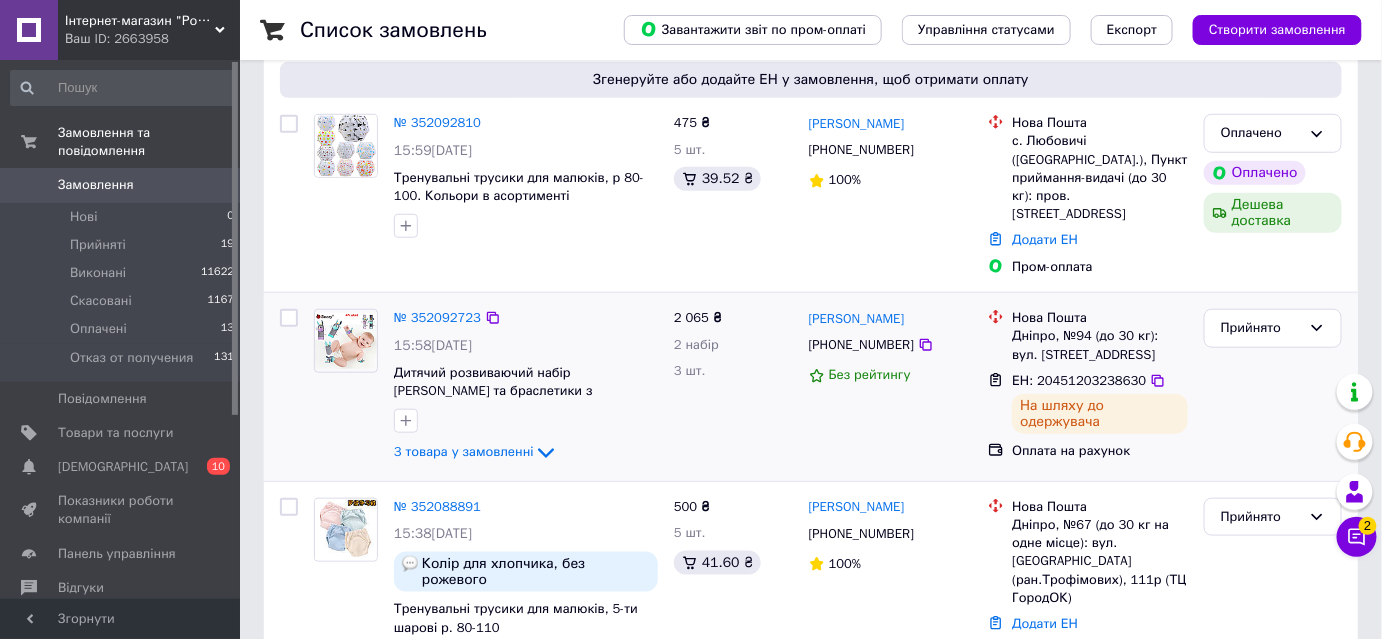 scroll, scrollTop: 454, scrollLeft: 0, axis: vertical 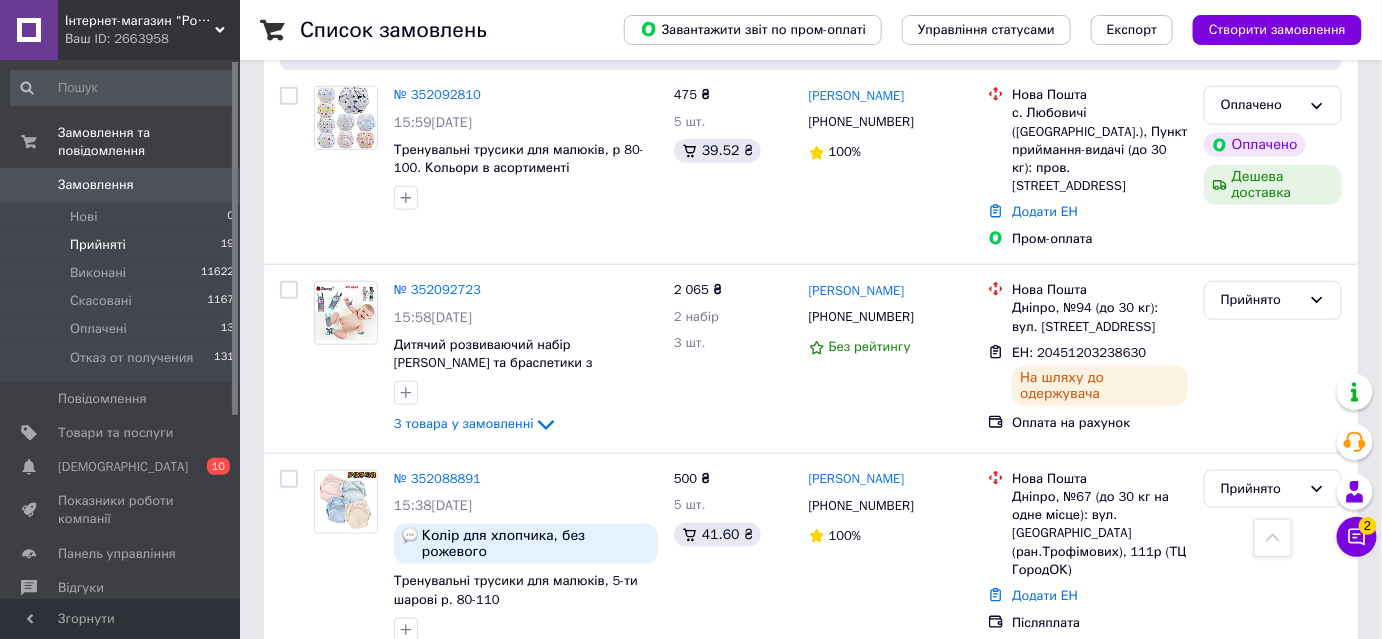 click on "Прийняті" at bounding box center [98, 245] 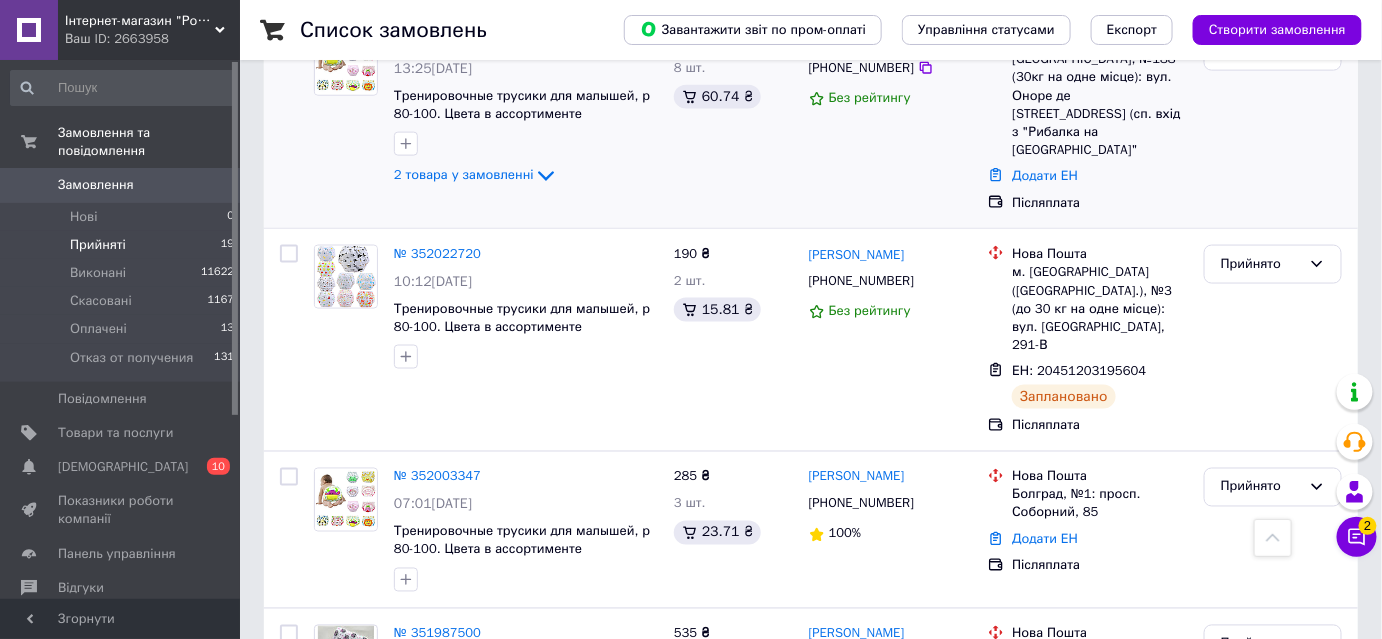 scroll, scrollTop: 878, scrollLeft: 0, axis: vertical 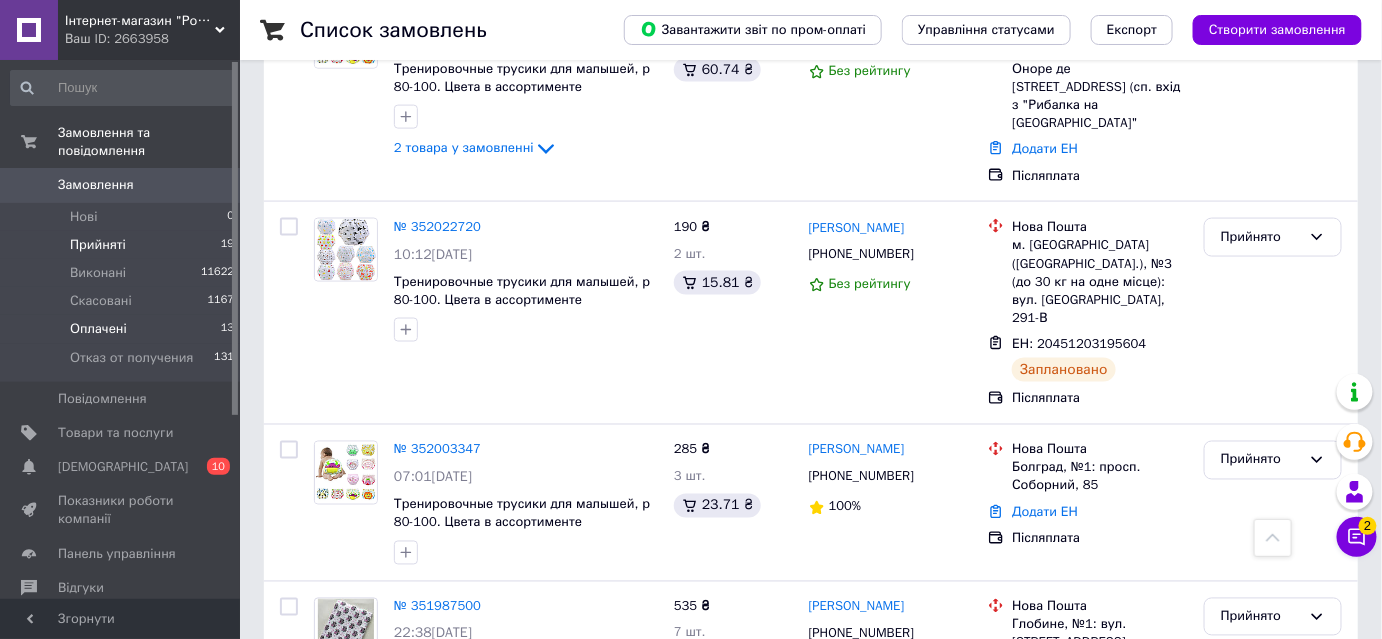 click on "Оплачені" at bounding box center (98, 329) 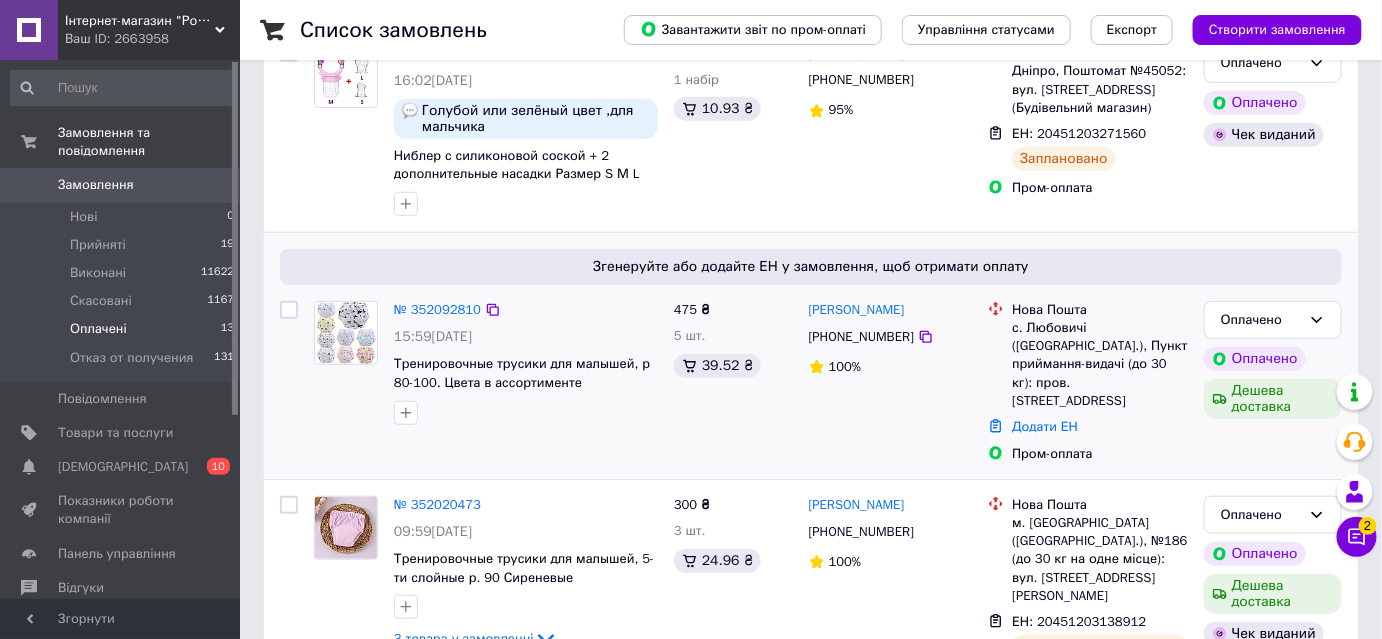 scroll, scrollTop: 363, scrollLeft: 0, axis: vertical 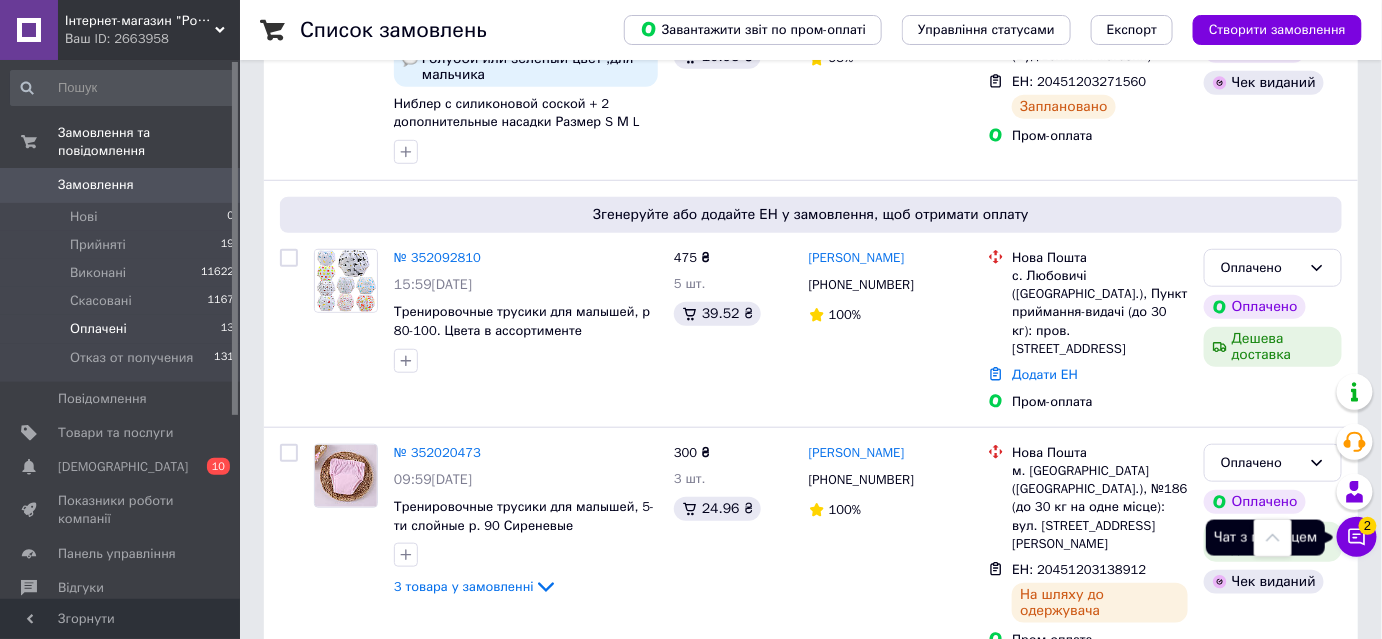 click on "2" at bounding box center [1368, 526] 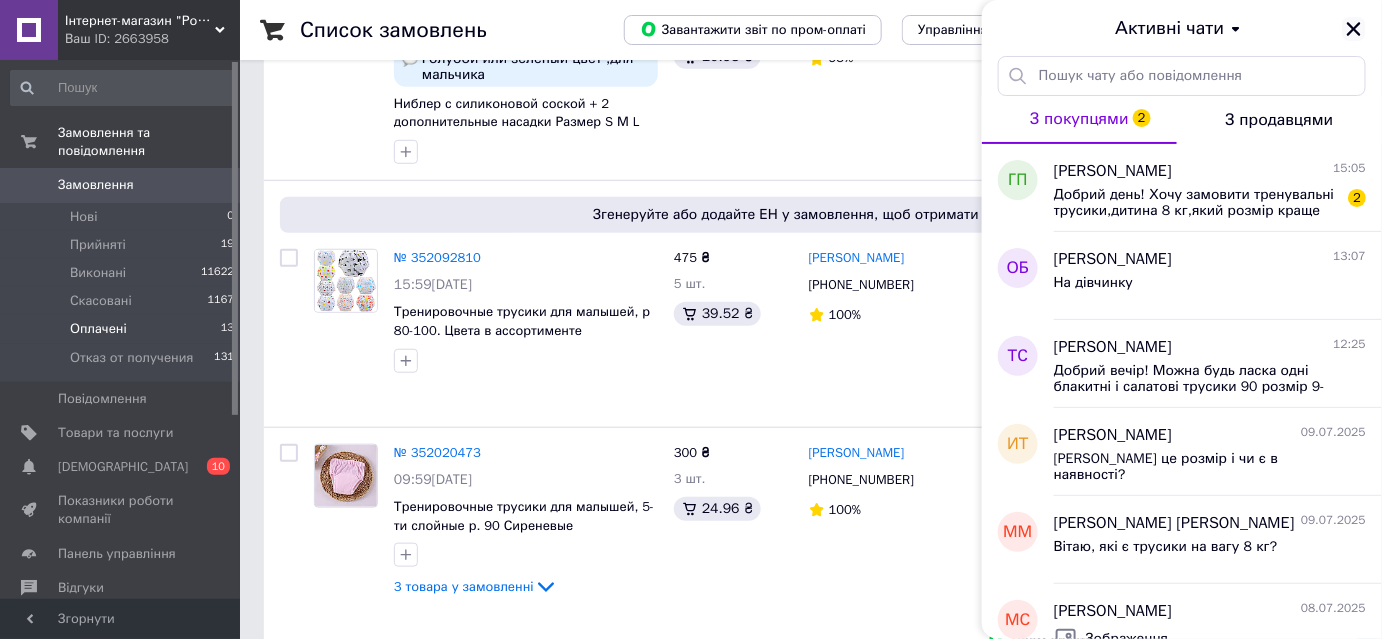 click 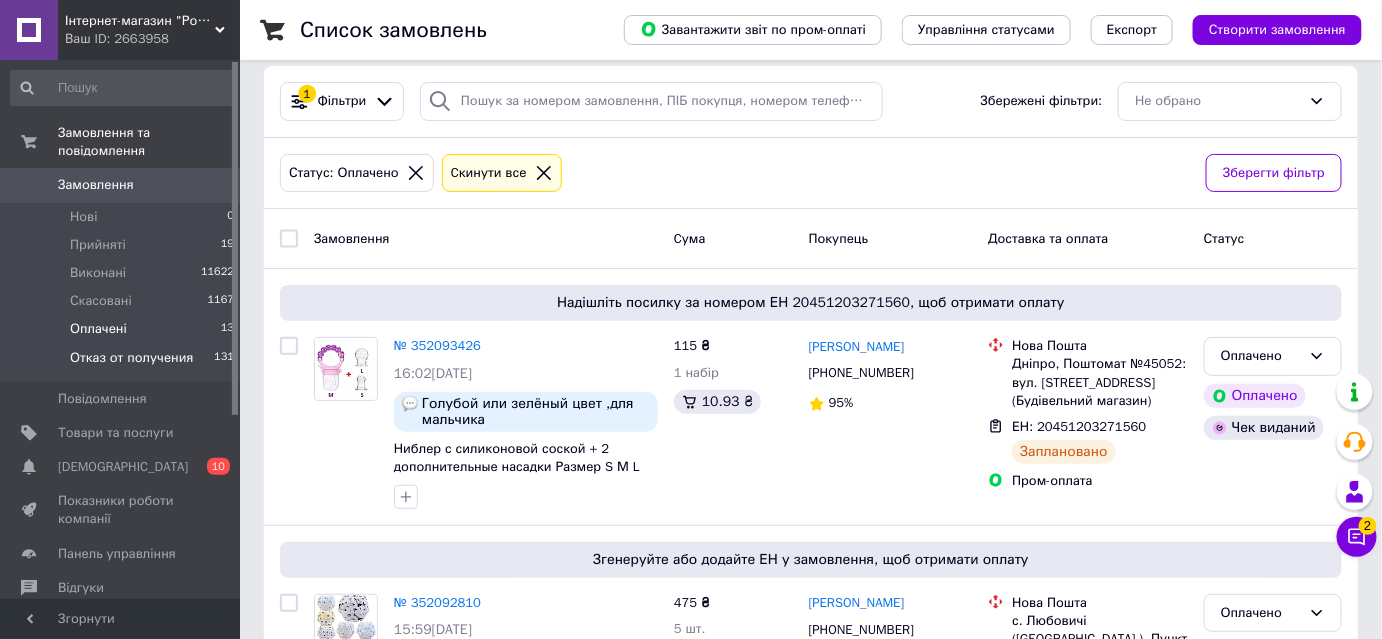 scroll, scrollTop: 0, scrollLeft: 0, axis: both 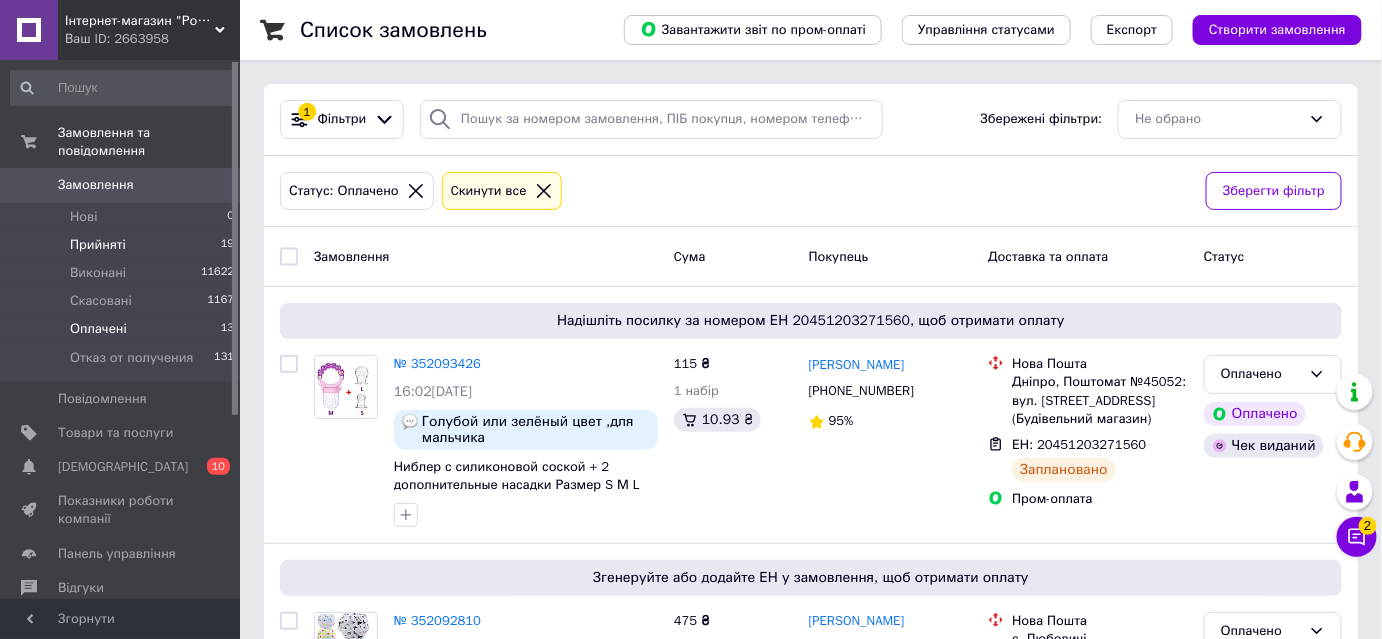 click on "Прийняті" at bounding box center [98, 245] 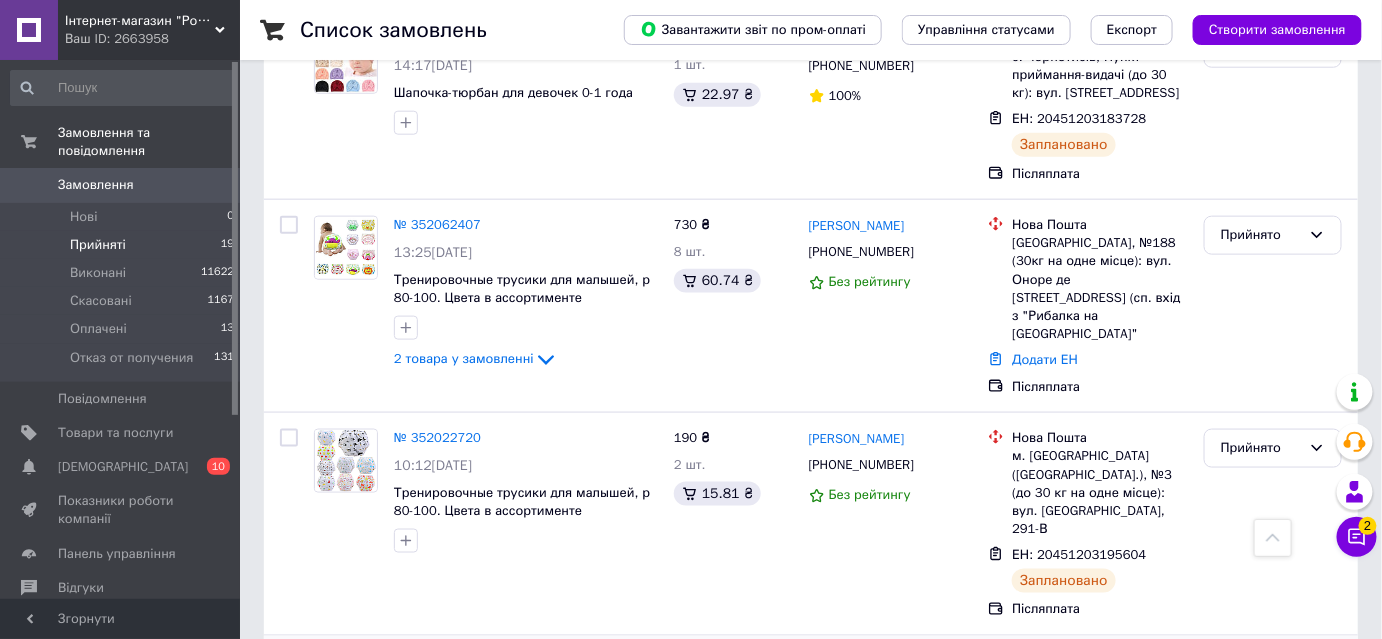 scroll, scrollTop: 636, scrollLeft: 0, axis: vertical 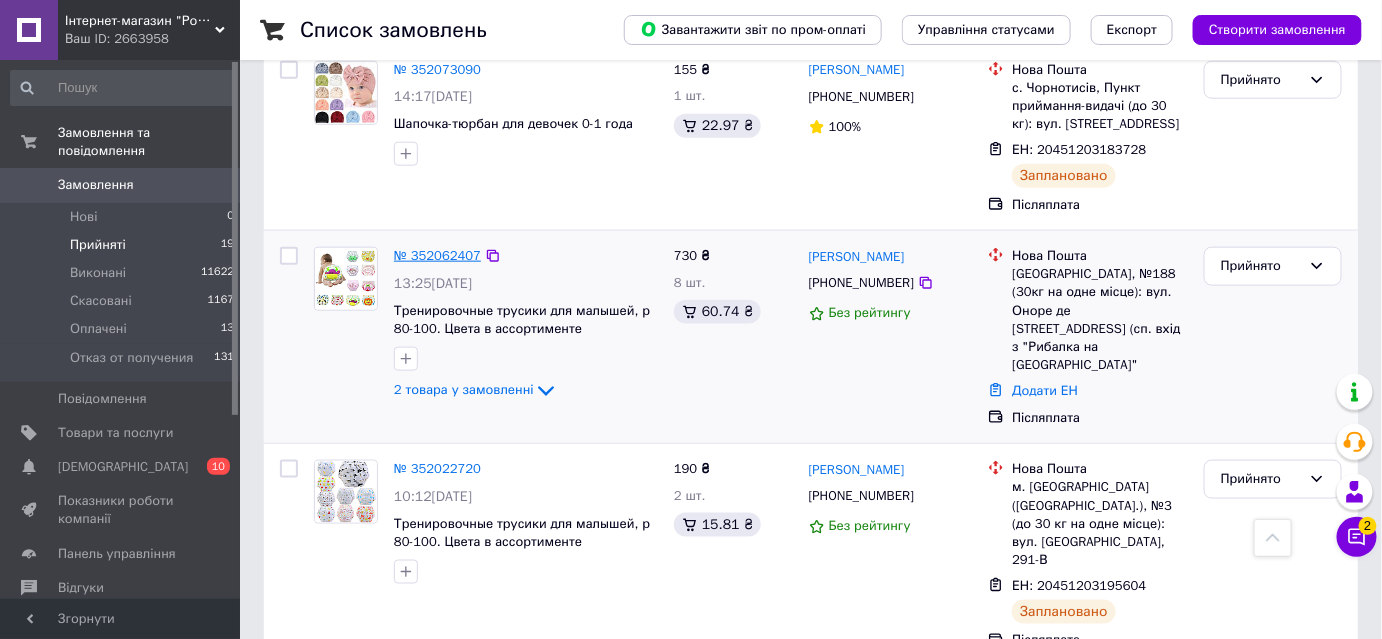 click on "№ 352062407" at bounding box center (437, 255) 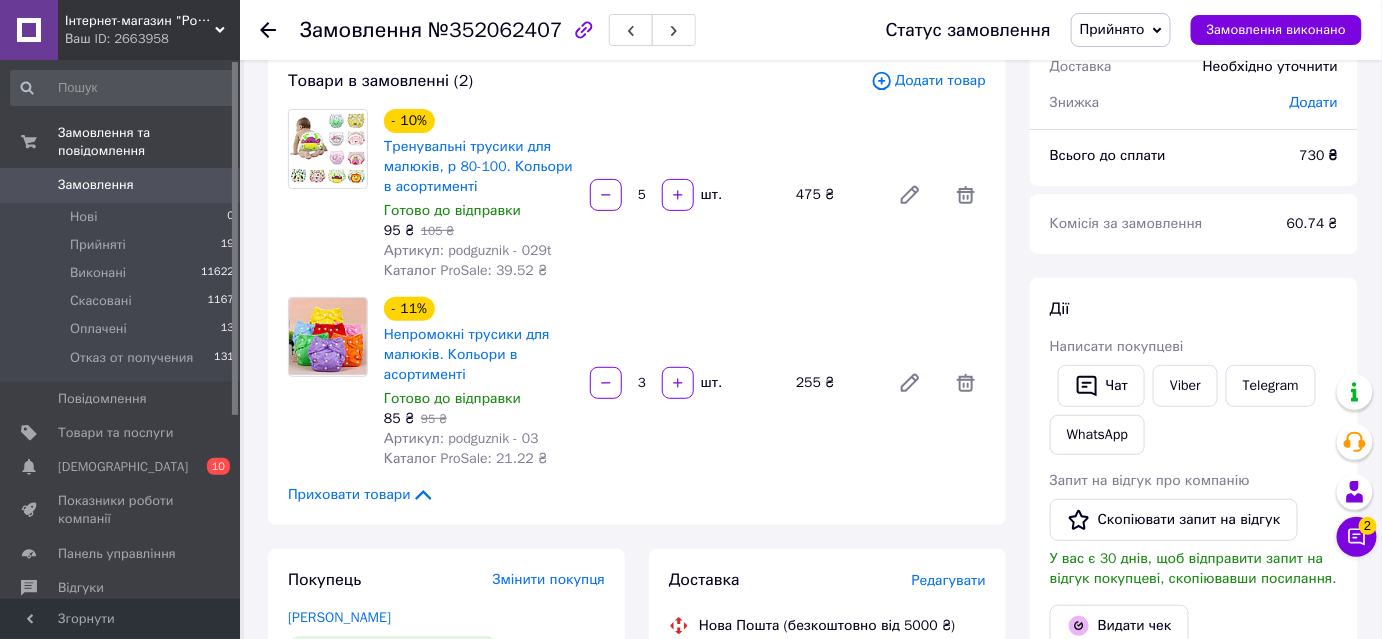 scroll, scrollTop: 90, scrollLeft: 0, axis: vertical 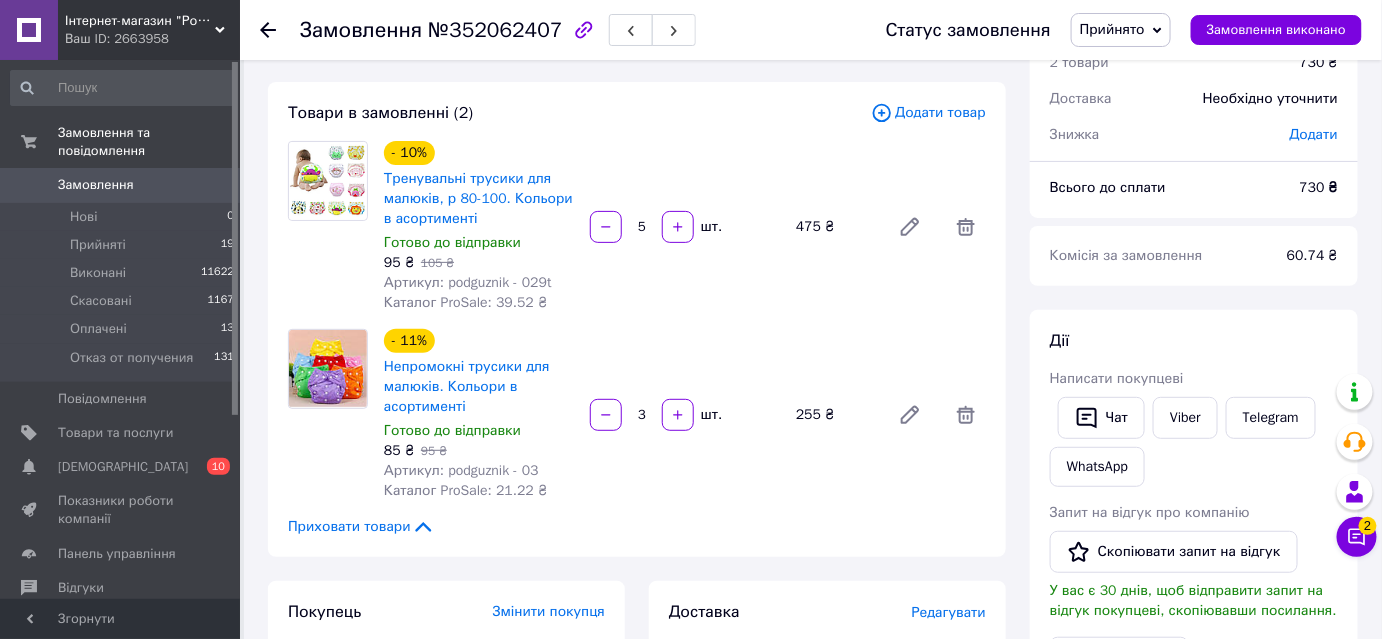 click on "3" at bounding box center (642, 415) 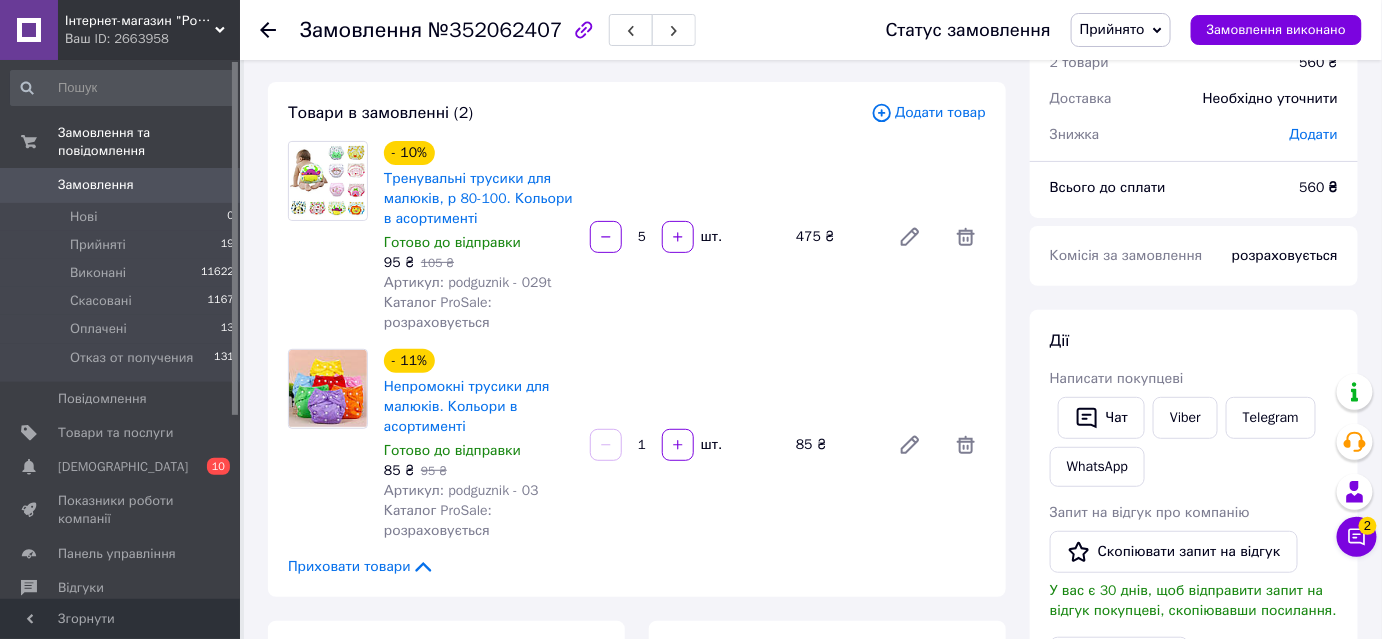 type on "1" 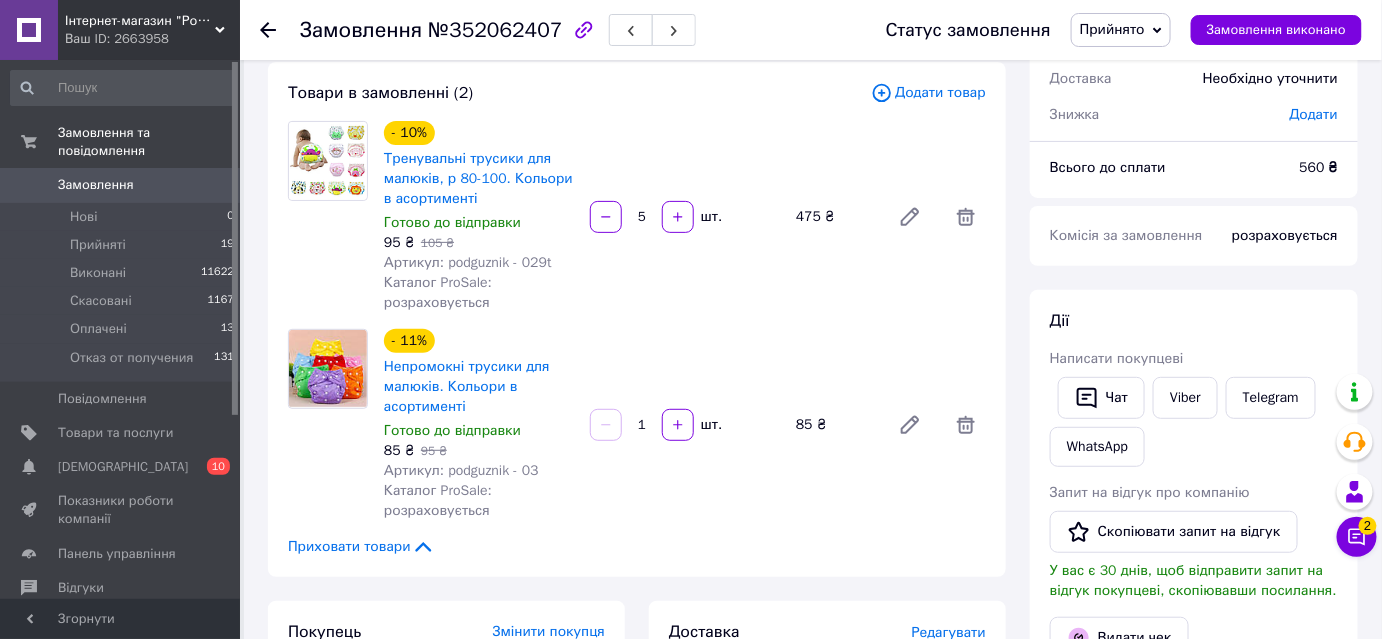scroll, scrollTop: 0, scrollLeft: 0, axis: both 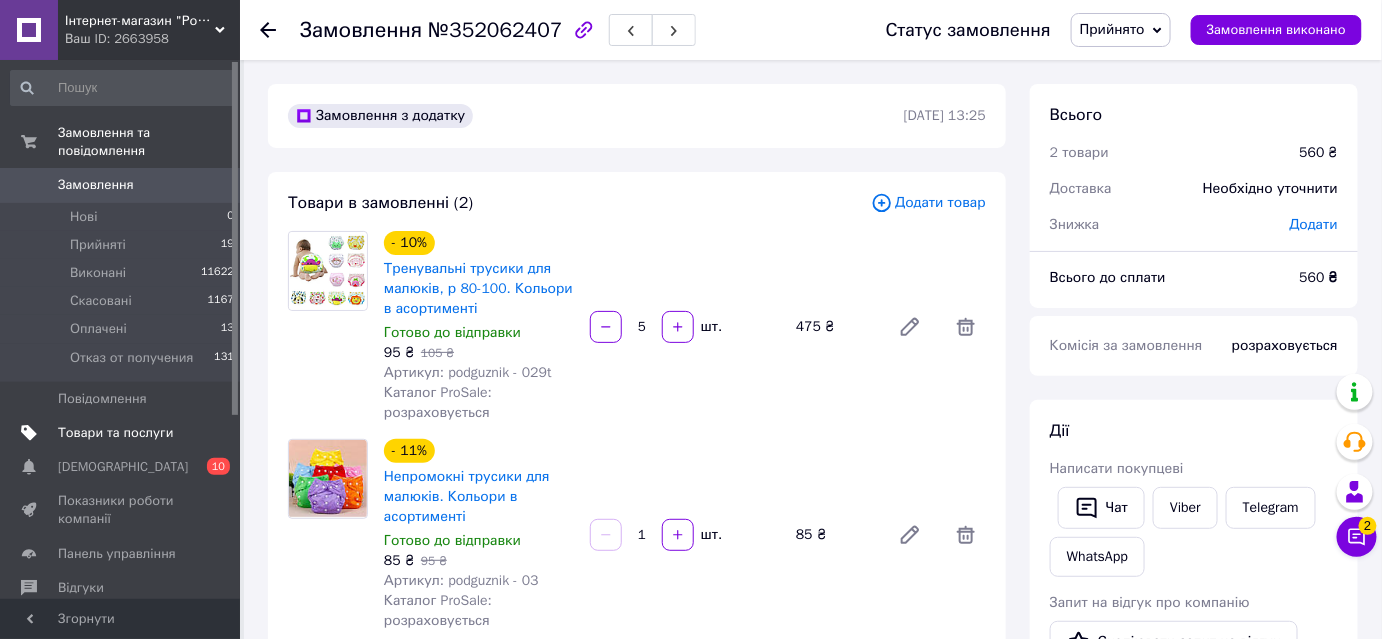 click on "Товари та послуги" at bounding box center [115, 433] 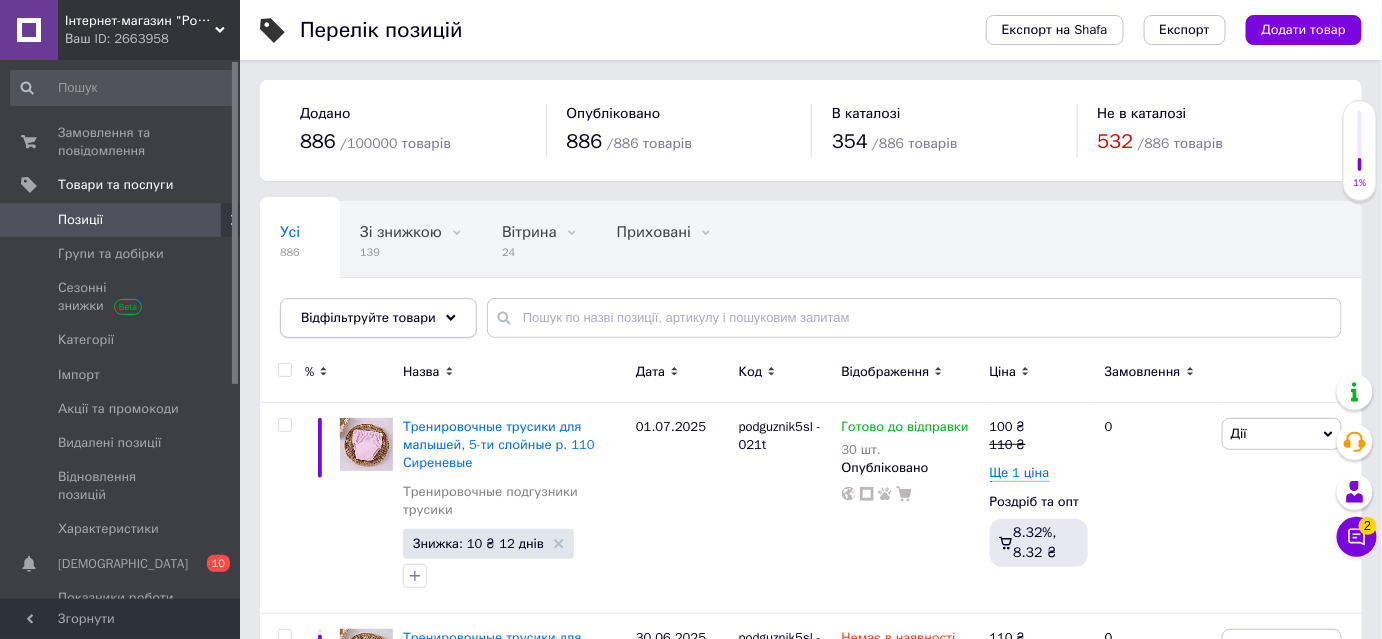 click on "Відфільтруйте товари" at bounding box center (368, 317) 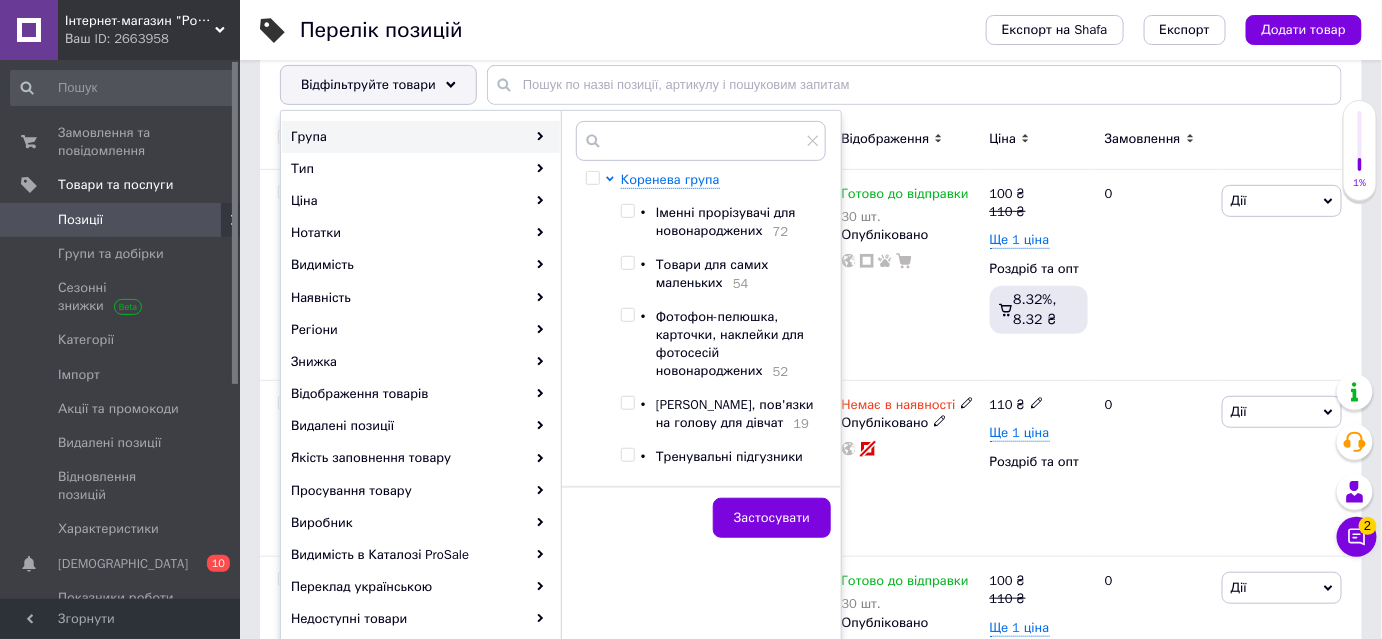 scroll, scrollTop: 272, scrollLeft: 0, axis: vertical 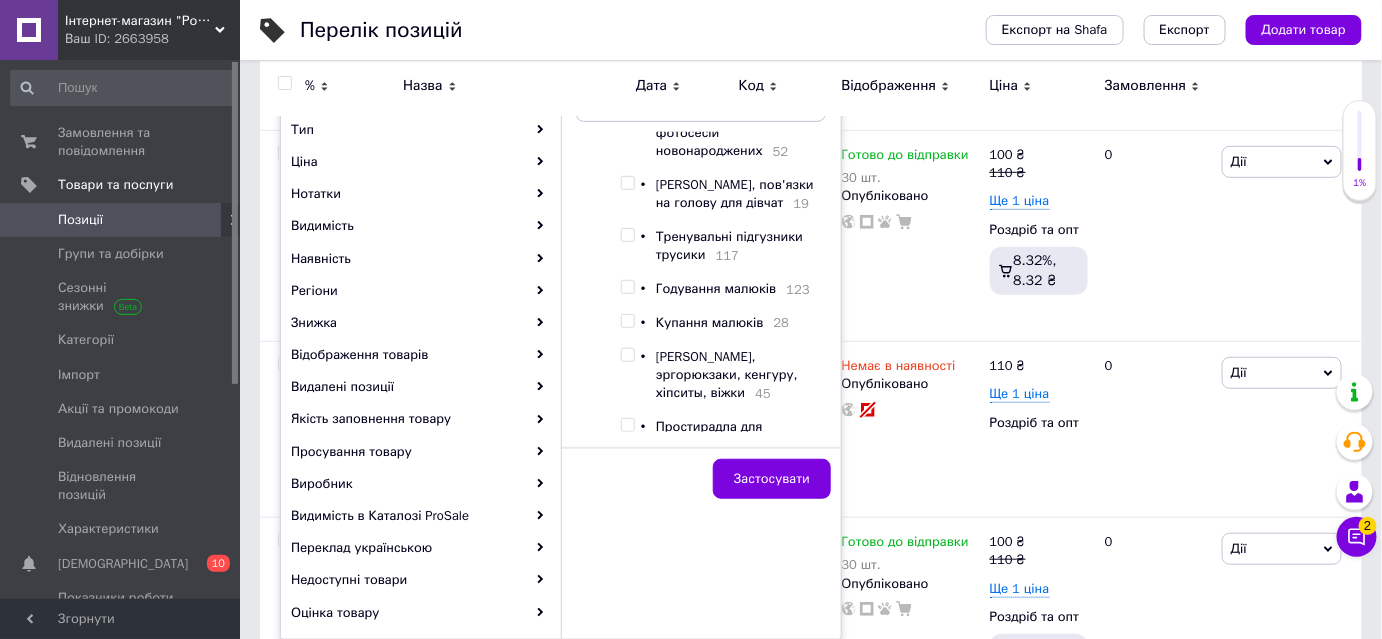 click at bounding box center [627, 235] 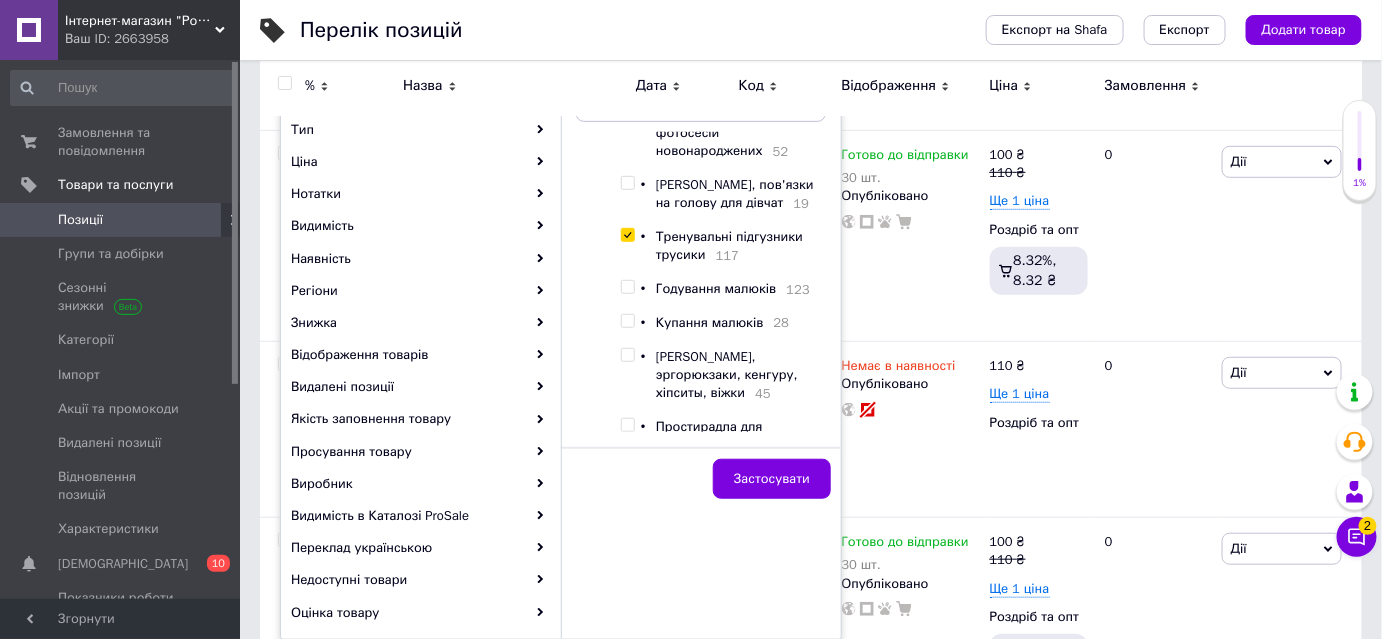checkbox on "true" 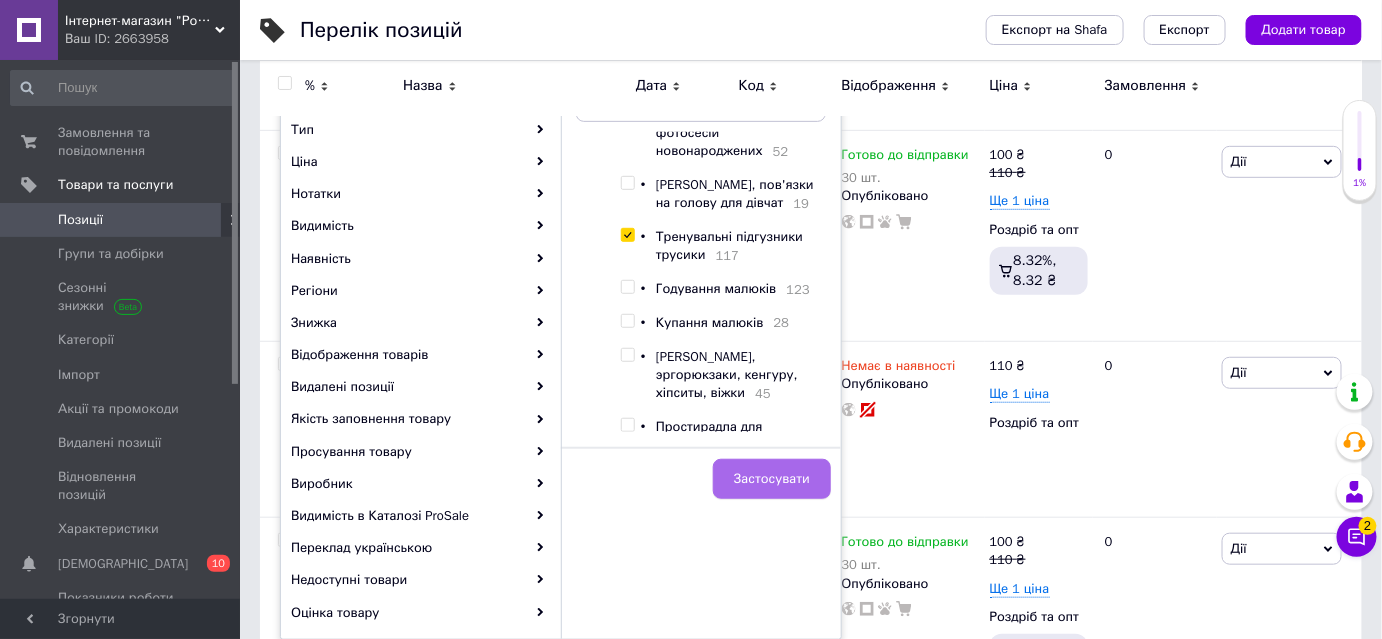 click on "Застосувати" at bounding box center [772, 479] 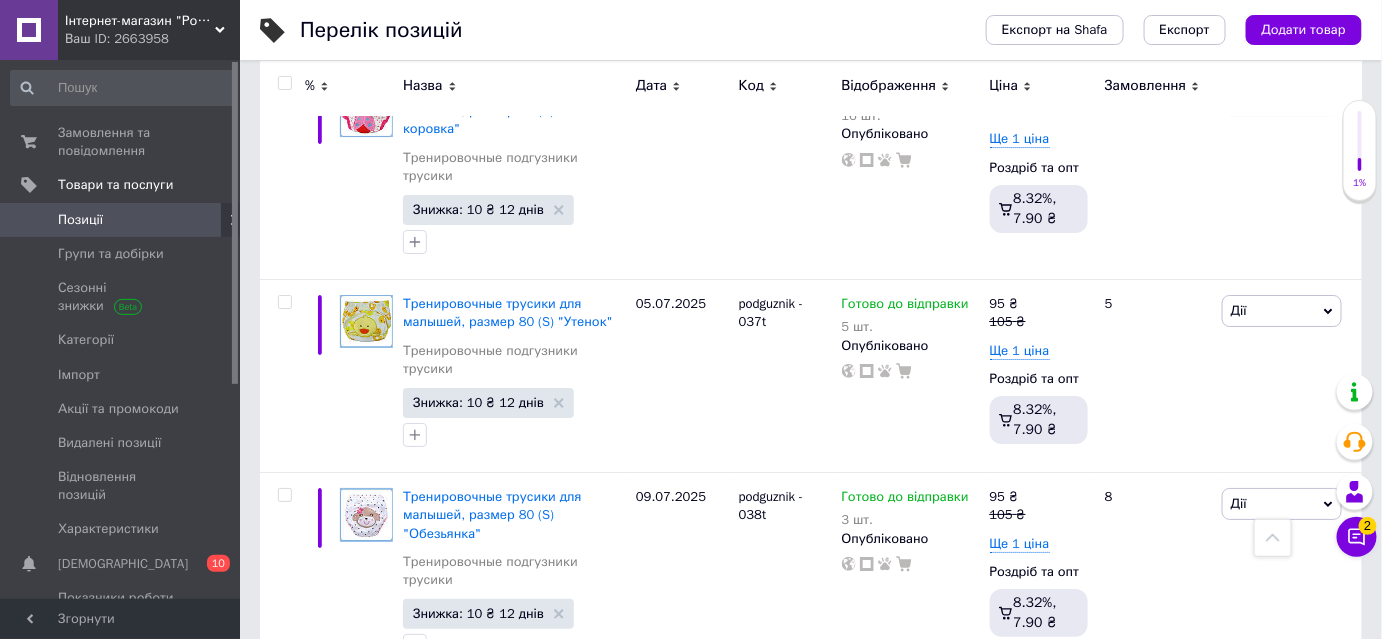 scroll, scrollTop: 9890, scrollLeft: 0, axis: vertical 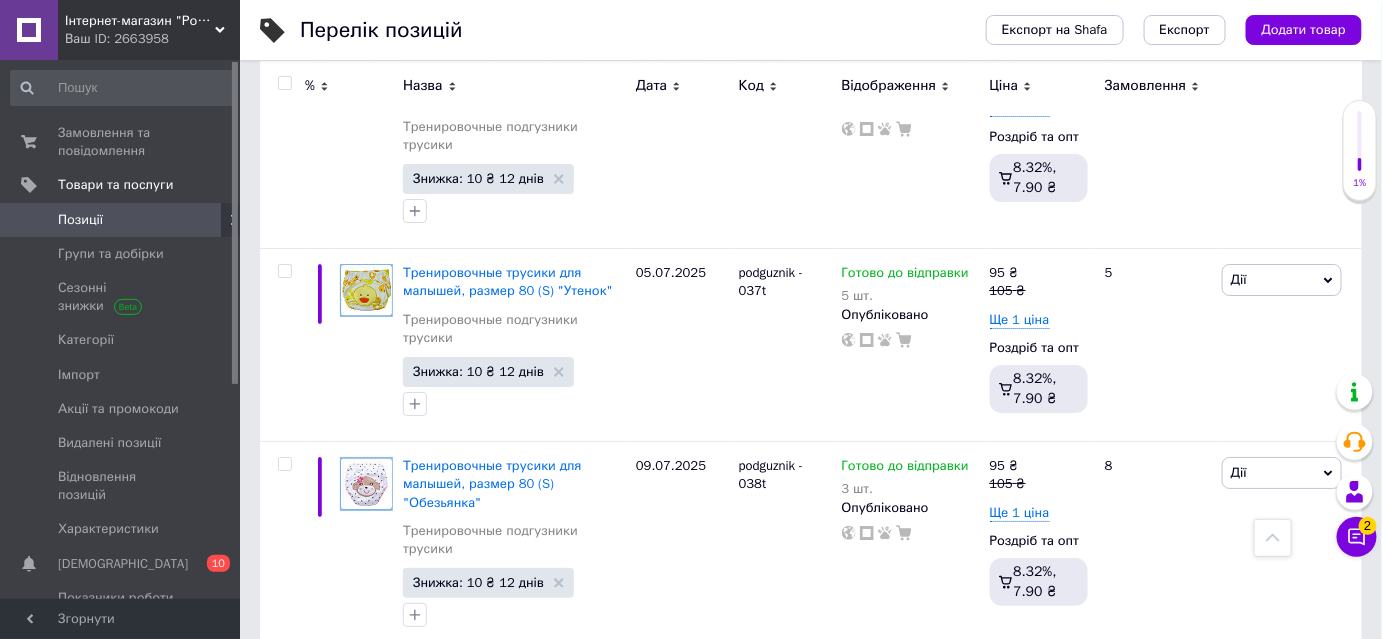 click 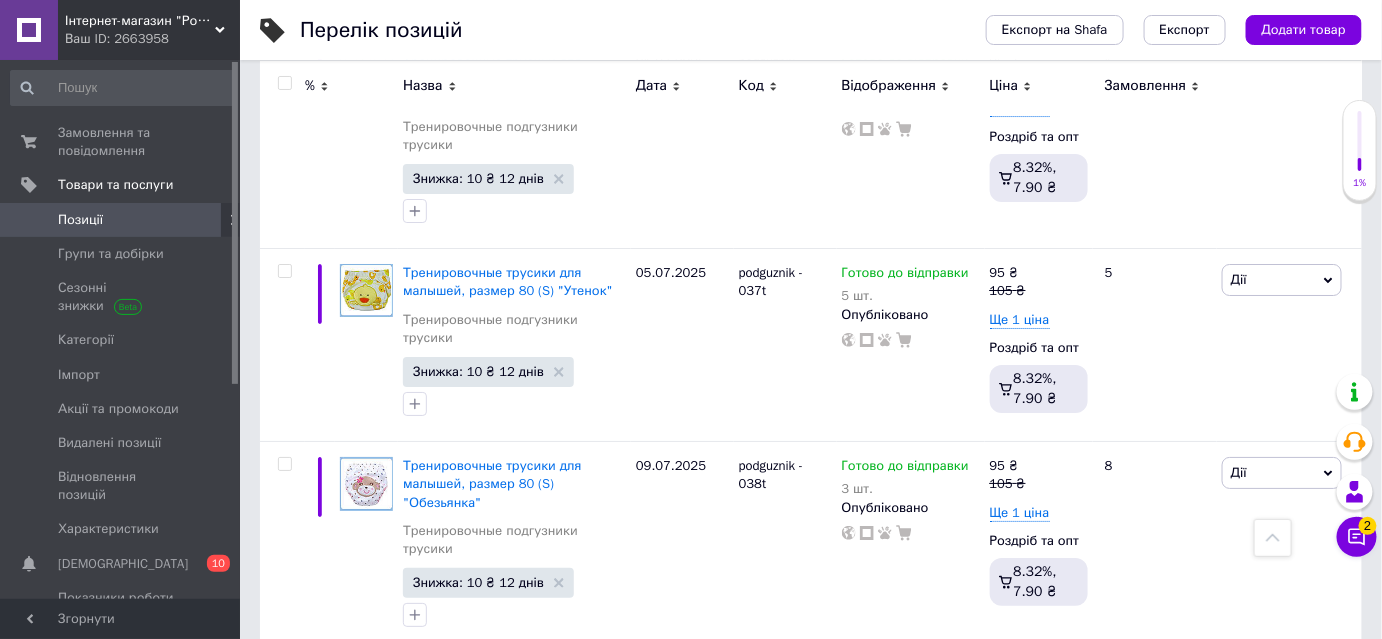 click on "8" at bounding box center [1074, 1153] 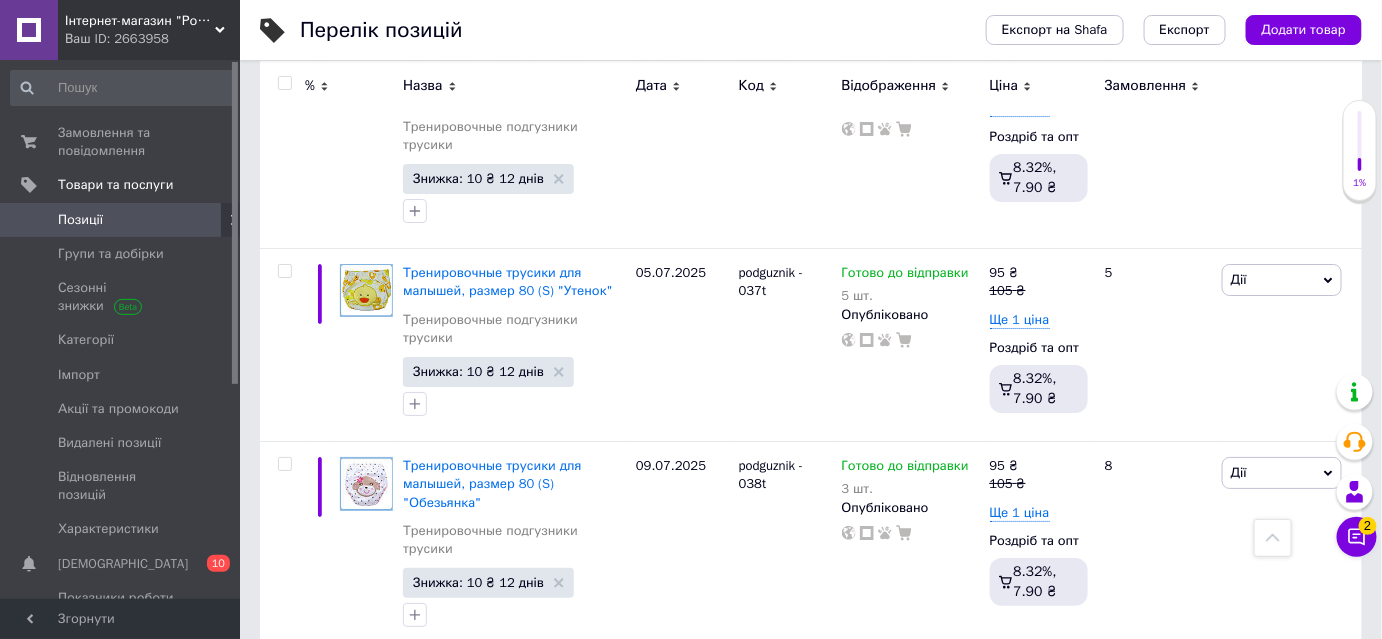 click on "07.07.2025" at bounding box center (682, 1176) 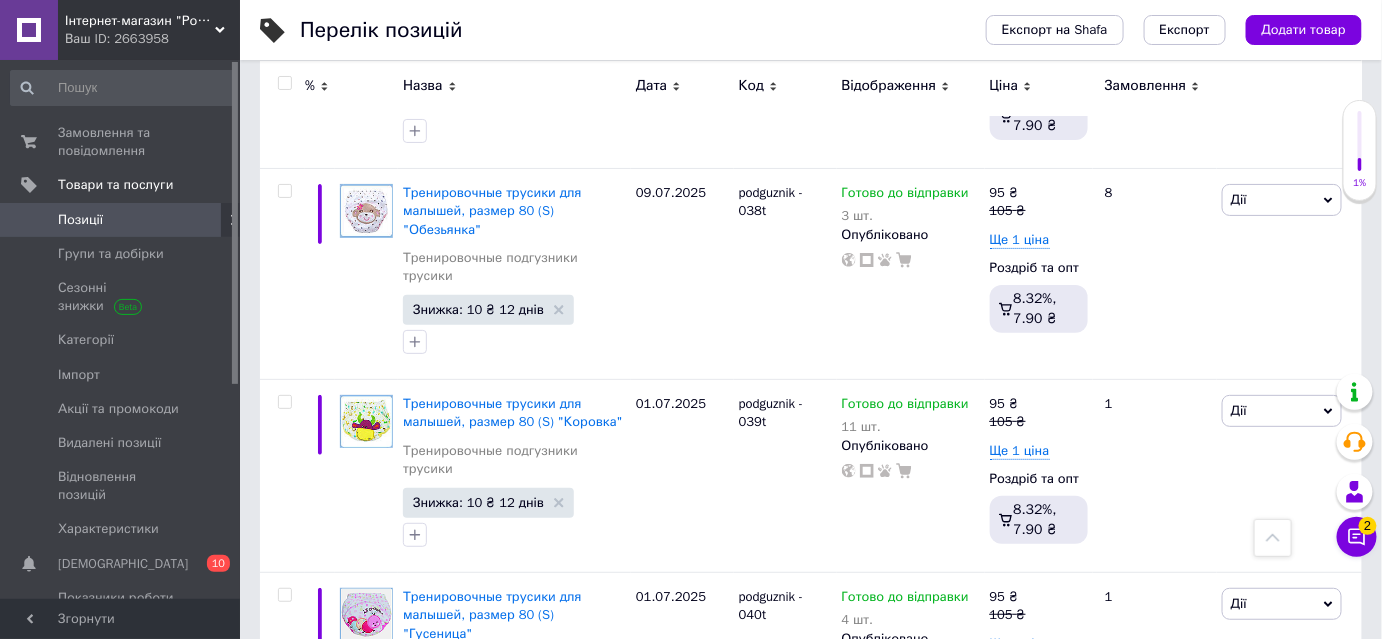 scroll, scrollTop: 10254, scrollLeft: 0, axis: vertical 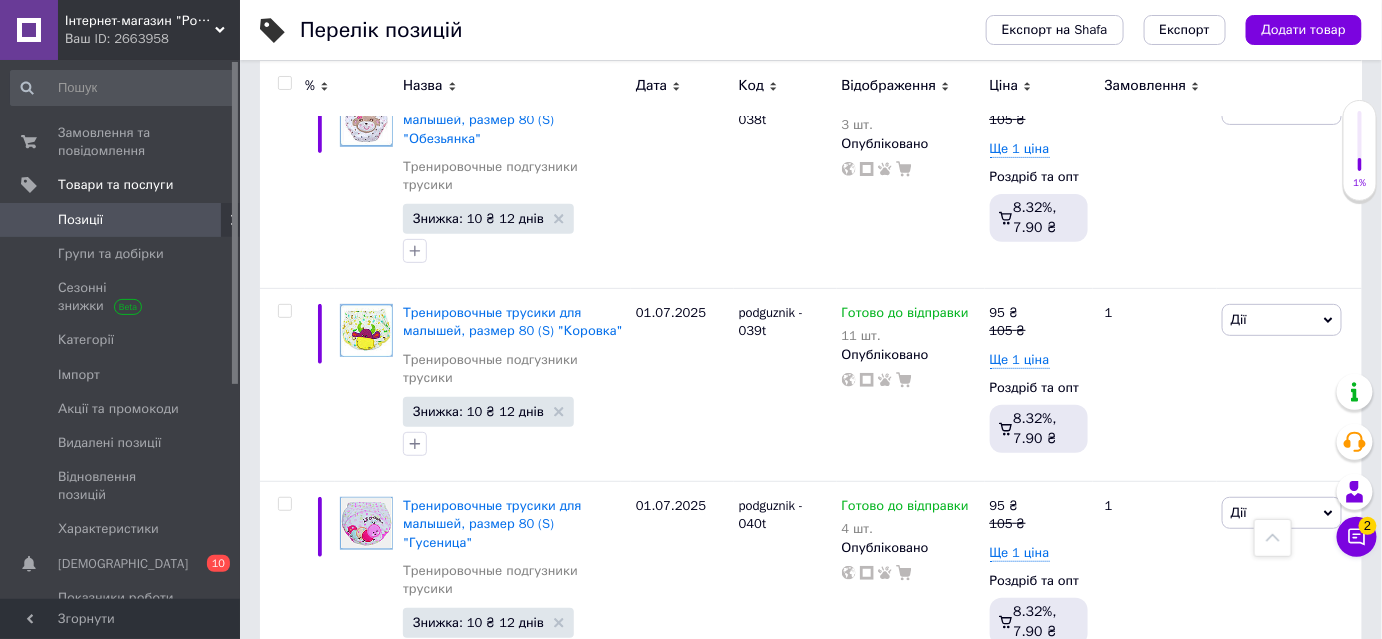 click 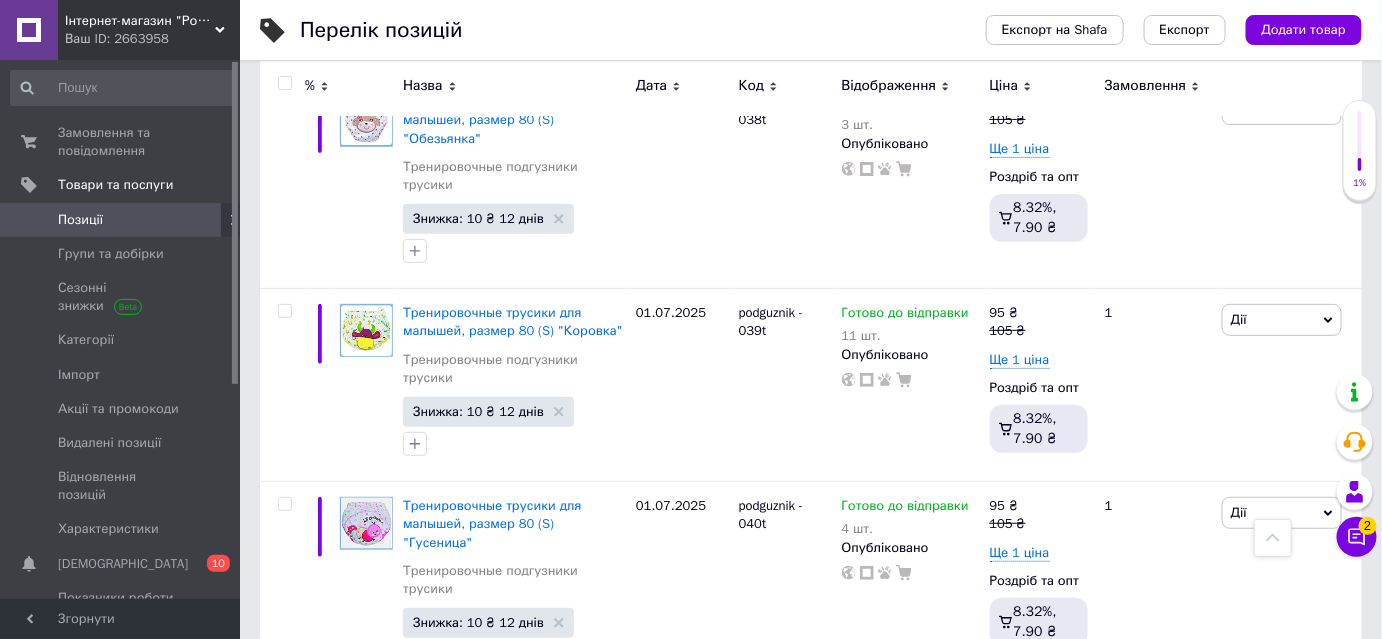 type on "14" 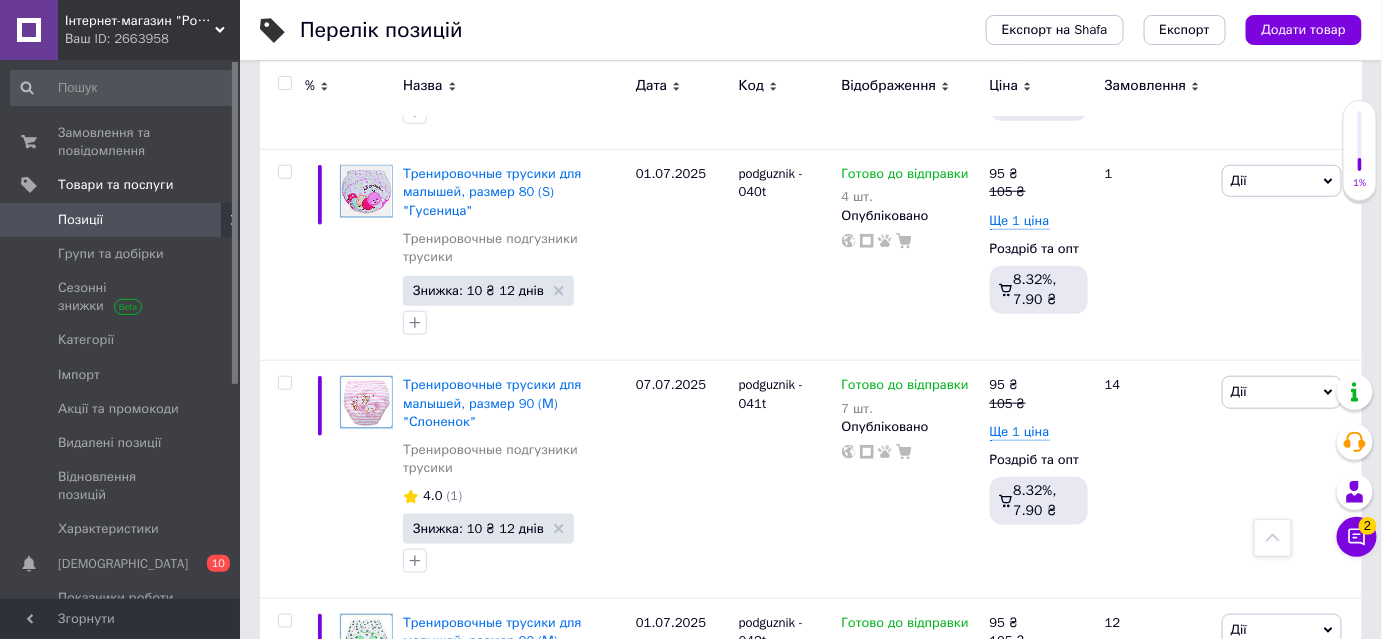 scroll, scrollTop: 10618, scrollLeft: 0, axis: vertical 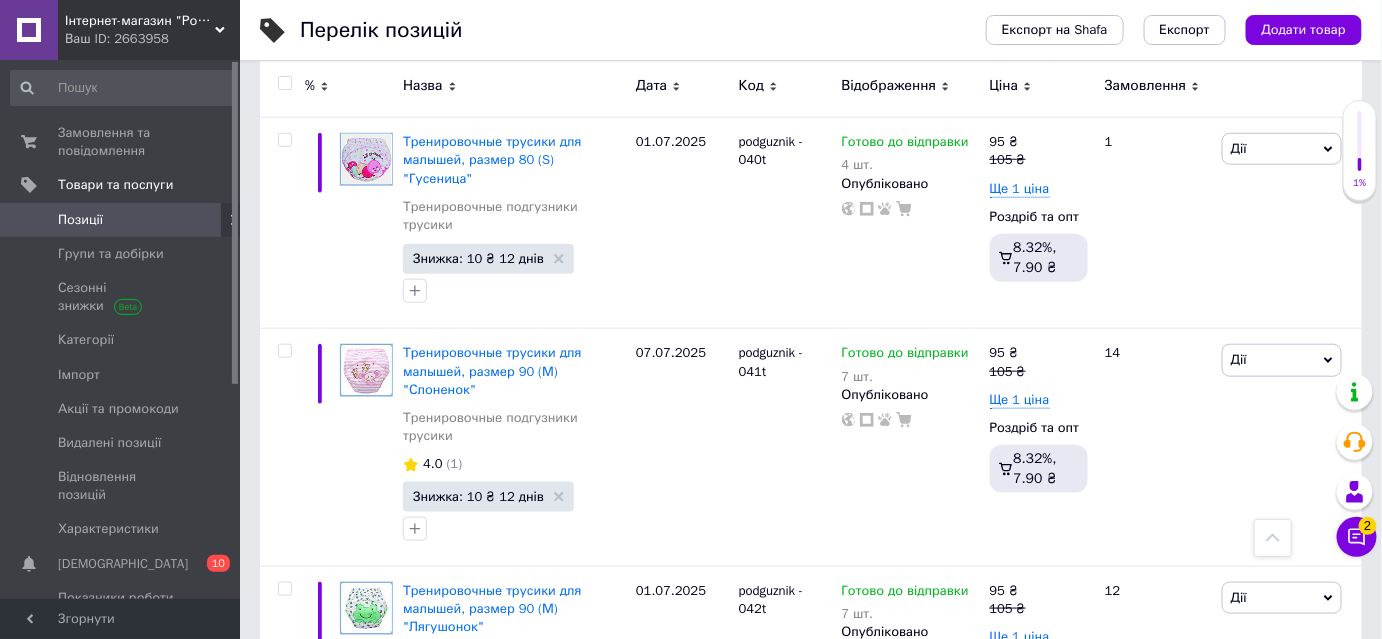 click 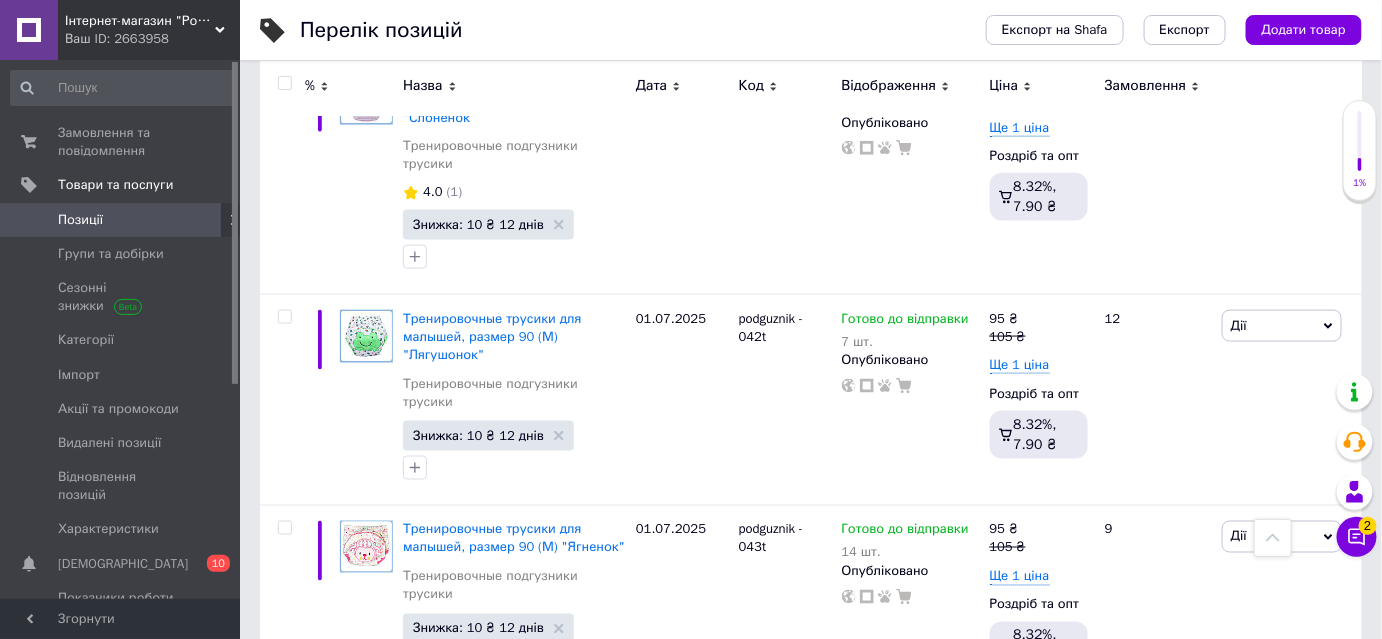 scroll, scrollTop: 10981, scrollLeft: 0, axis: vertical 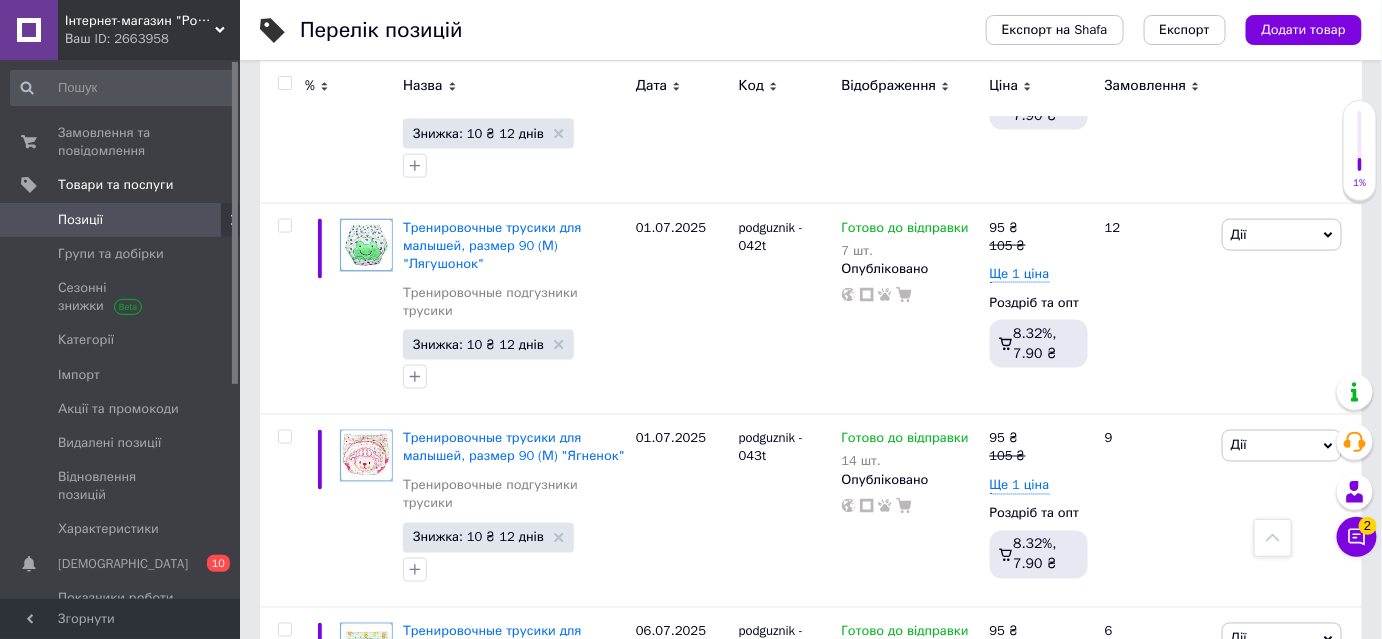 click 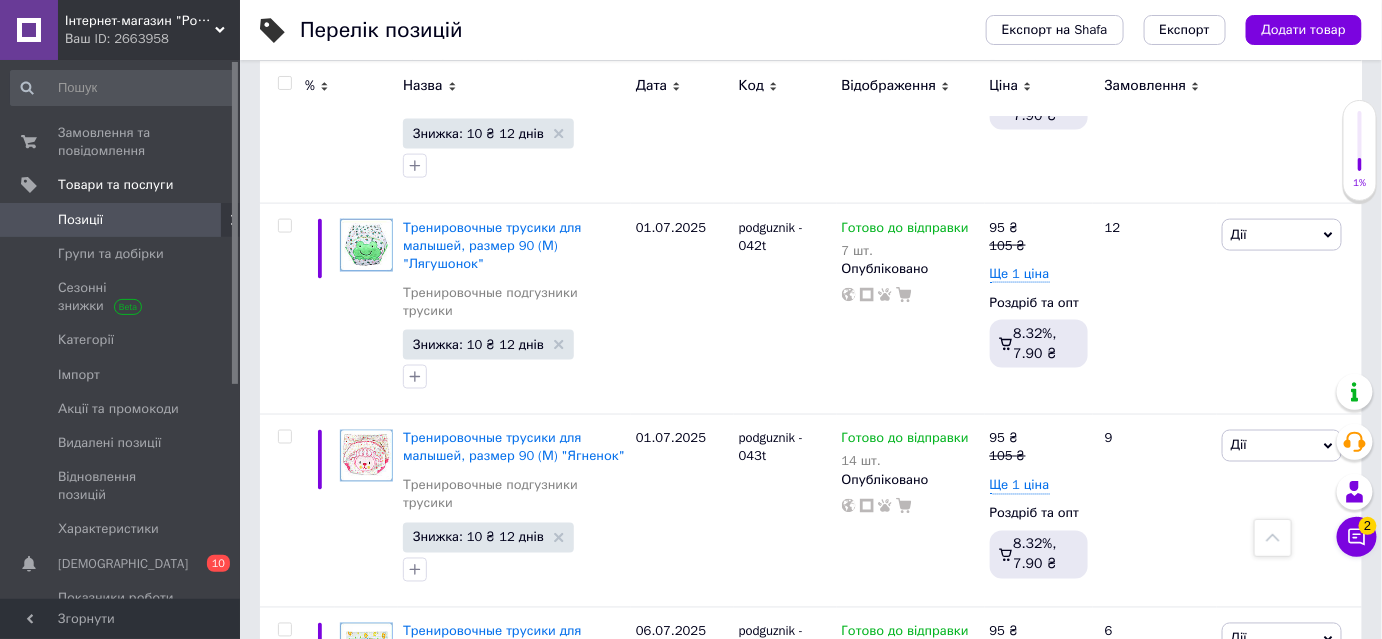 click on "10" at bounding box center (1074, 1282) 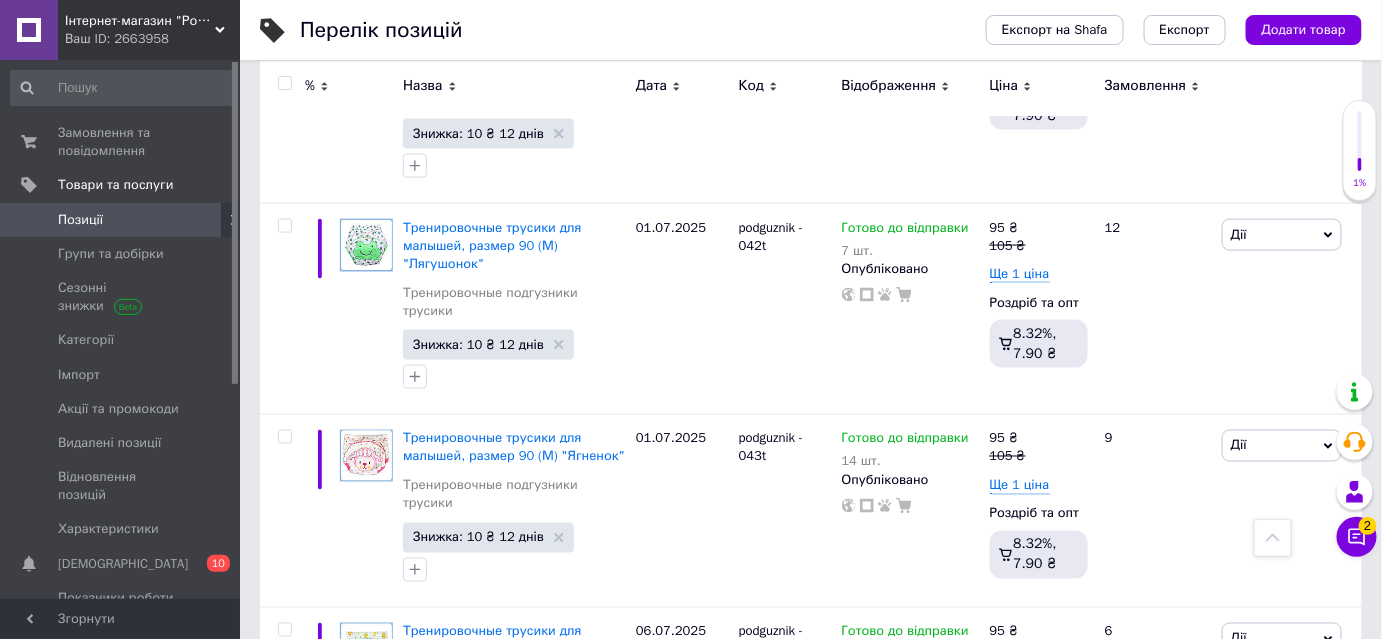 type on "1" 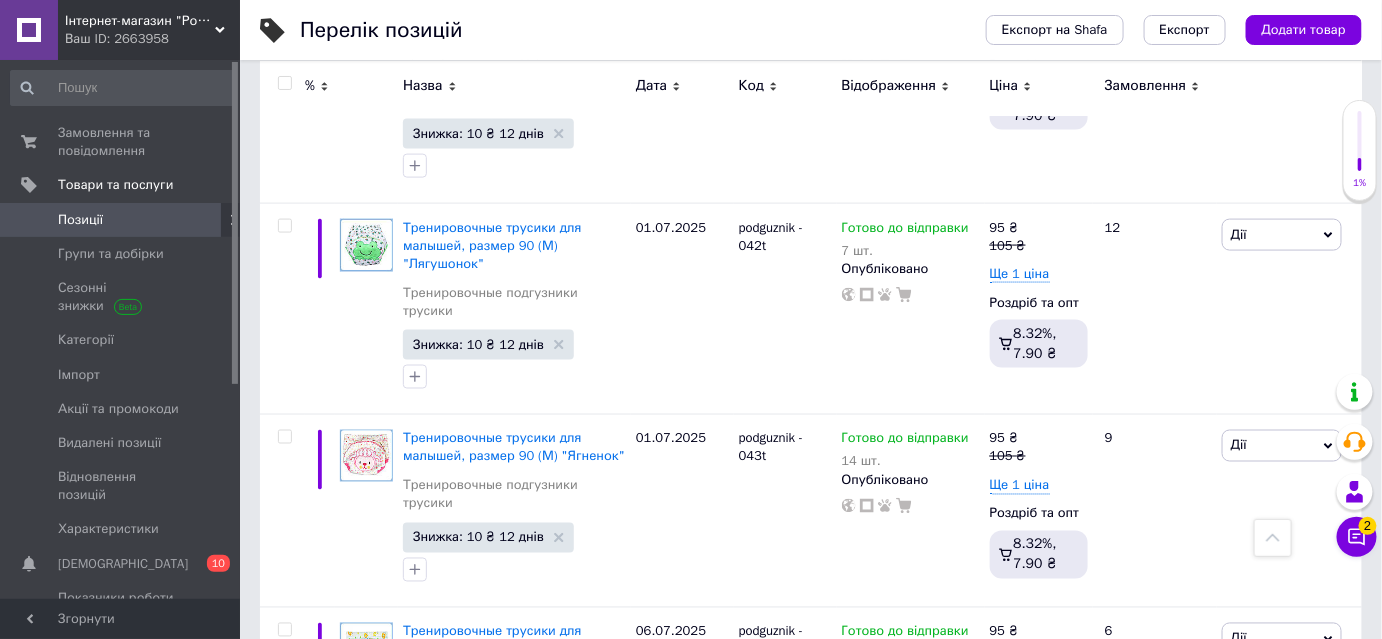 type on "9" 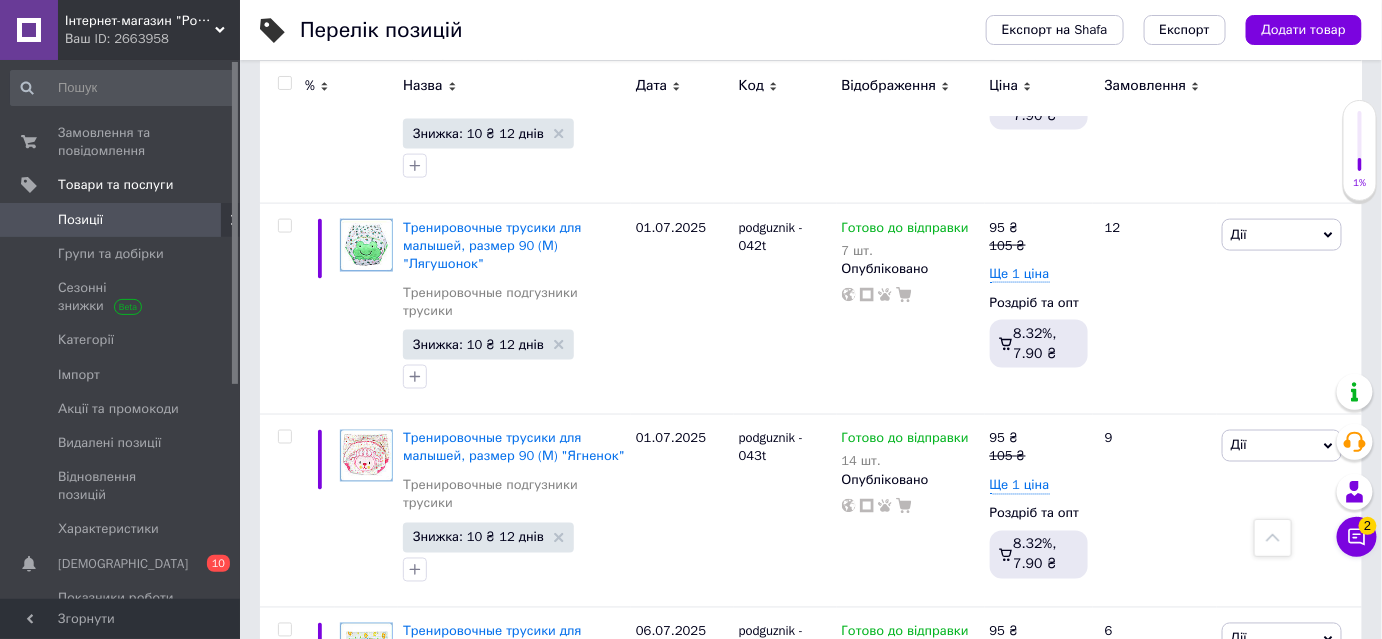 click on "01.07.2025" at bounding box center [682, 1291] 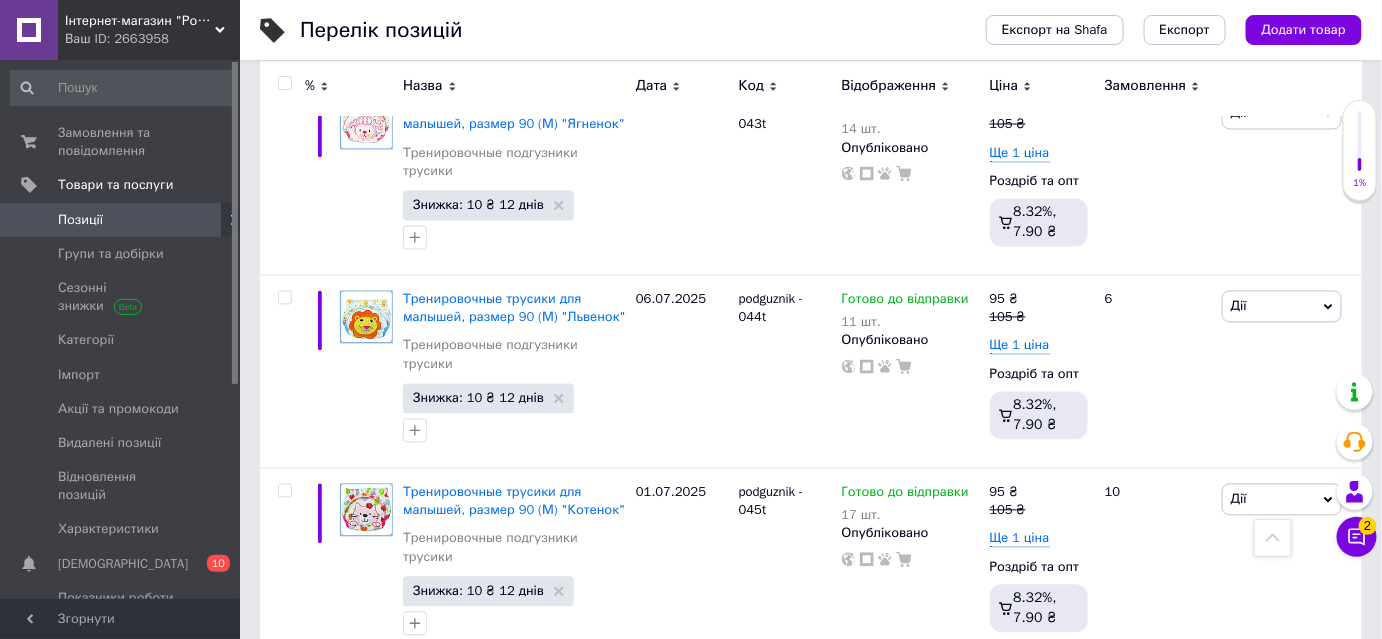 scroll, scrollTop: 11345, scrollLeft: 0, axis: vertical 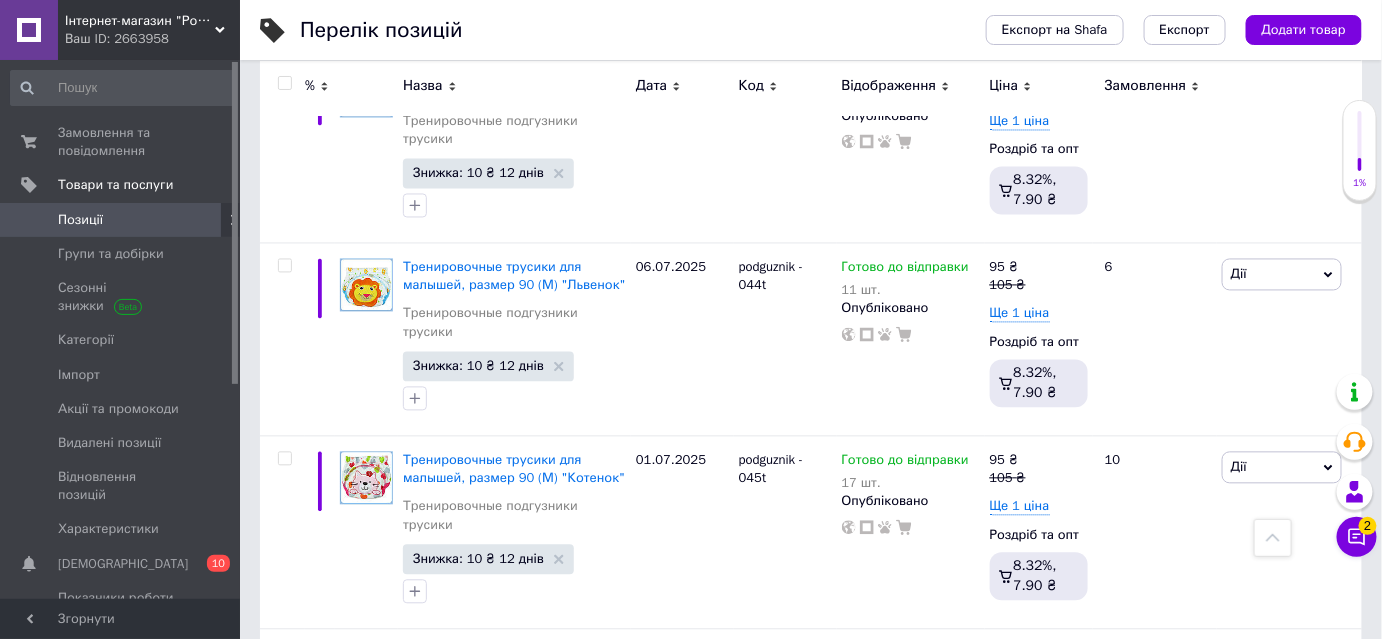click 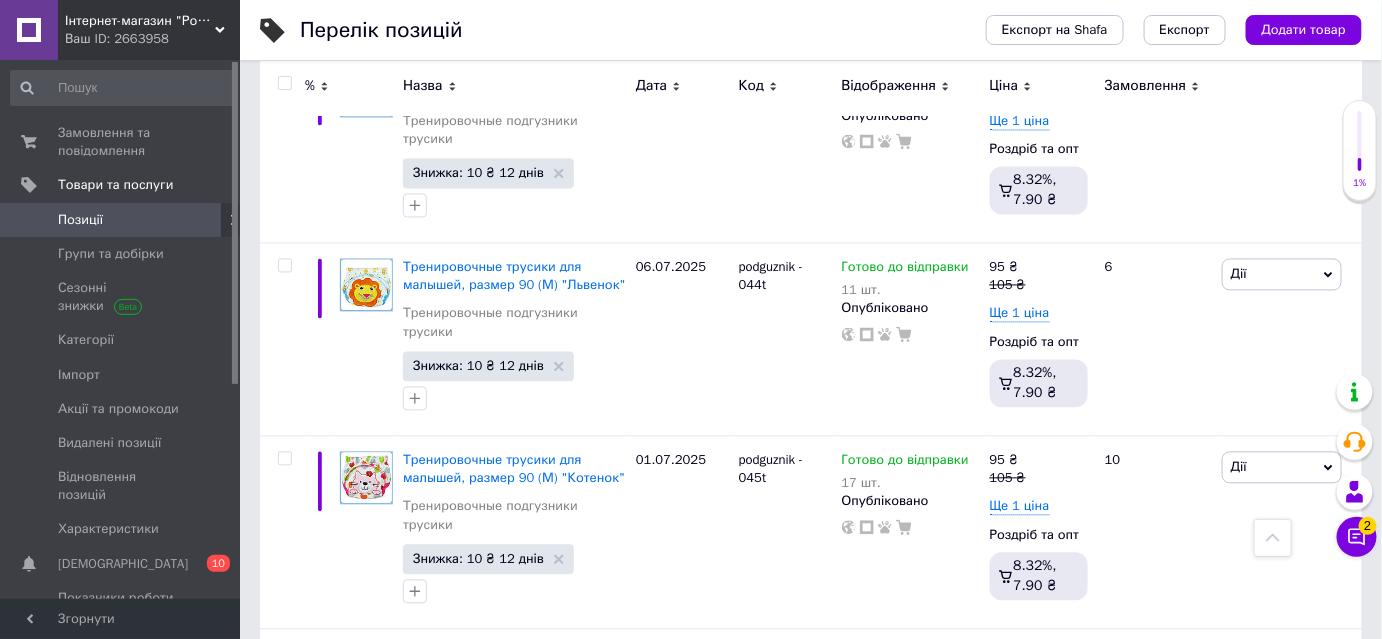click on "7" at bounding box center (1074, 1323) 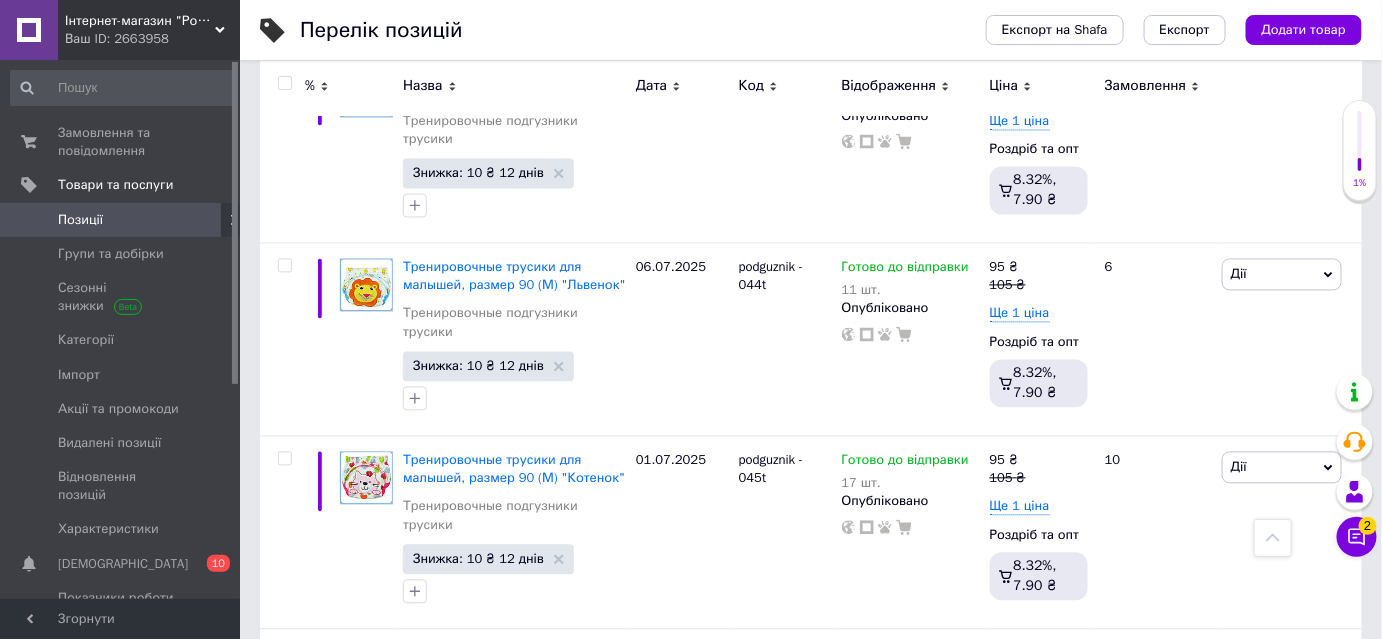 type on "6" 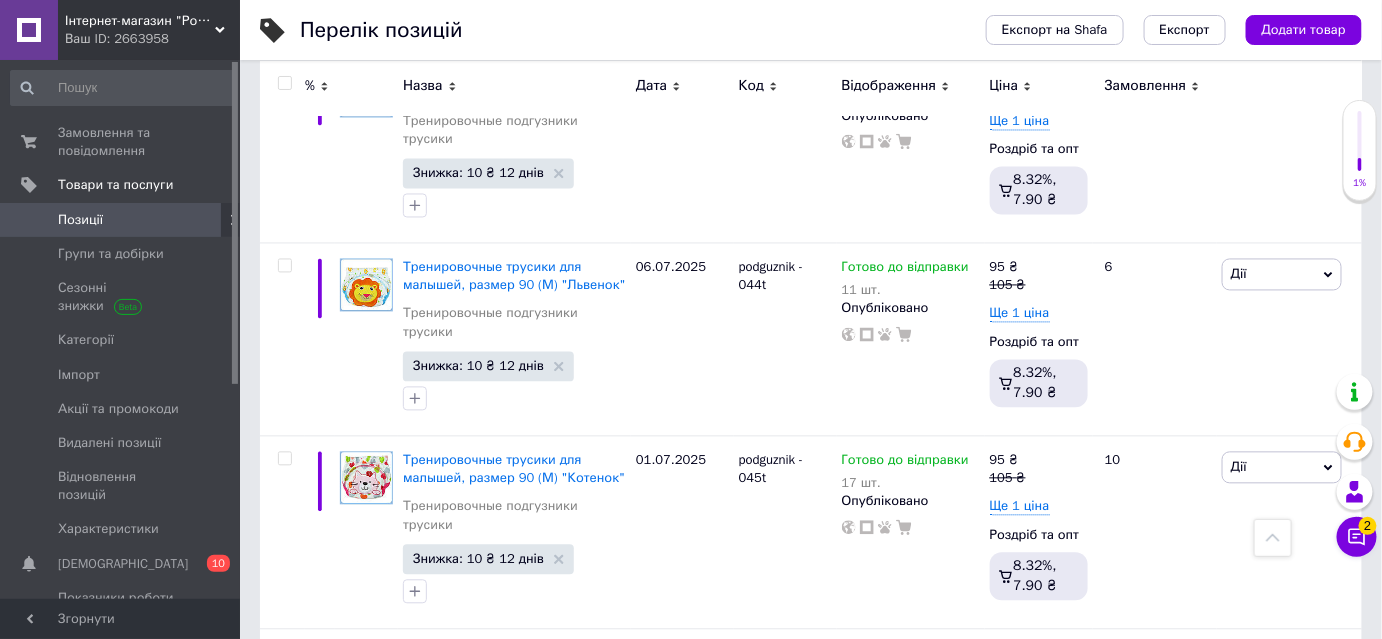 click on "01.07.2025" at bounding box center [682, 1345] 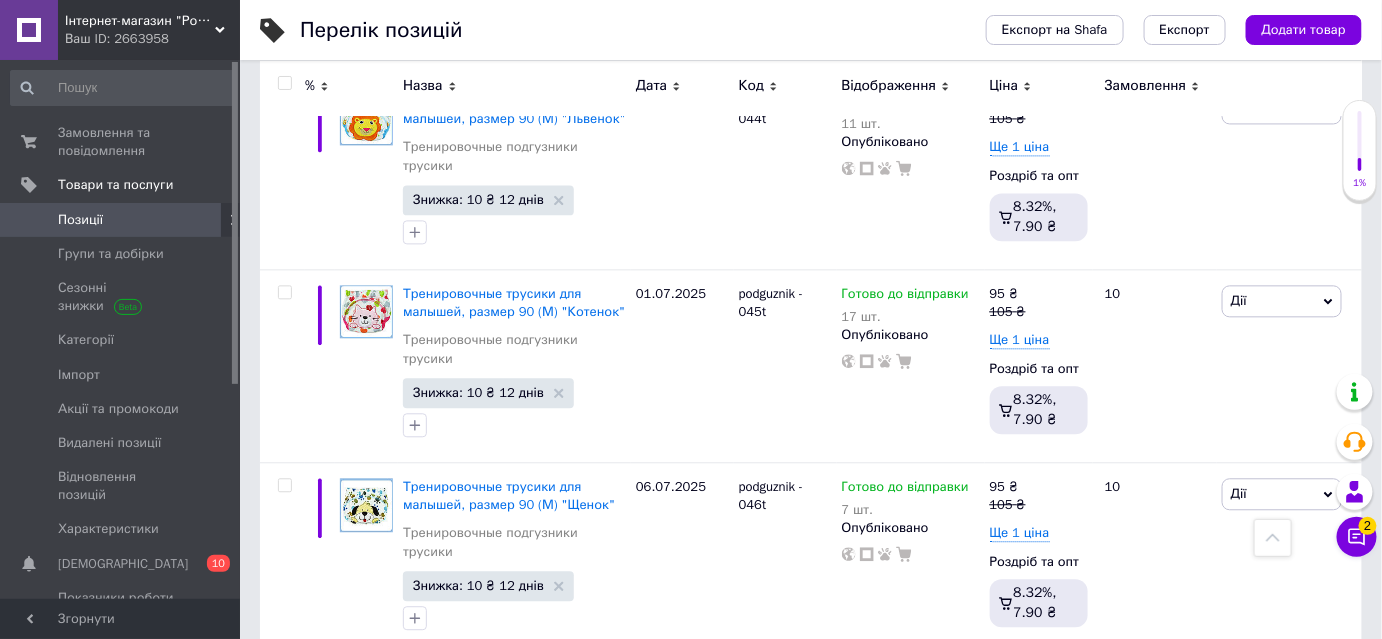 scroll, scrollTop: 11527, scrollLeft: 0, axis: vertical 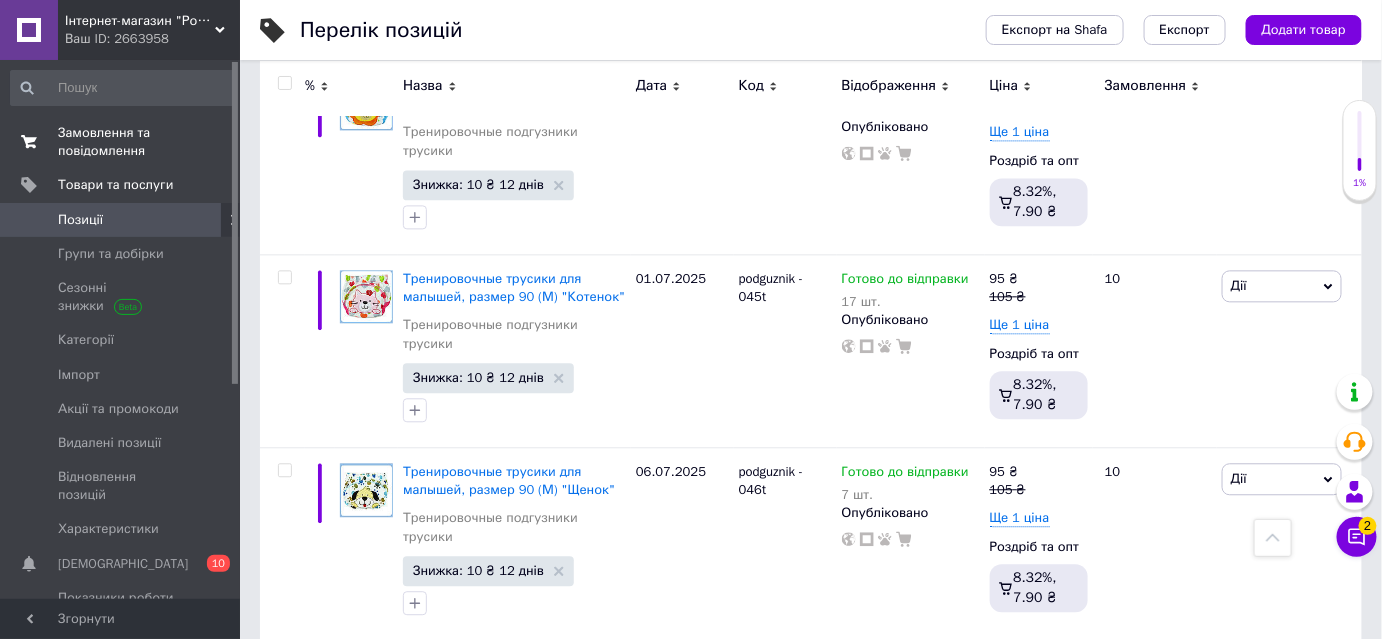 click on "Замовлення та повідомлення" at bounding box center (121, 142) 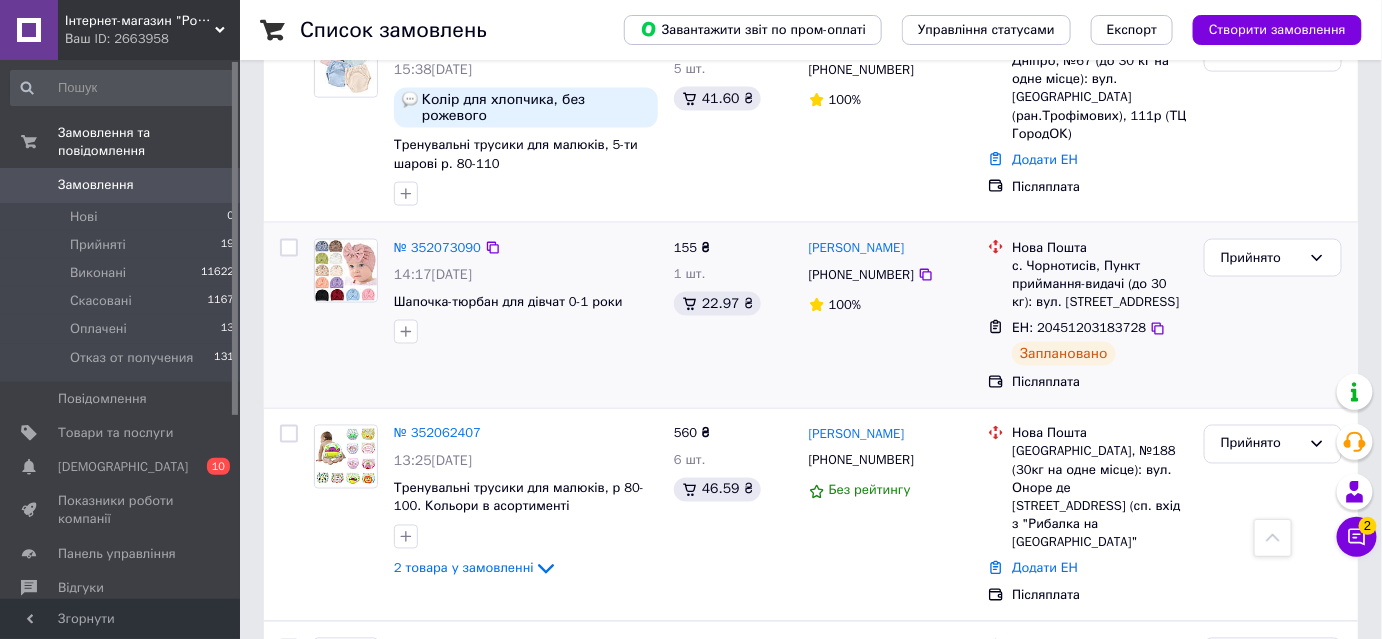 scroll, scrollTop: 1000, scrollLeft: 0, axis: vertical 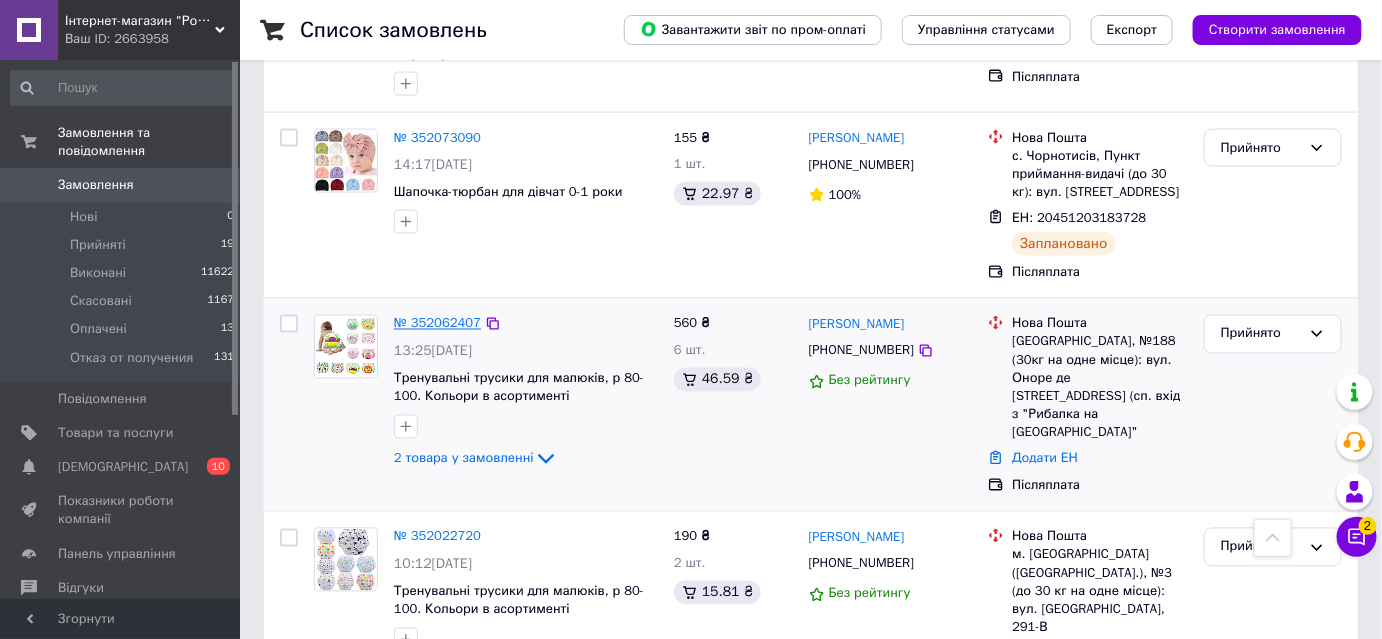 click on "№ 352062407" at bounding box center [437, 323] 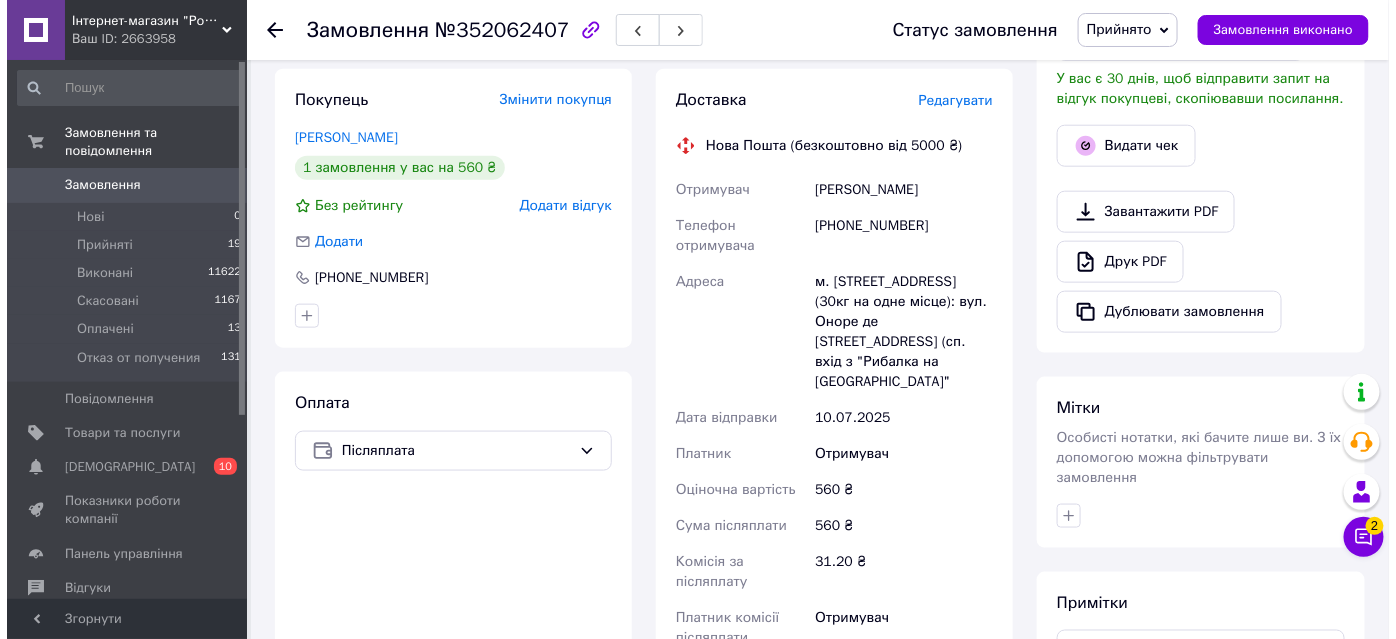 scroll, scrollTop: 545, scrollLeft: 0, axis: vertical 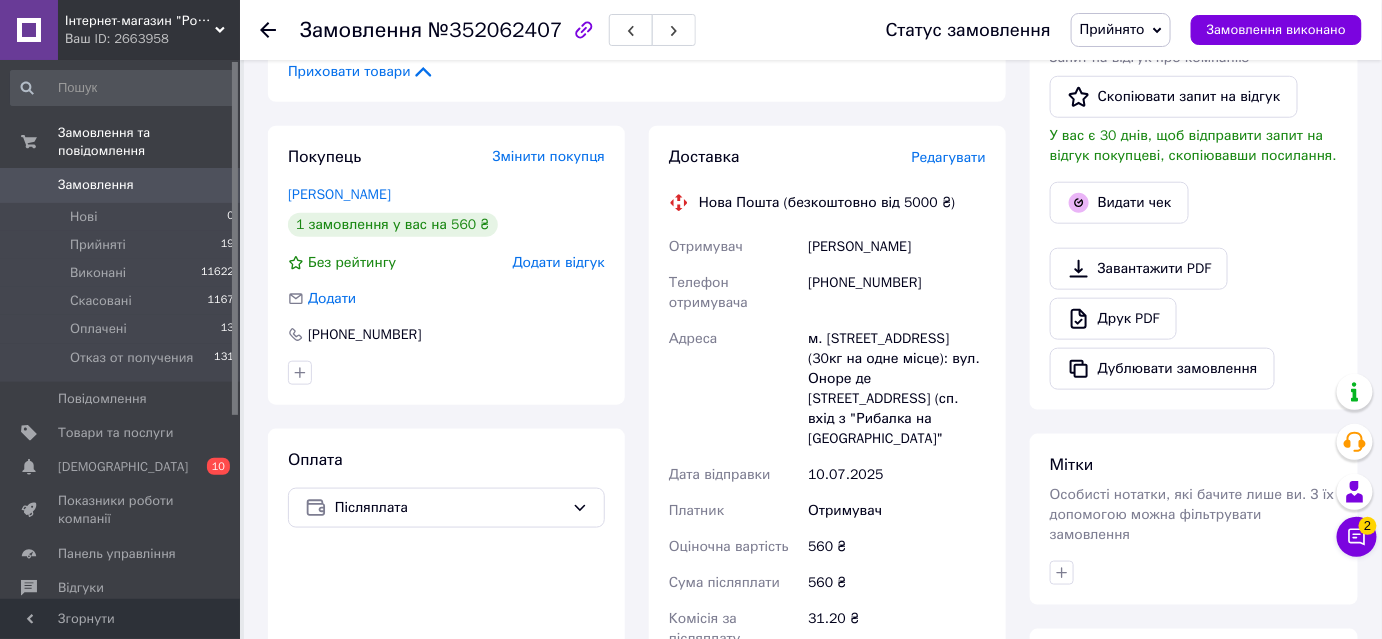 click on "Редагувати" at bounding box center (949, 157) 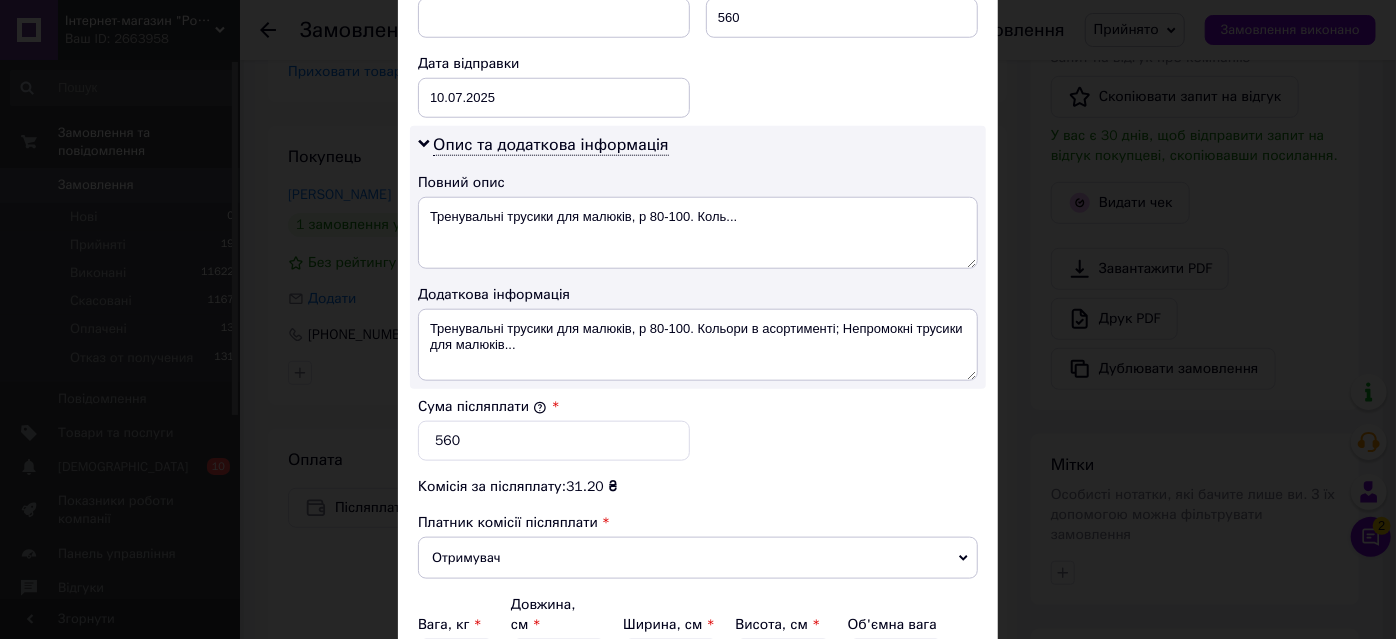 scroll, scrollTop: 818, scrollLeft: 0, axis: vertical 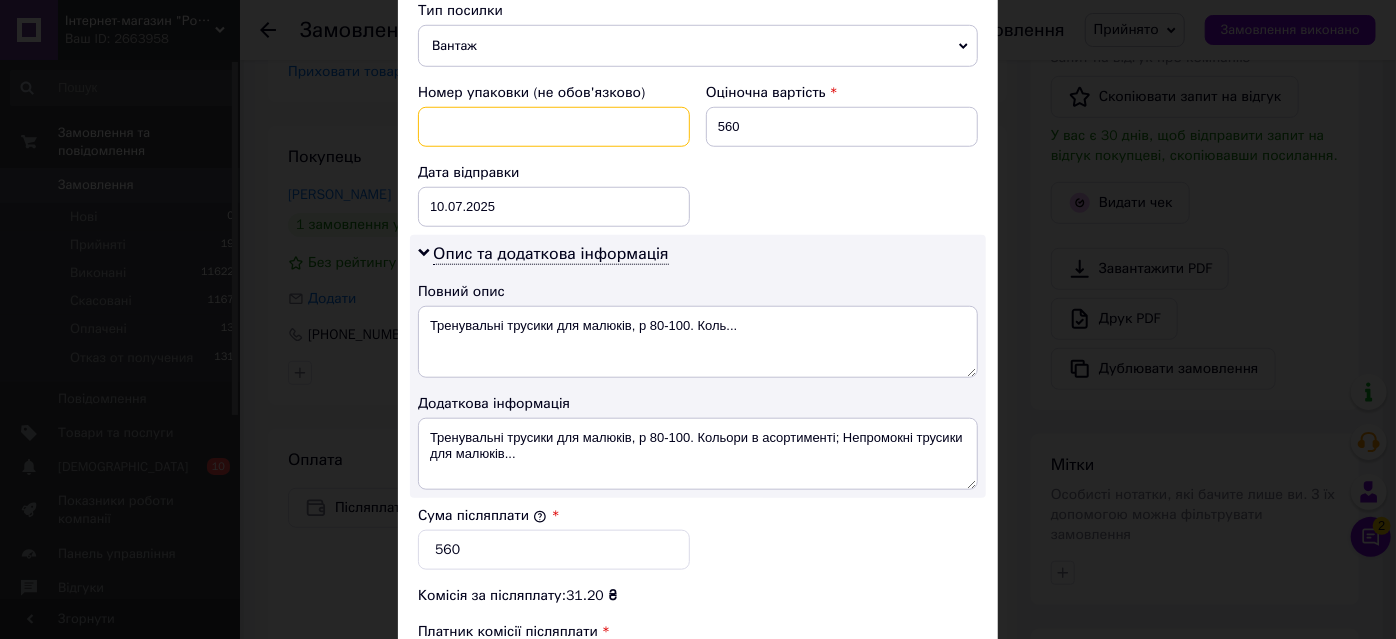 click at bounding box center (554, 127) 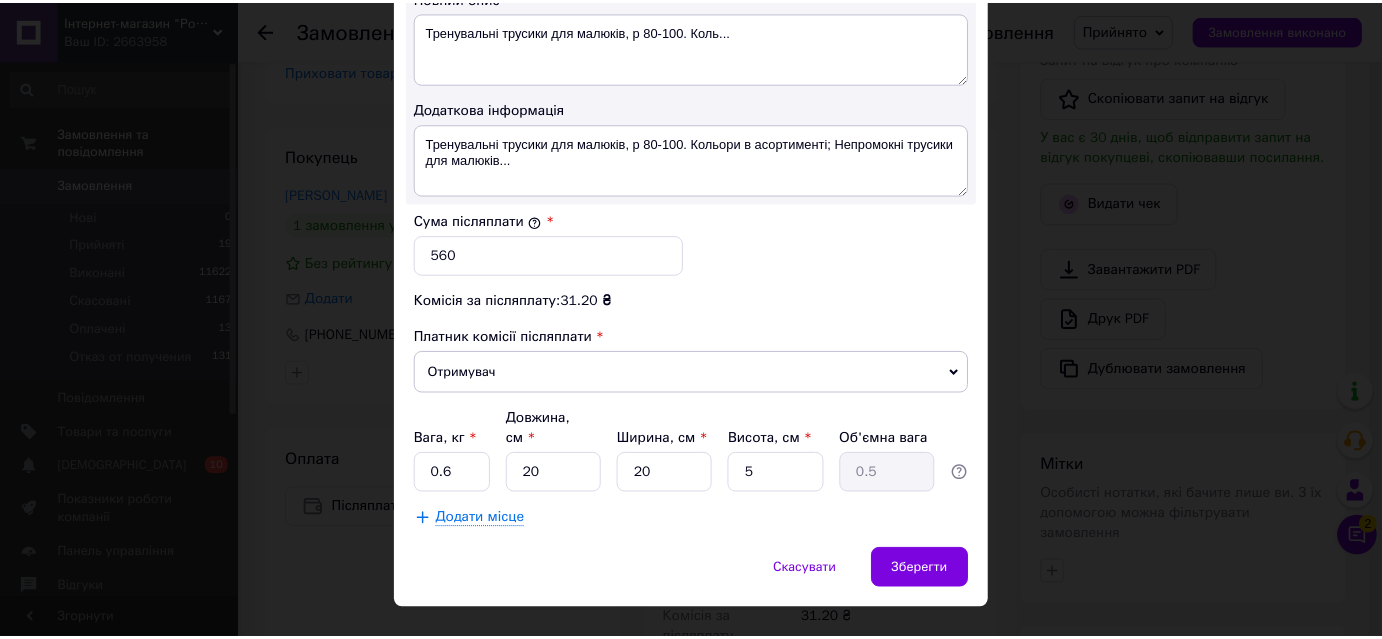 scroll, scrollTop: 1123, scrollLeft: 0, axis: vertical 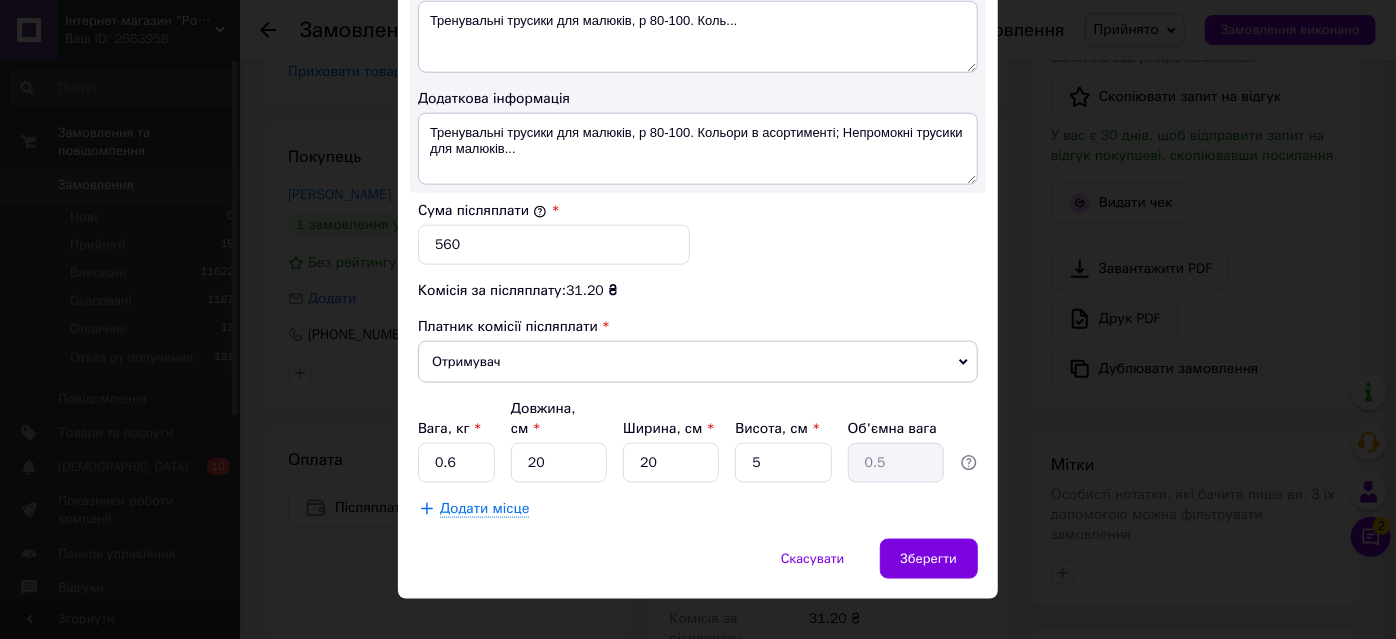 type on "1800933259" 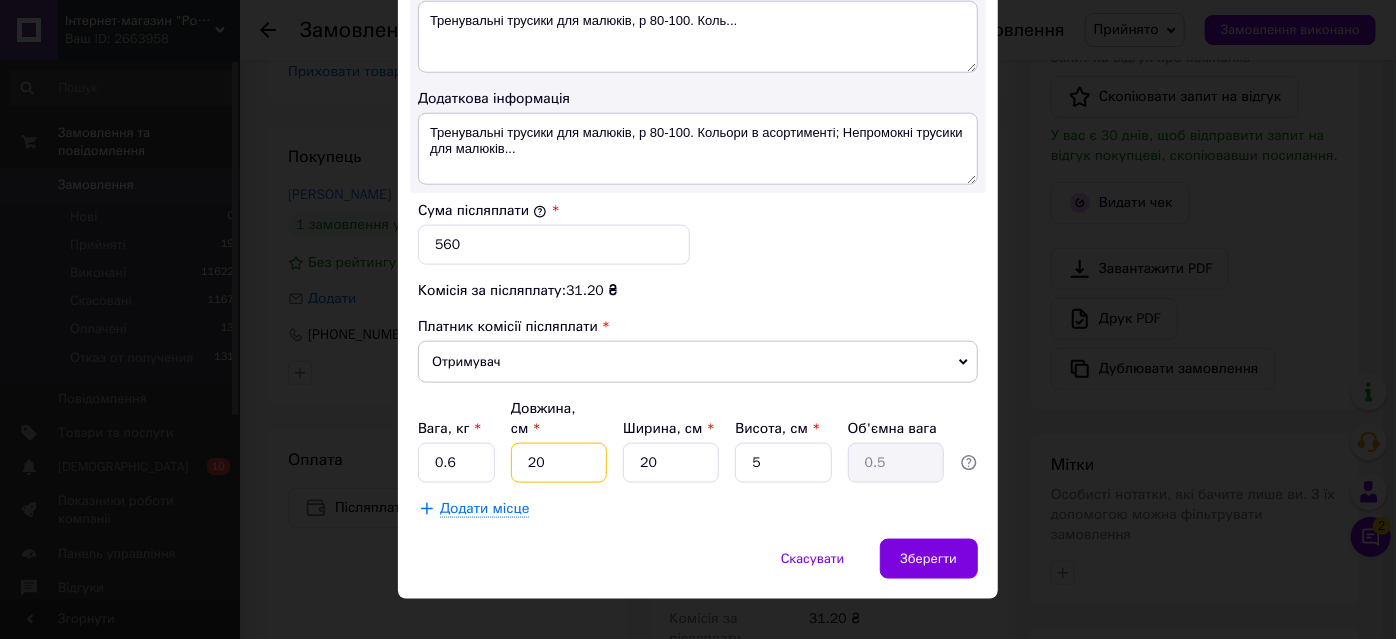 click on "20" at bounding box center [559, 463] 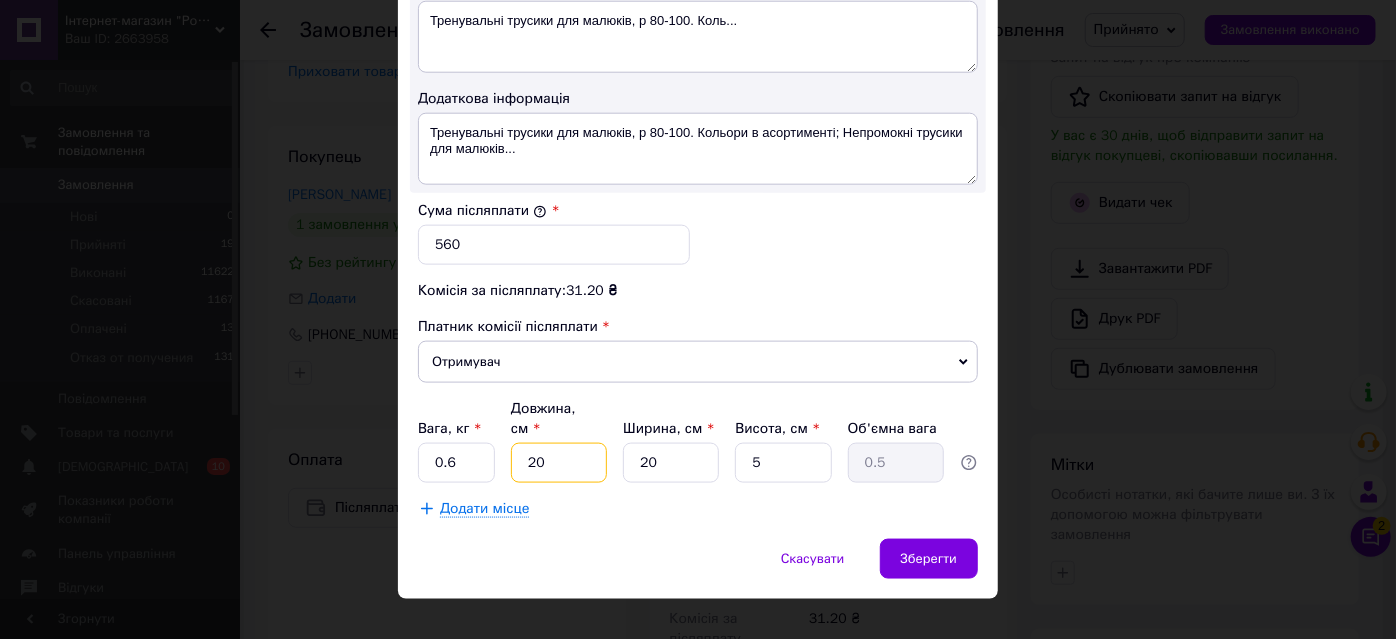 type on "2" 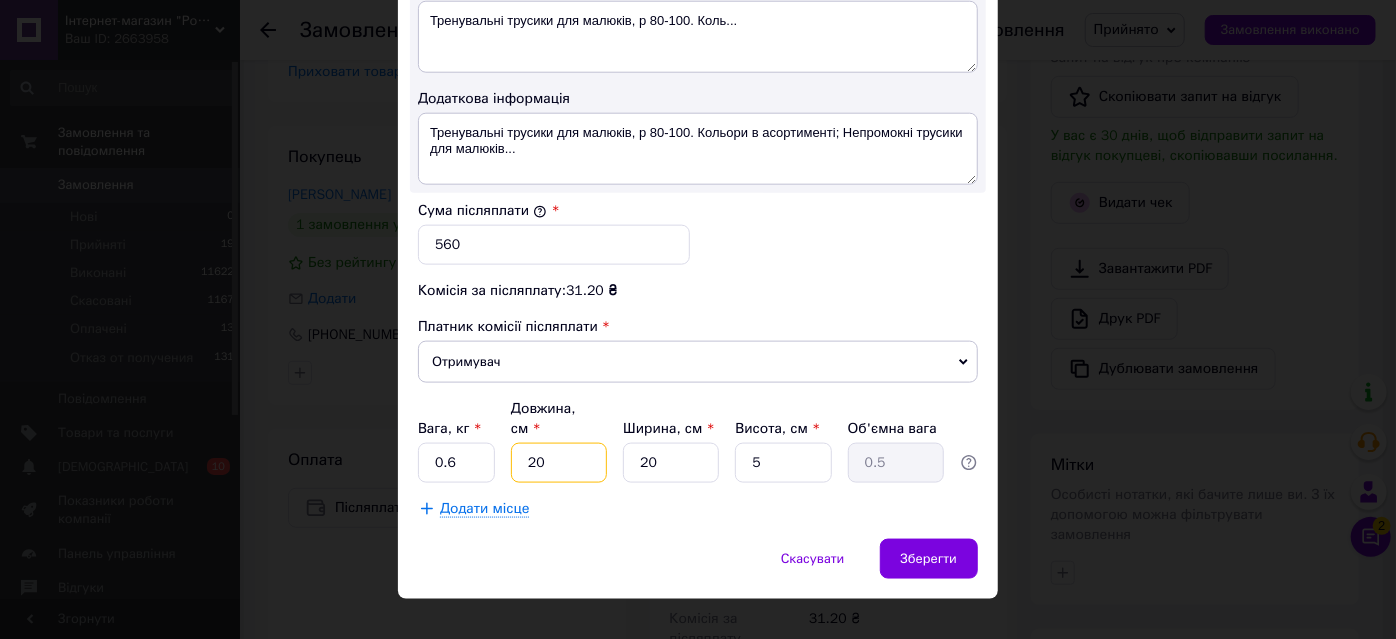type on "0.1" 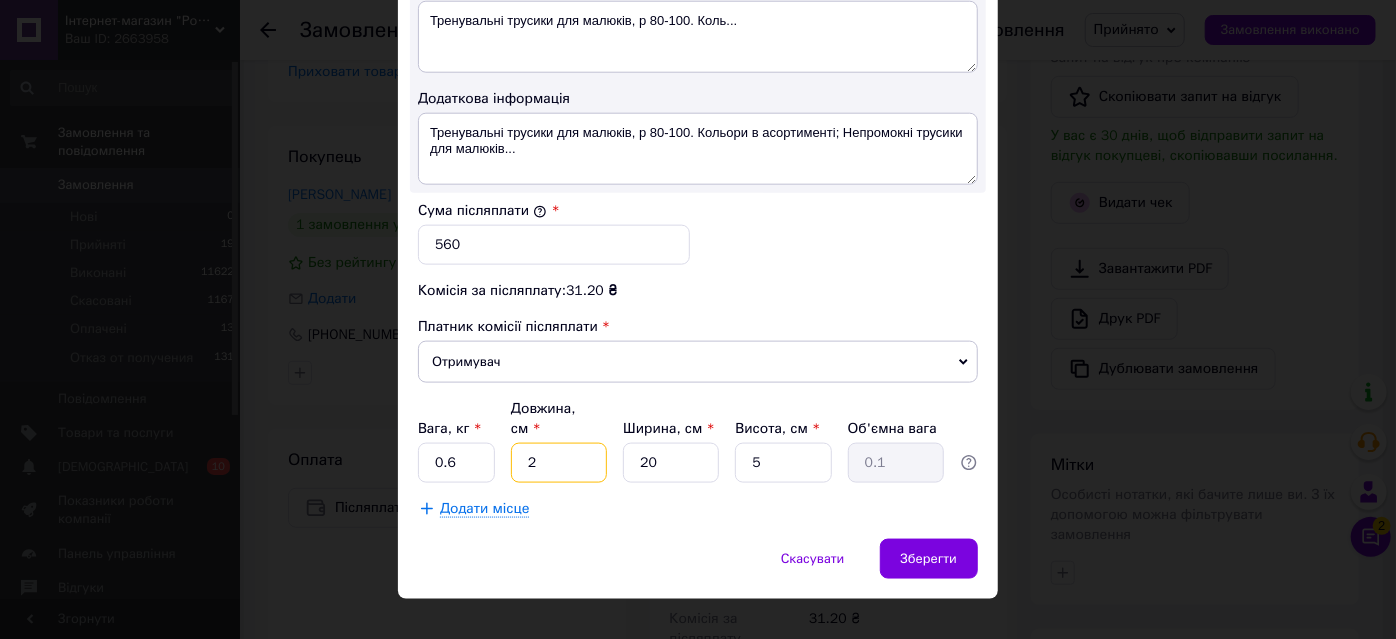 type 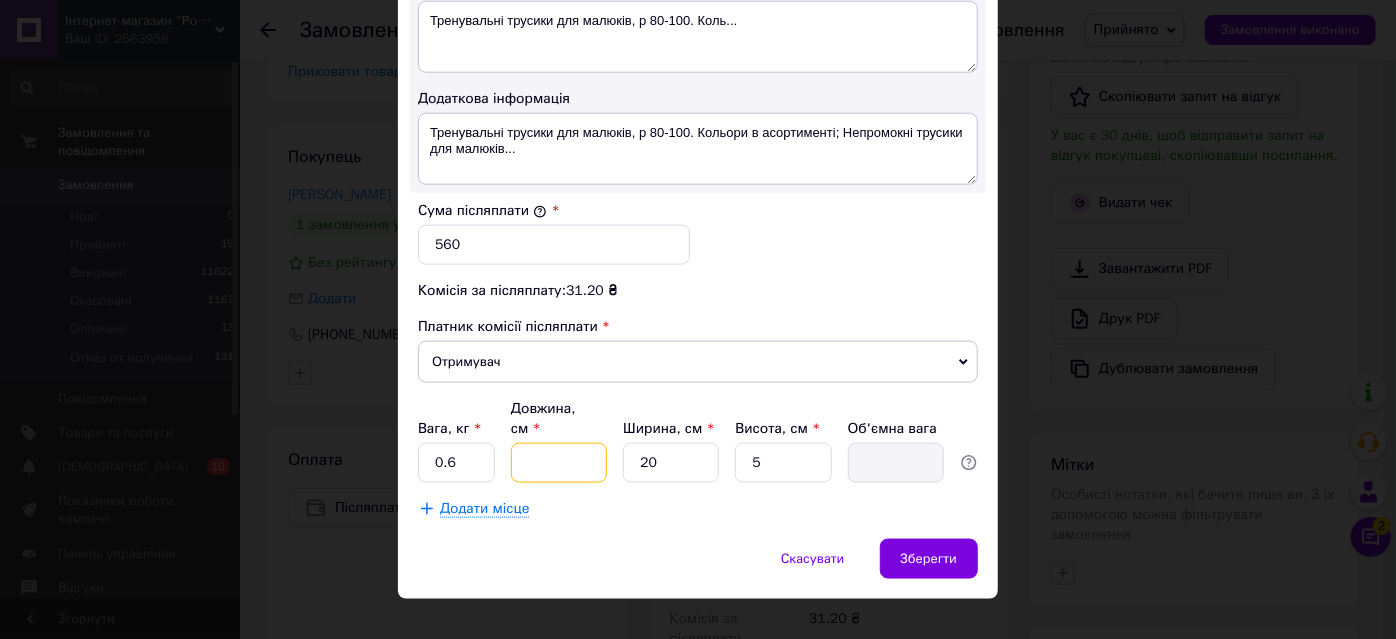 type on "3" 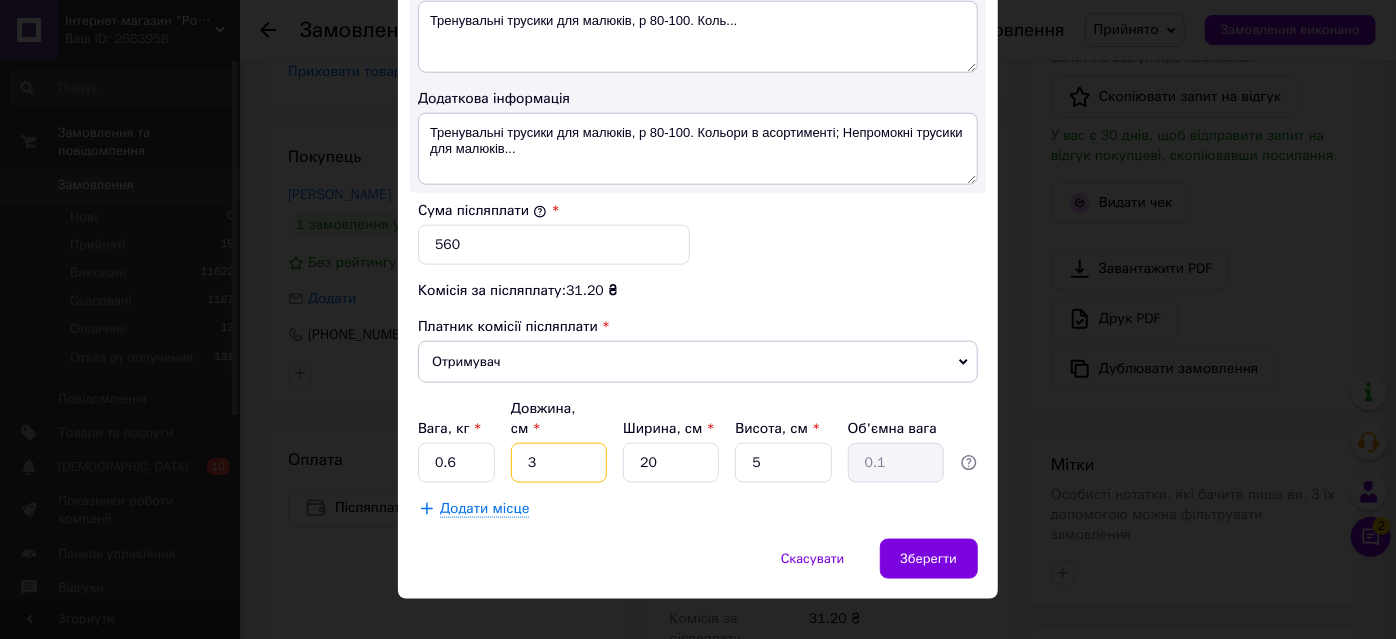 type on "33" 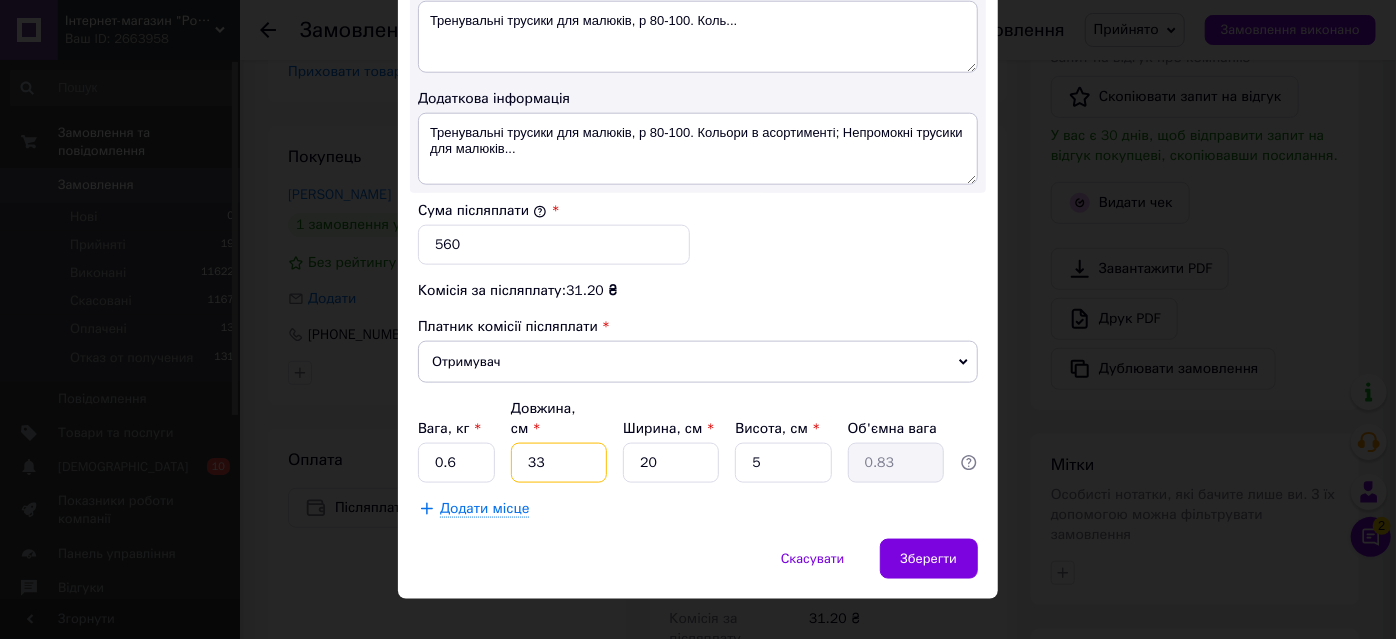 type on "33" 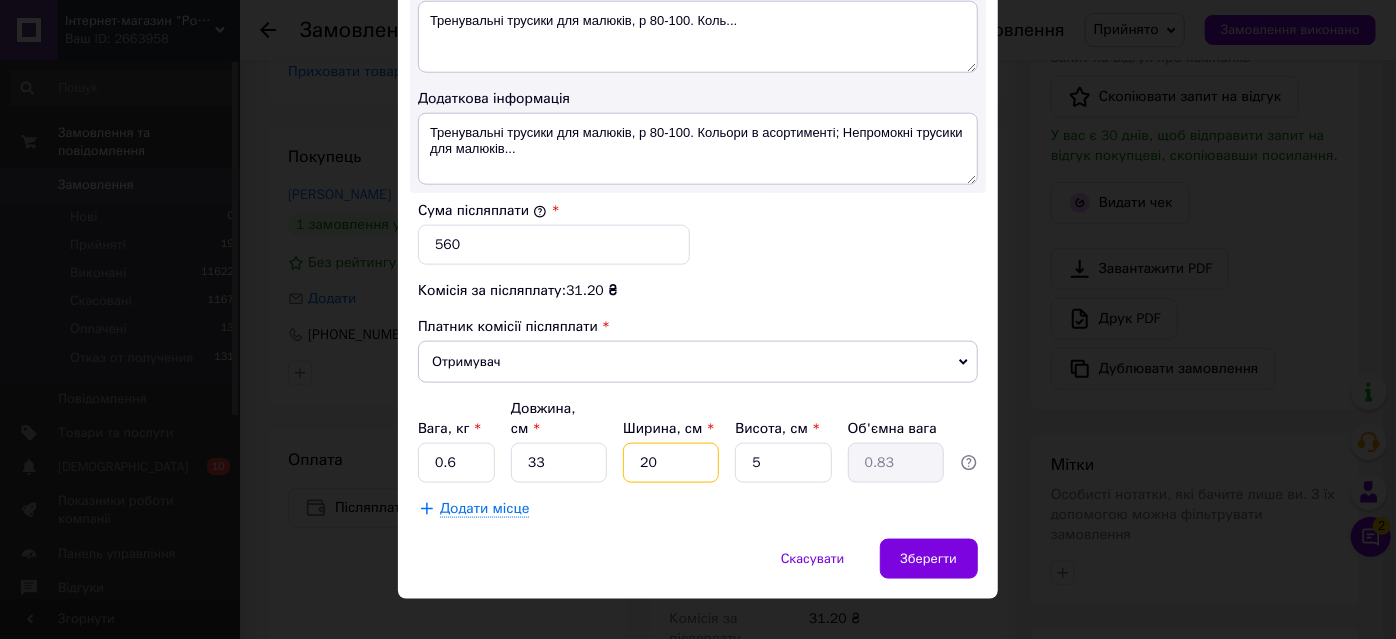 click on "20" at bounding box center (671, 463) 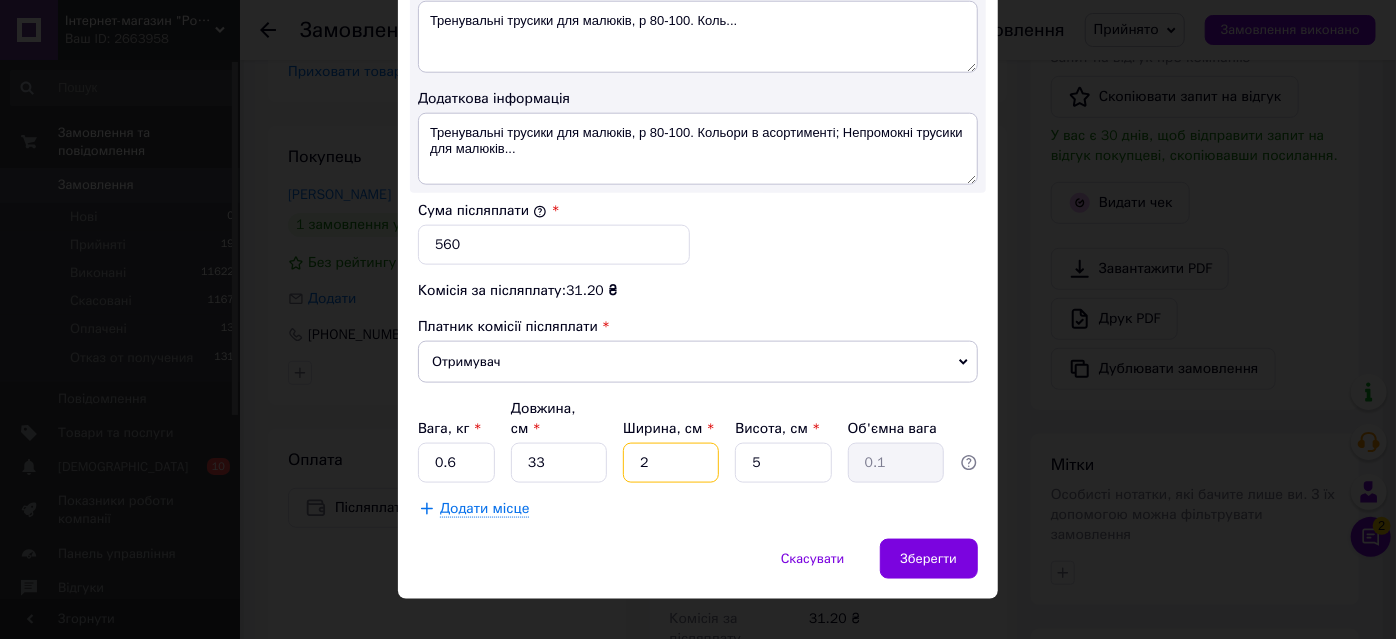 type on "24" 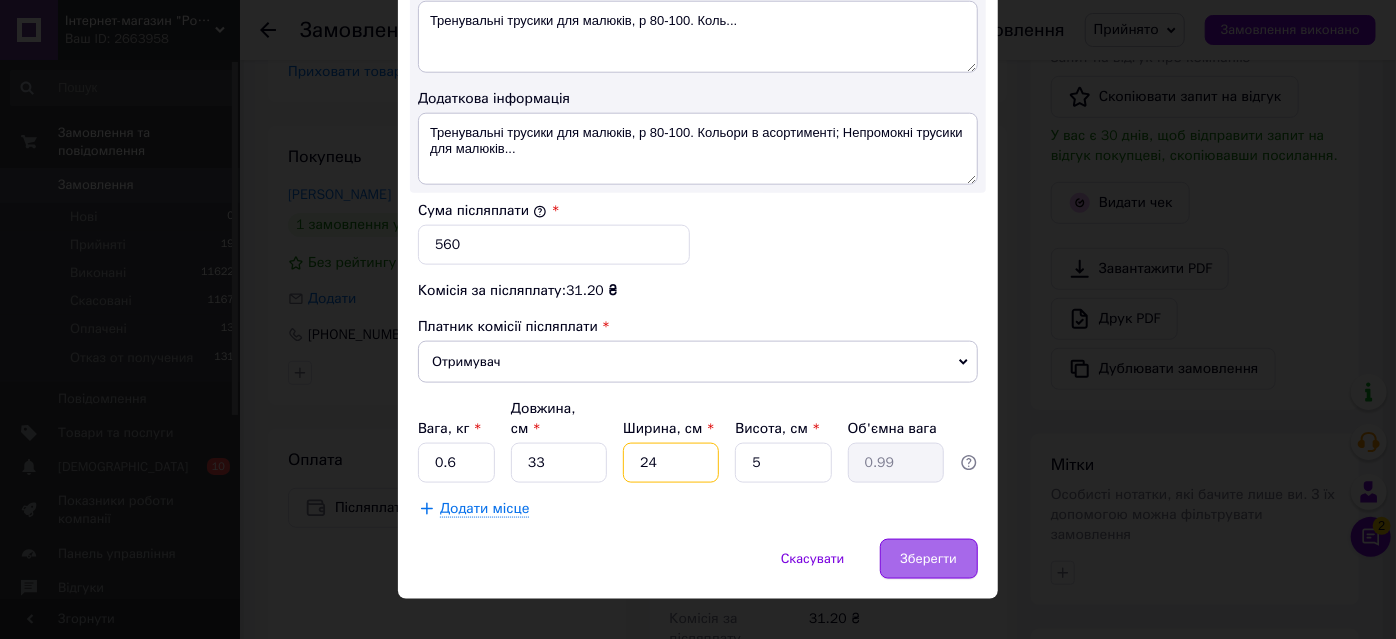 type on "24" 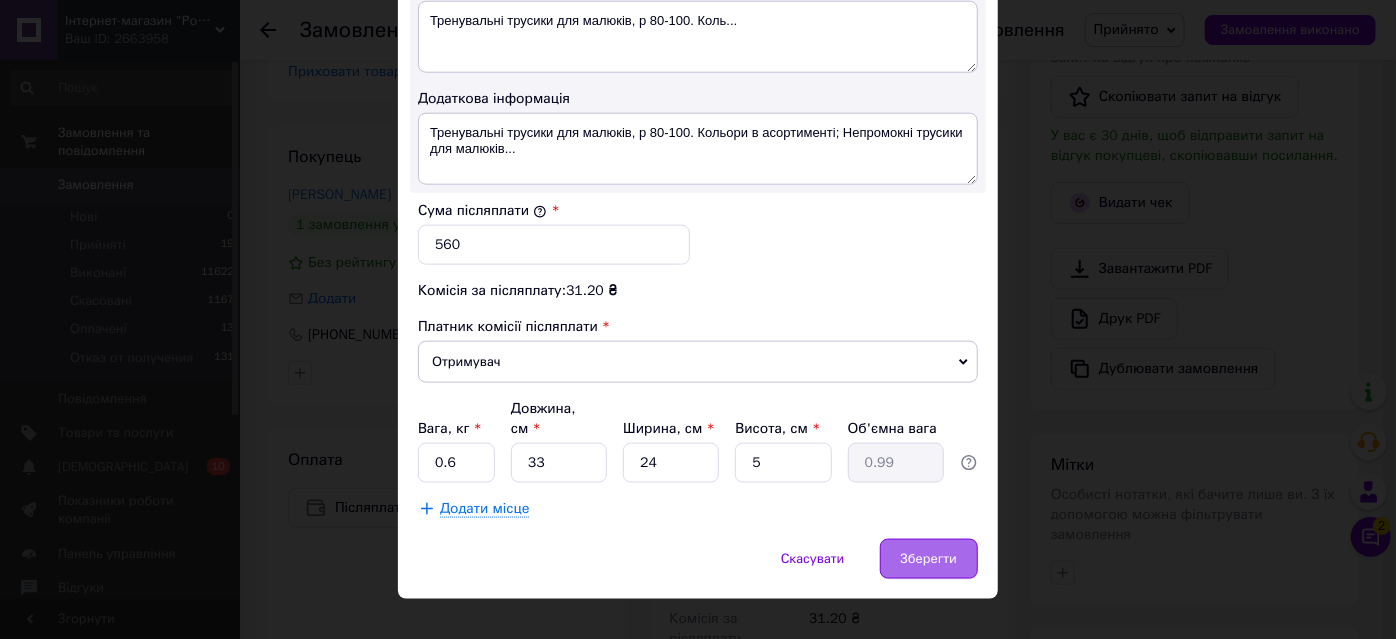 click on "Зберегти" at bounding box center [929, 559] 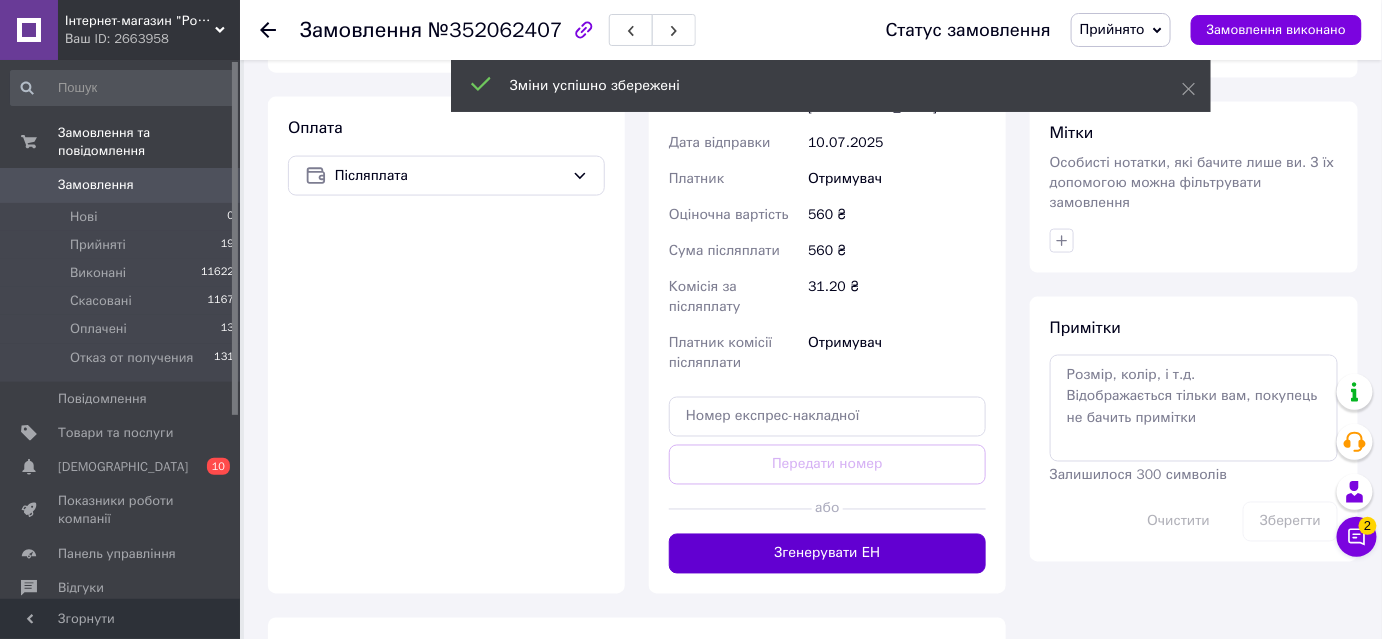scroll, scrollTop: 909, scrollLeft: 0, axis: vertical 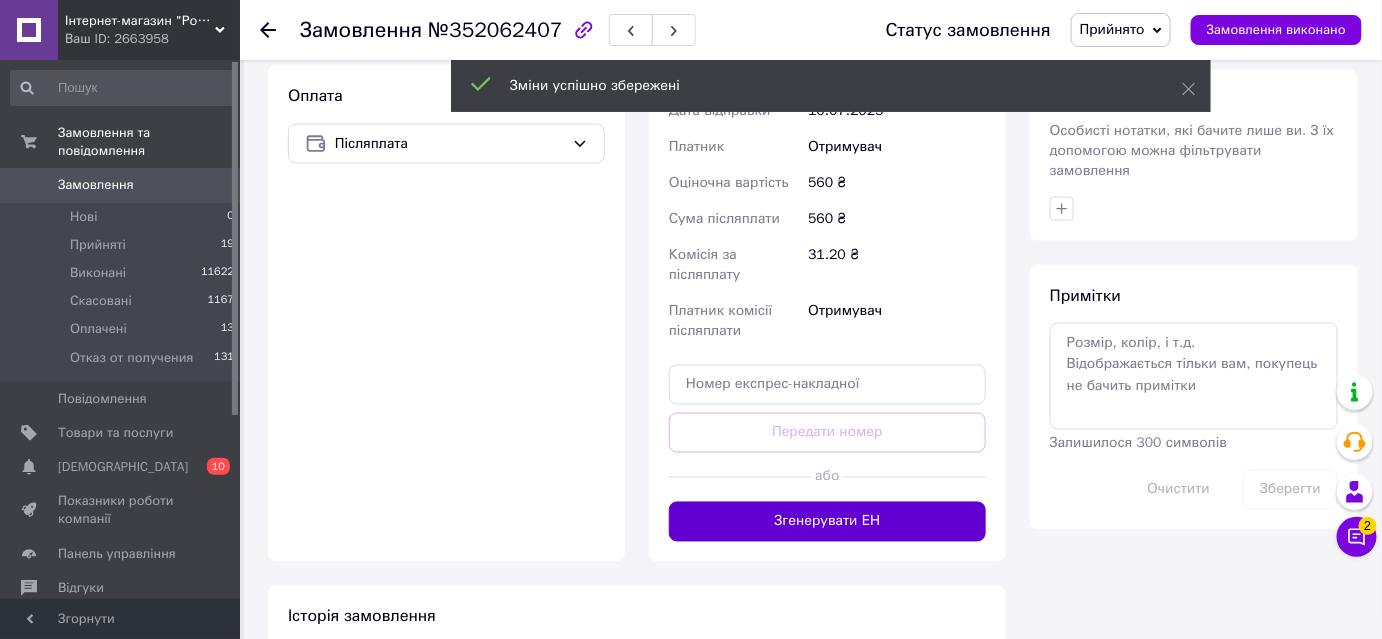 click on "Згенерувати ЕН" at bounding box center [827, 522] 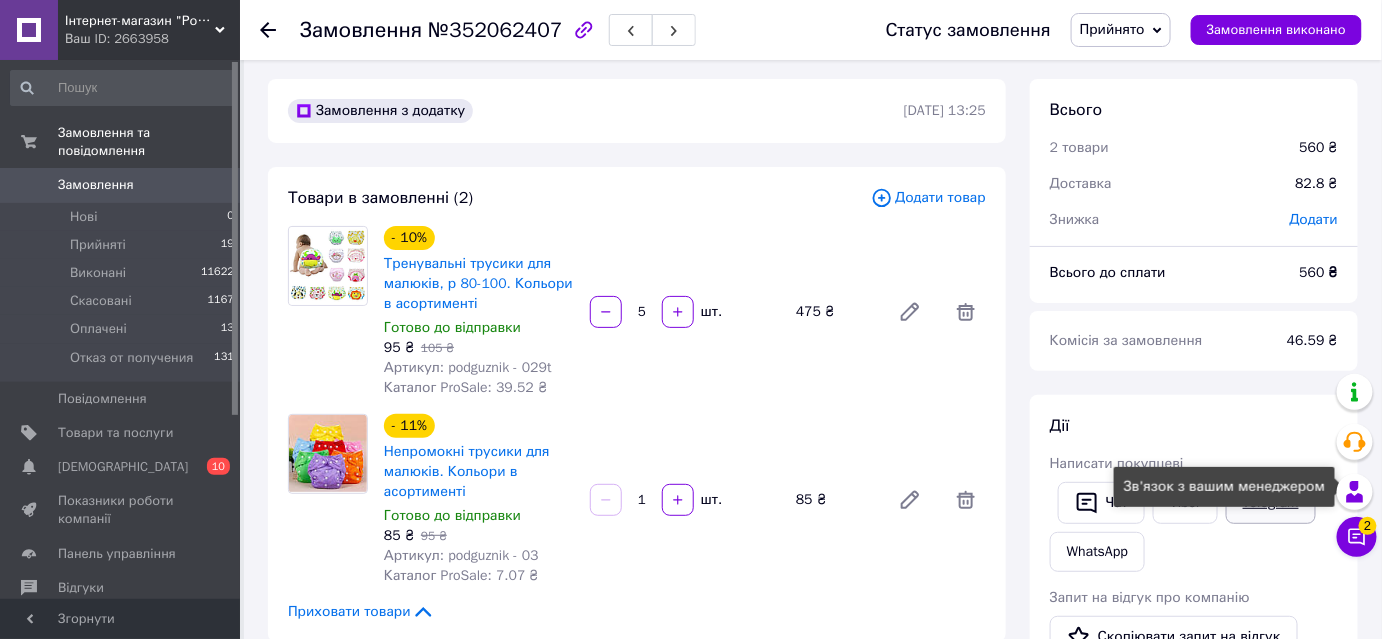 scroll, scrollTop: 0, scrollLeft: 0, axis: both 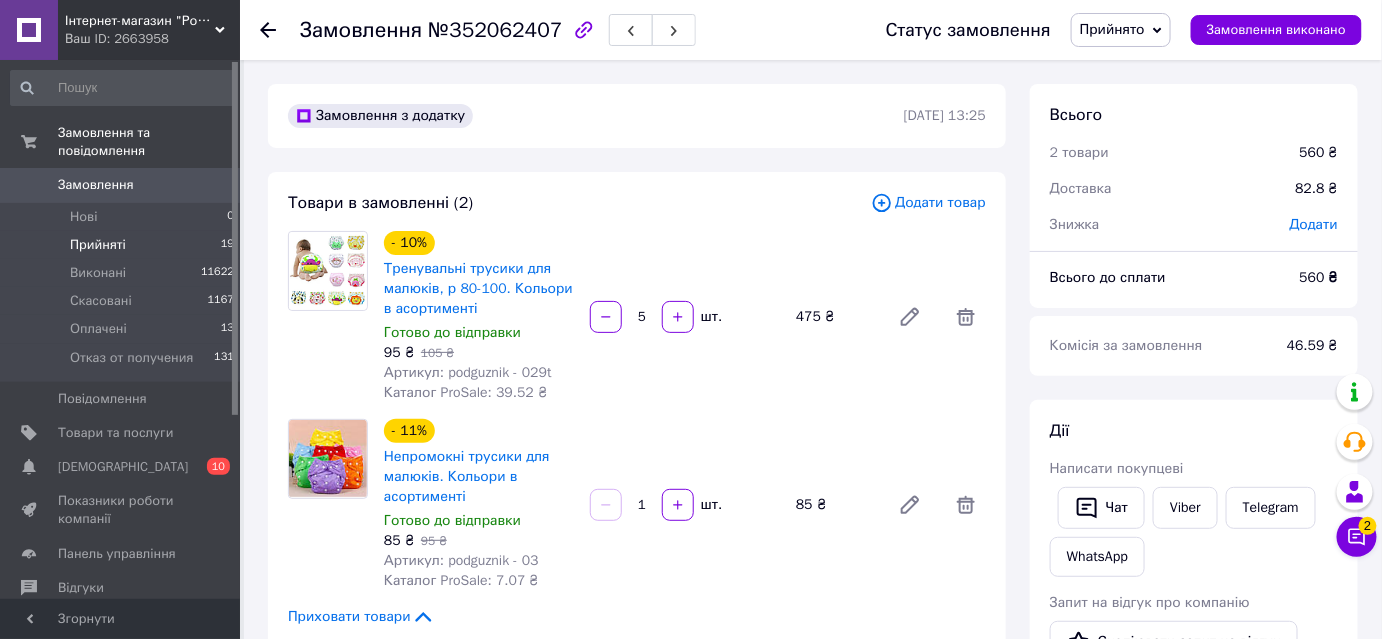 click on "Прийняті" at bounding box center (98, 245) 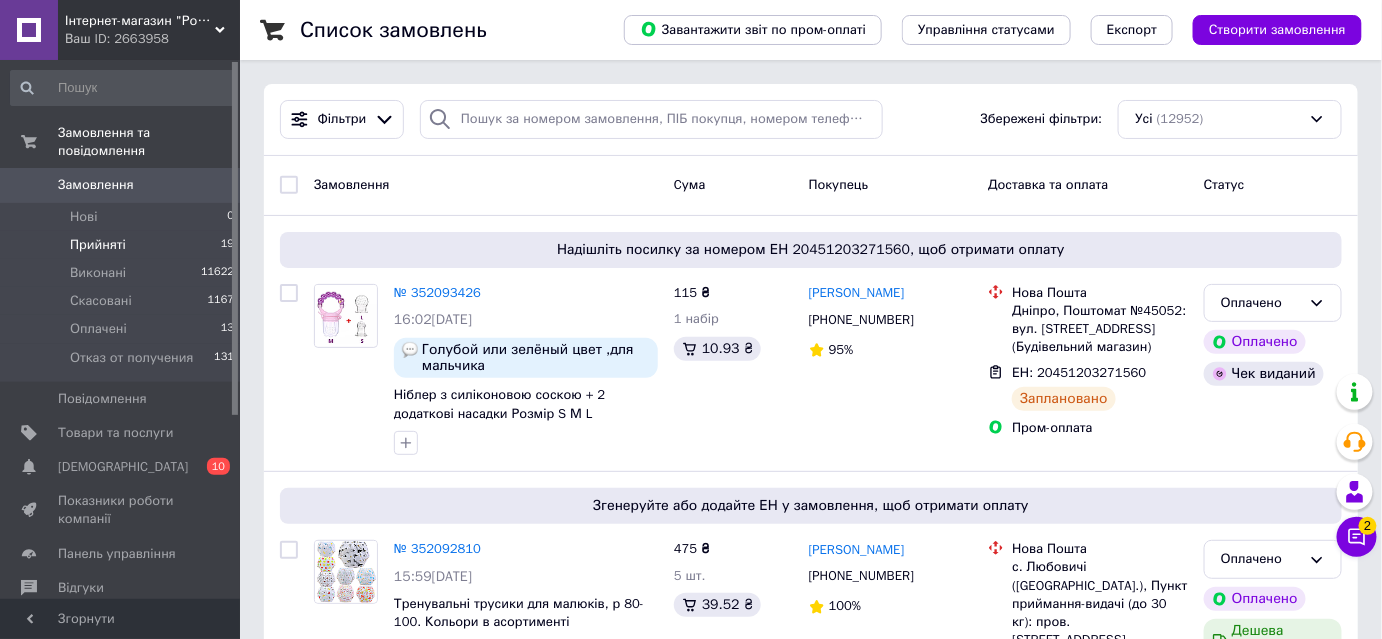 click on "Прийняті" at bounding box center [98, 245] 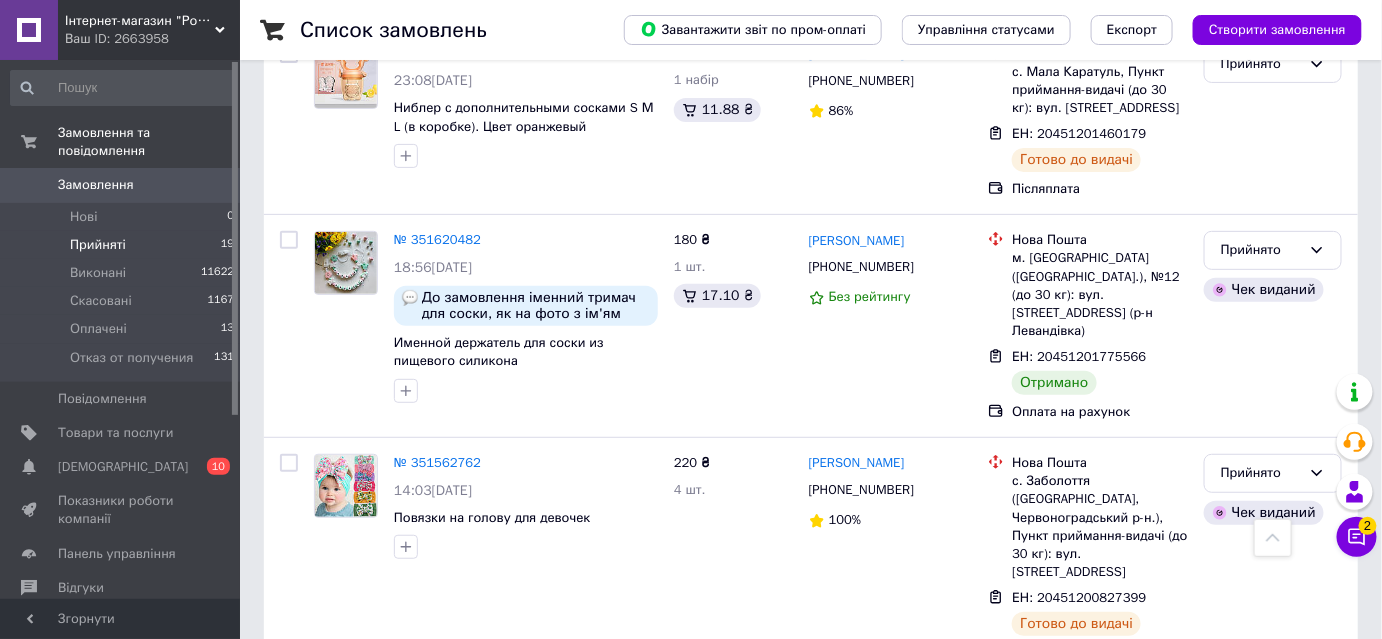 scroll, scrollTop: 2636, scrollLeft: 0, axis: vertical 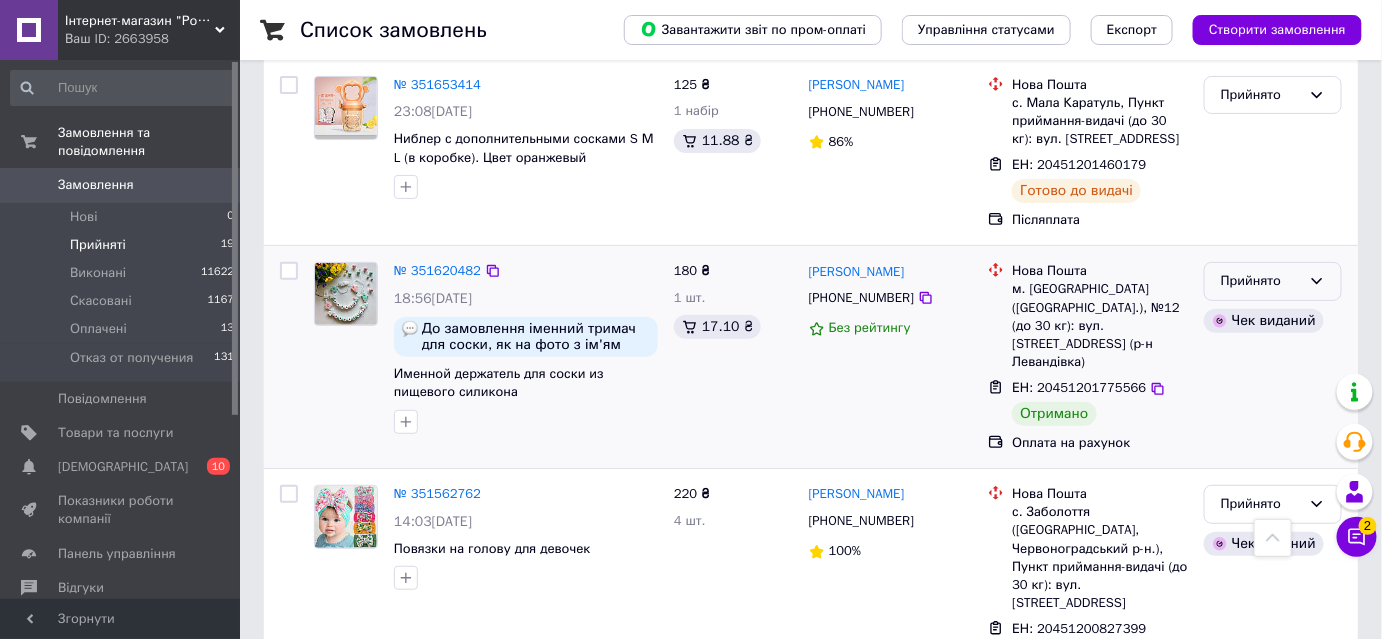 click on "Прийнято" at bounding box center [1261, 281] 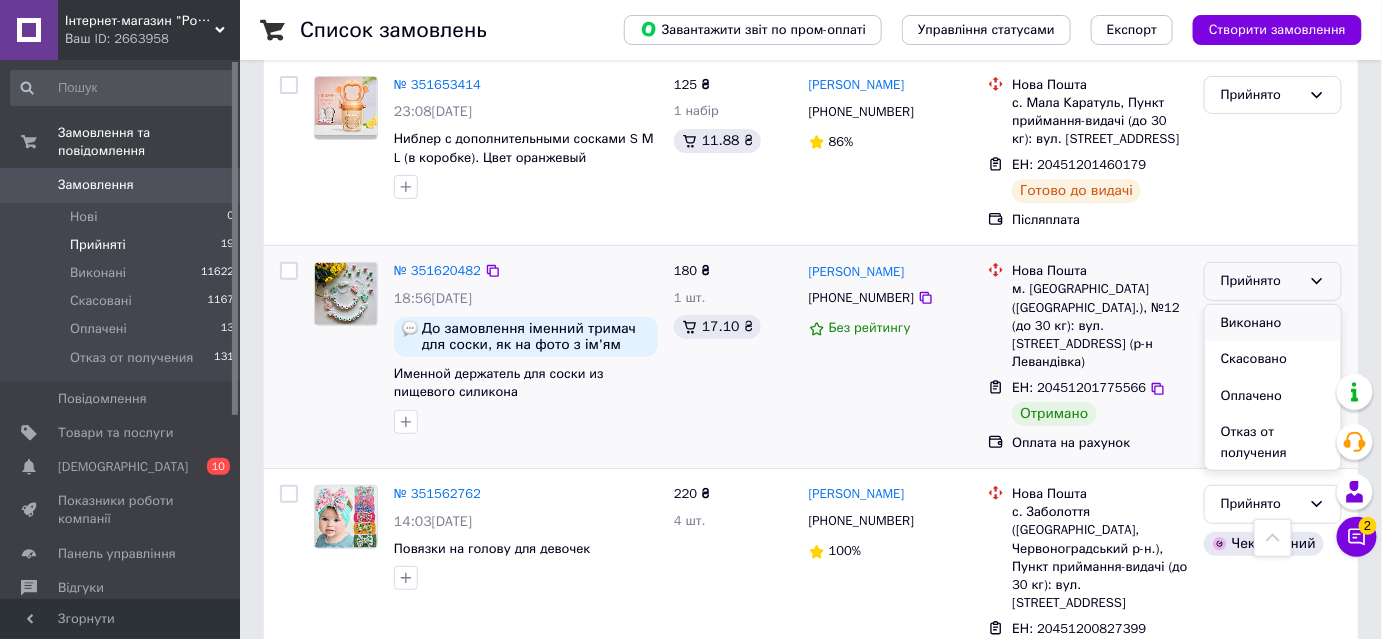 click on "Виконано" at bounding box center [1273, 323] 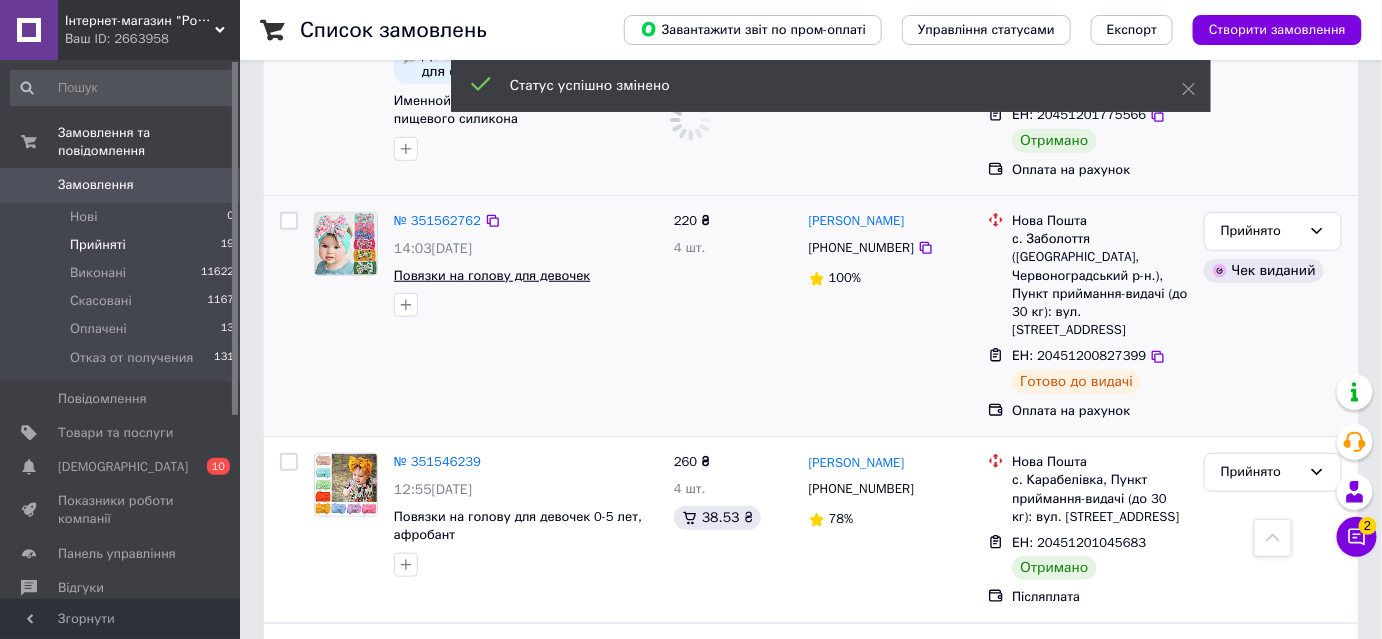 scroll, scrollTop: 3000, scrollLeft: 0, axis: vertical 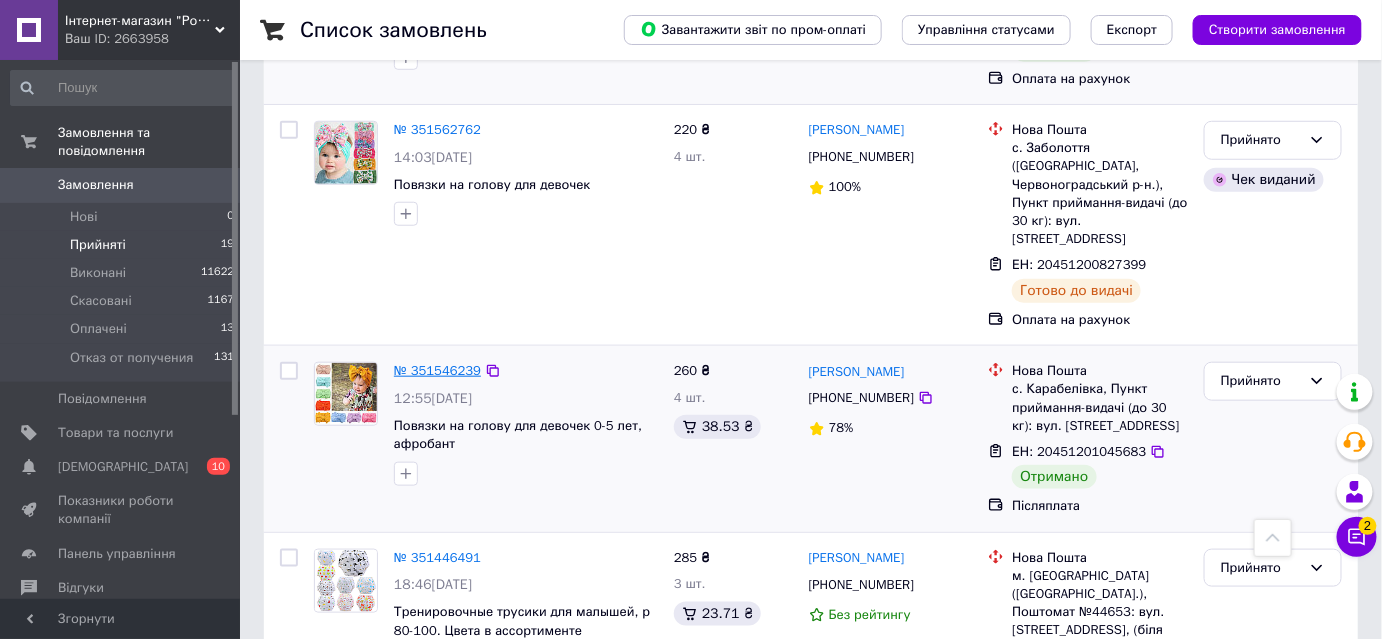 click on "№ 351546239" at bounding box center [437, 370] 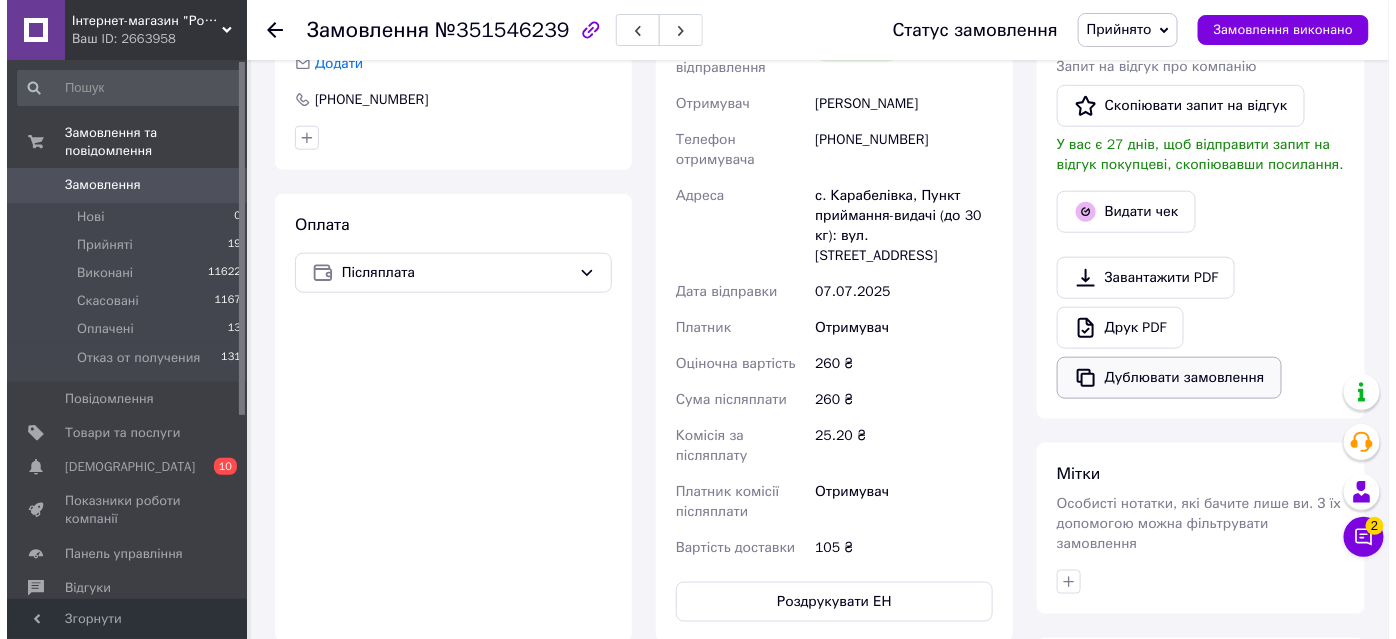 scroll, scrollTop: 545, scrollLeft: 0, axis: vertical 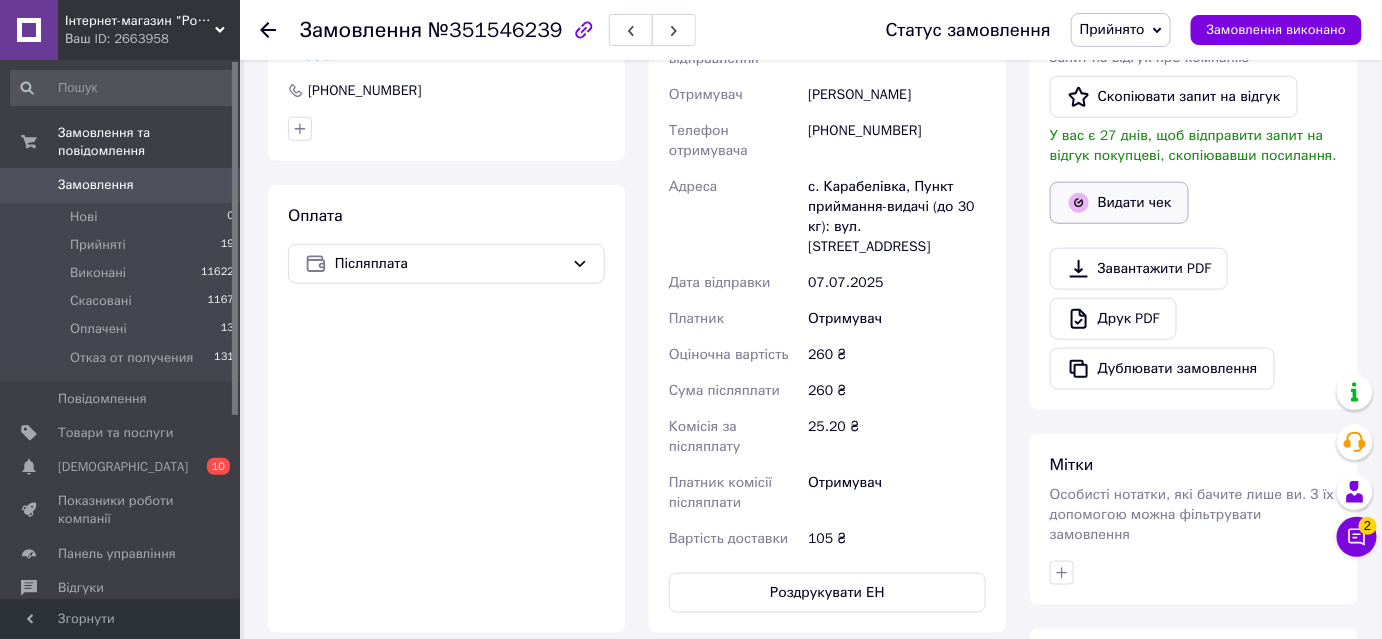 click on "Видати чек" at bounding box center [1119, 203] 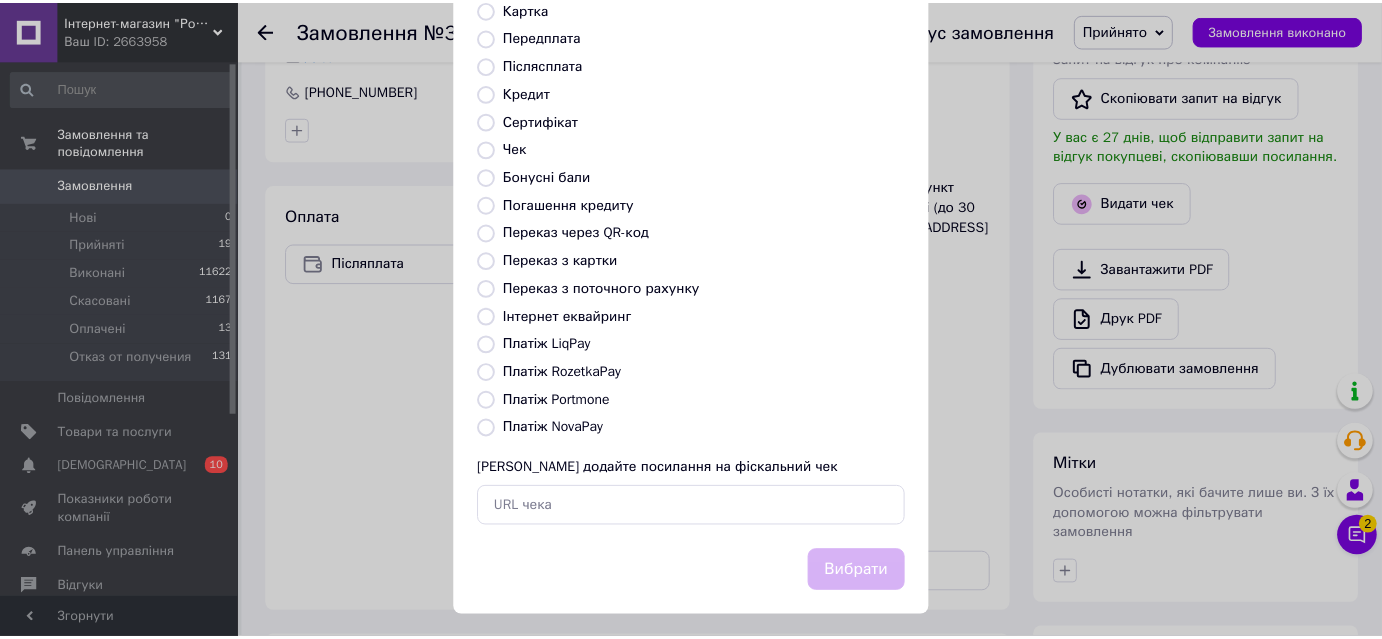 scroll, scrollTop: 219, scrollLeft: 0, axis: vertical 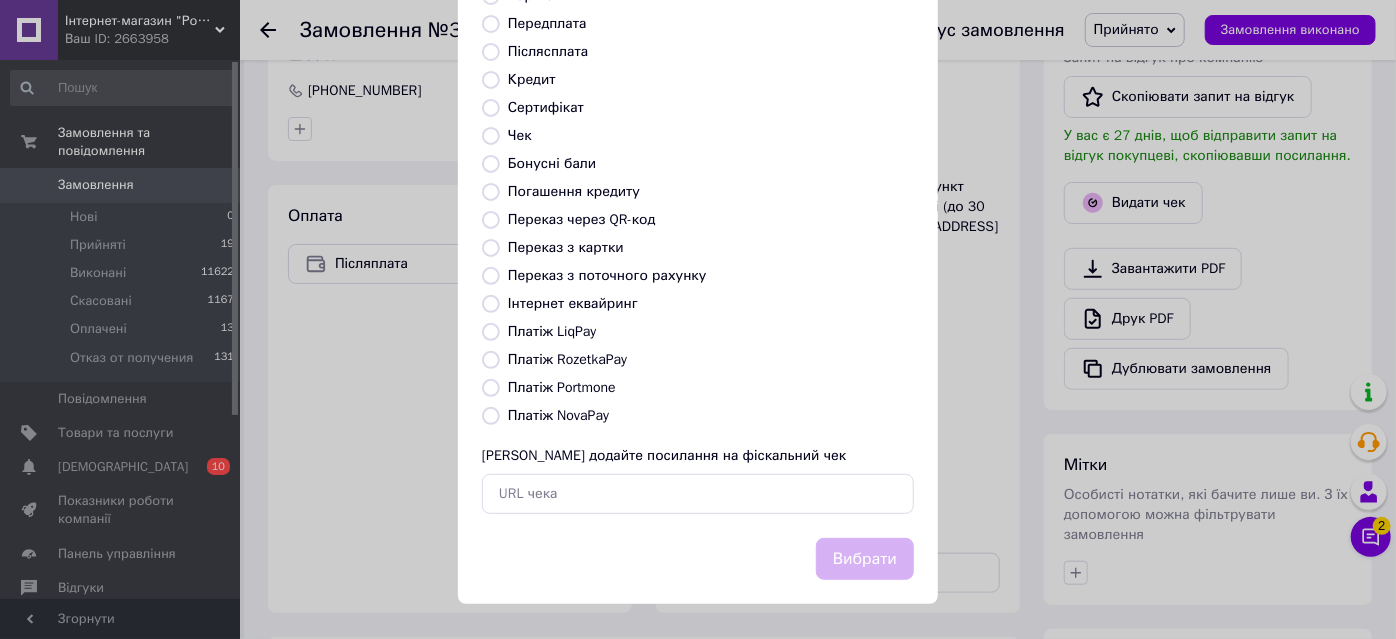 click on "Платіж NovaPay" at bounding box center (491, 416) 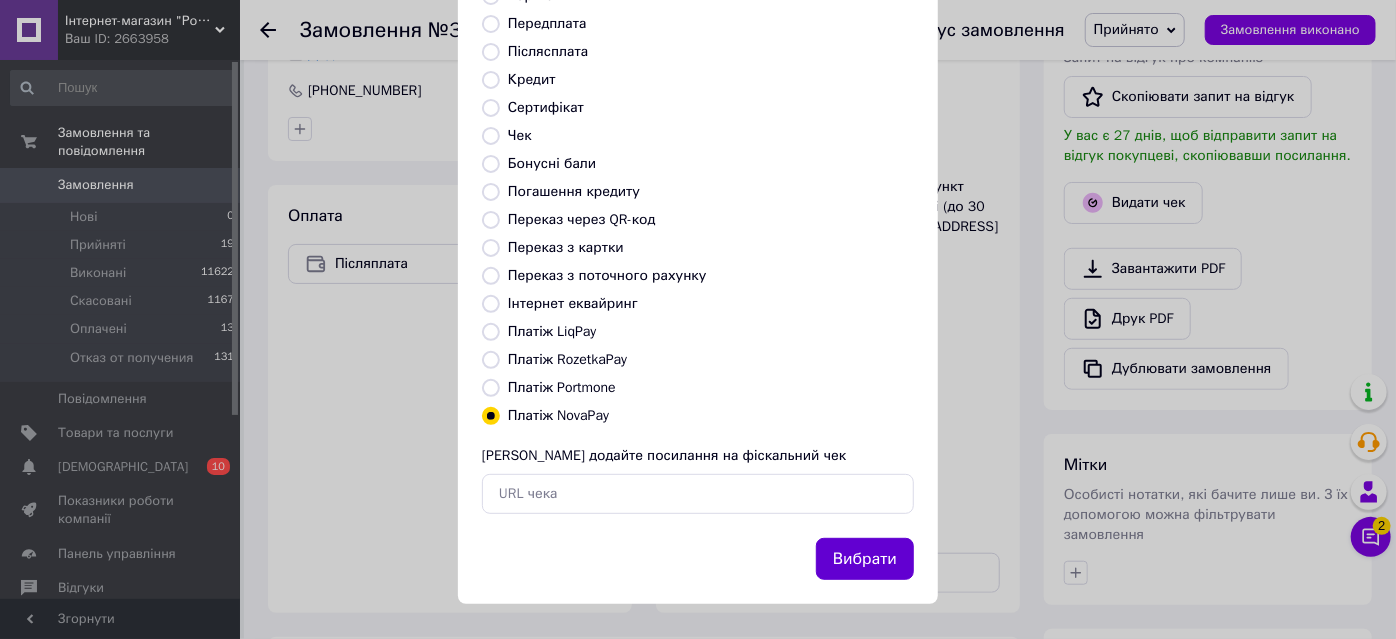 click on "Вибрати" at bounding box center [865, 559] 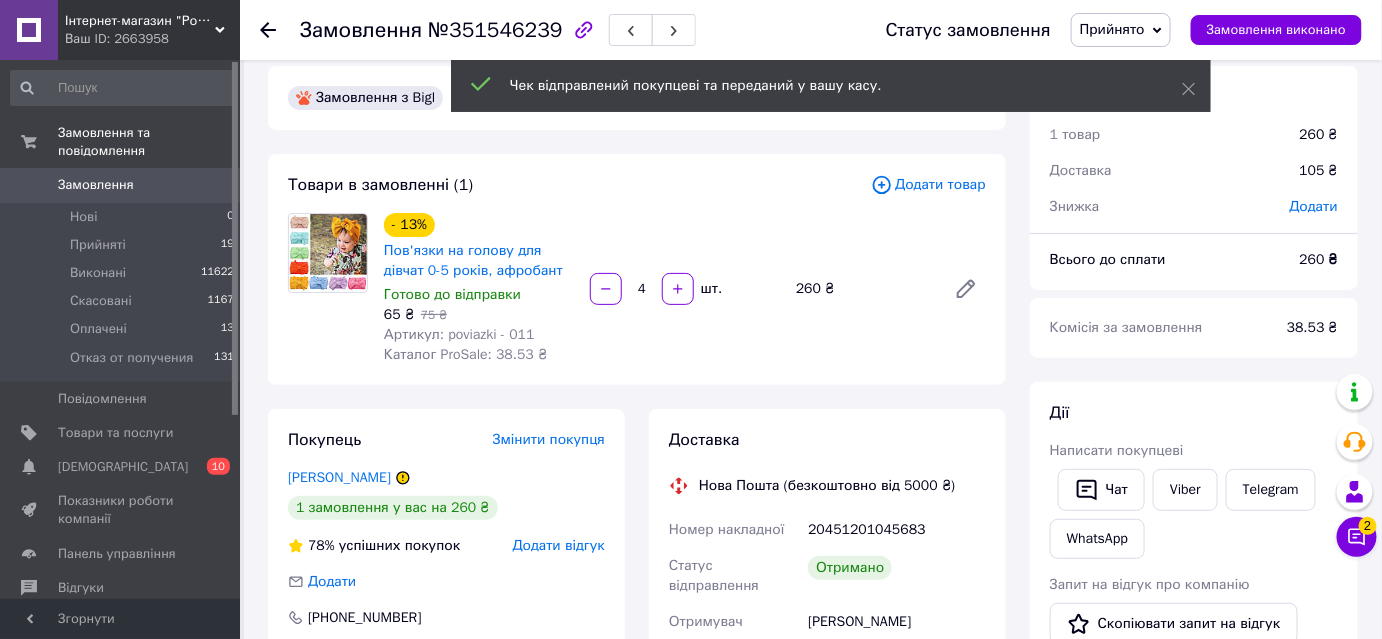 scroll, scrollTop: 0, scrollLeft: 0, axis: both 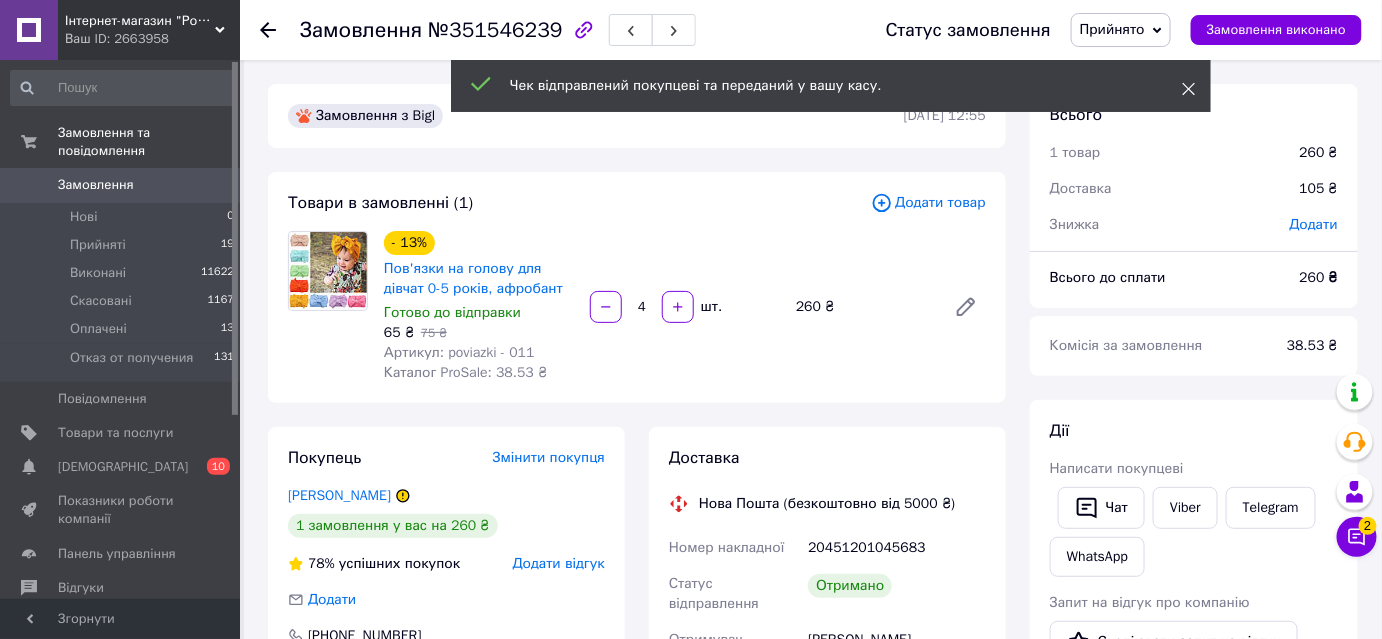 click 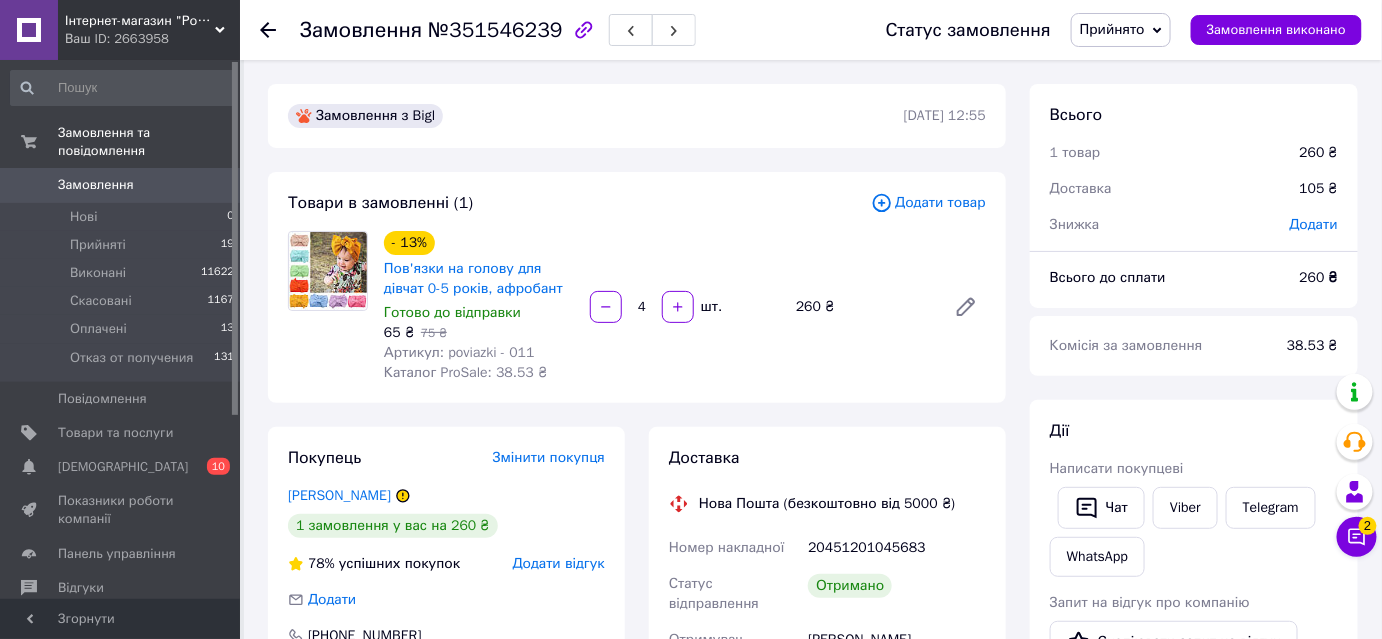 click on "Прийнято" at bounding box center [1112, 29] 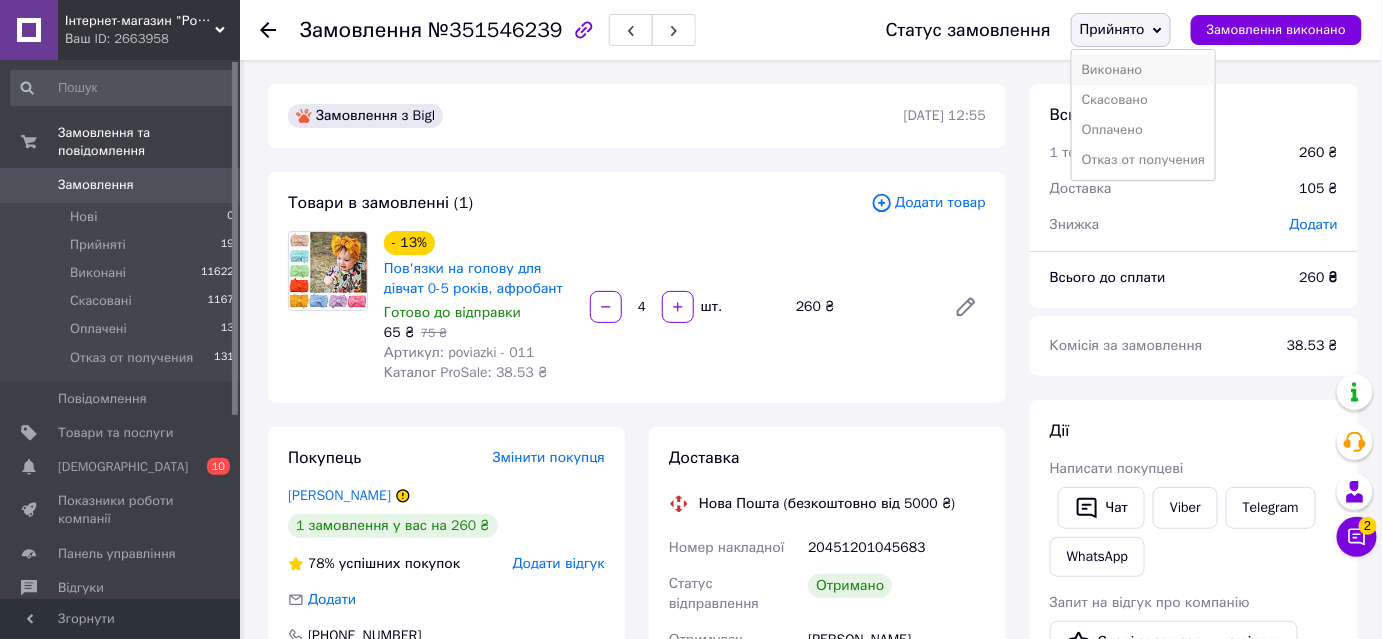 click on "Виконано" at bounding box center (1143, 70) 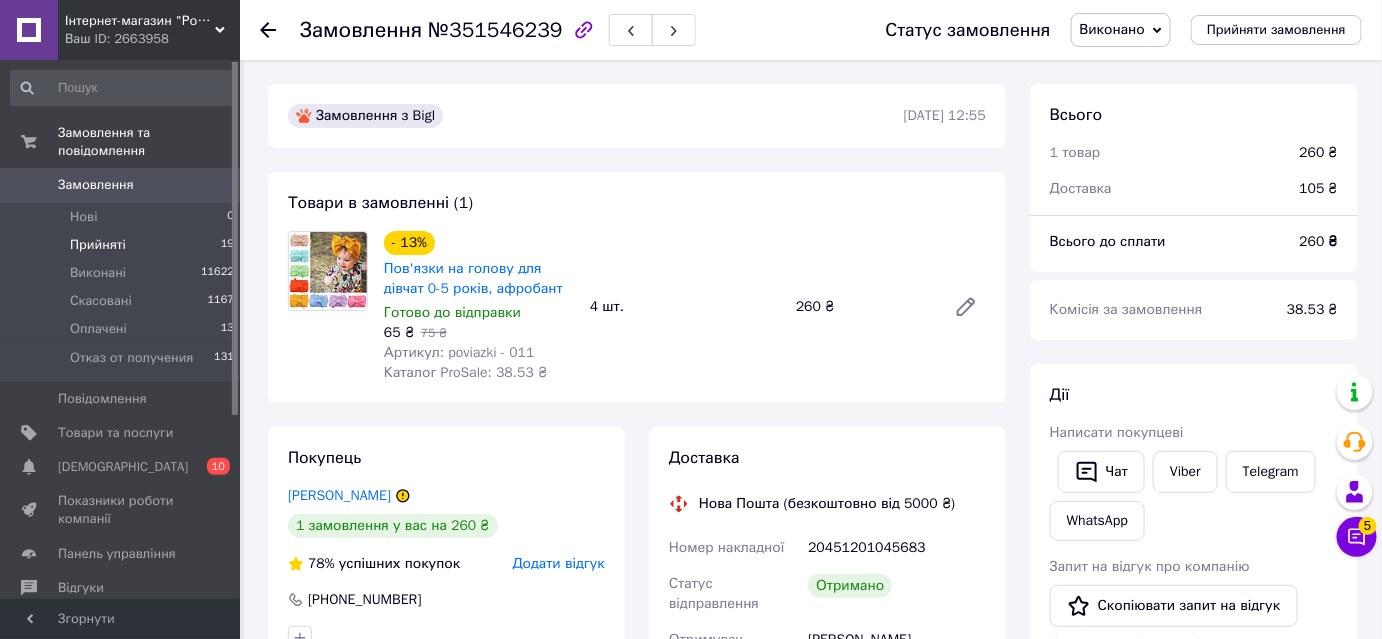 click on "Прийняті" at bounding box center [98, 245] 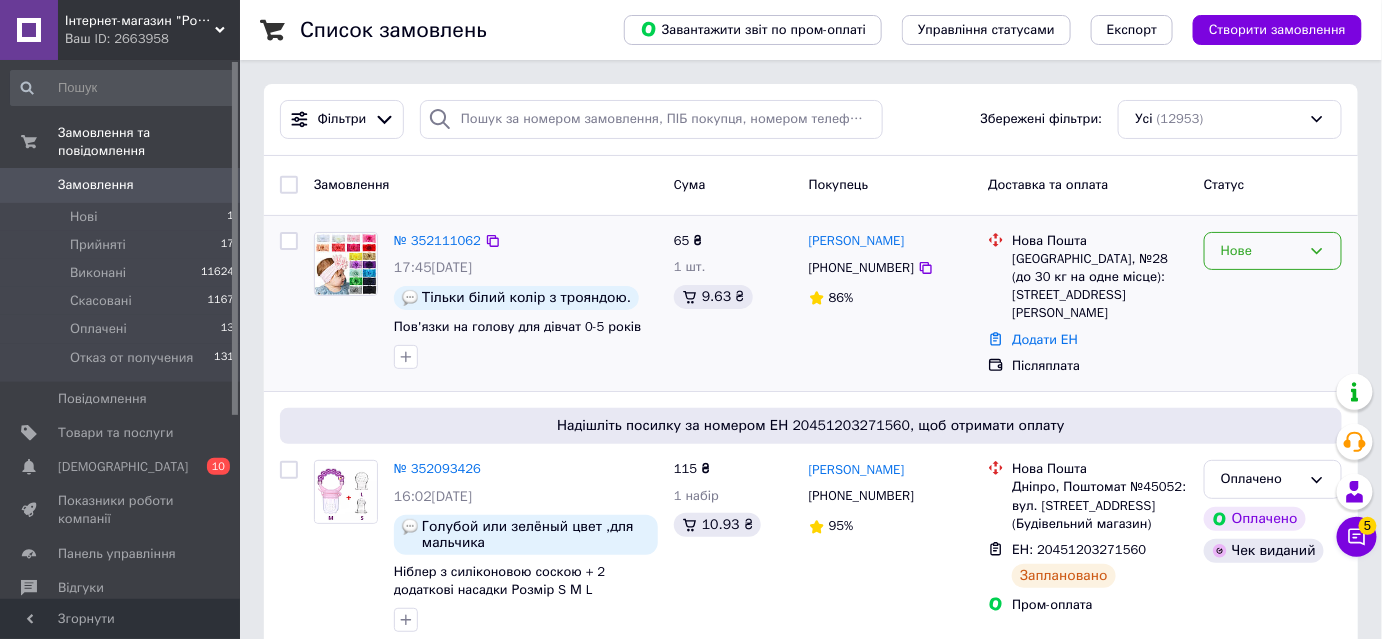 click on "Нове" at bounding box center (1261, 251) 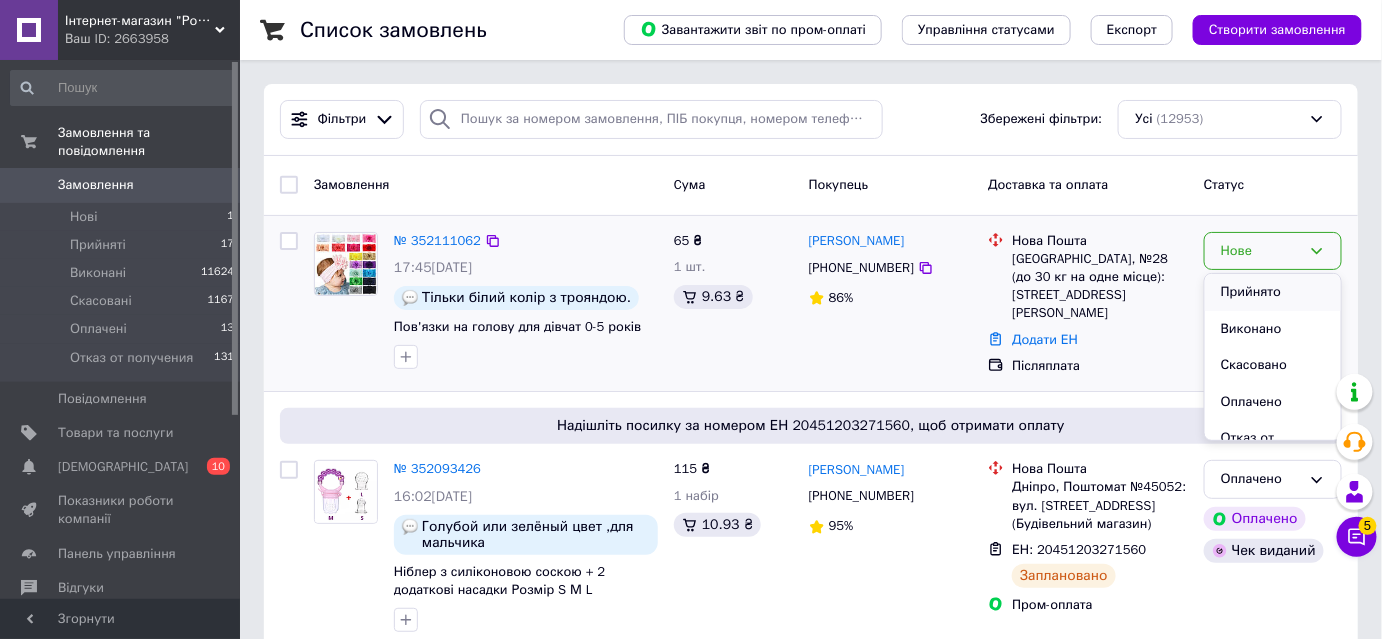 click on "Прийнято" at bounding box center (1273, 292) 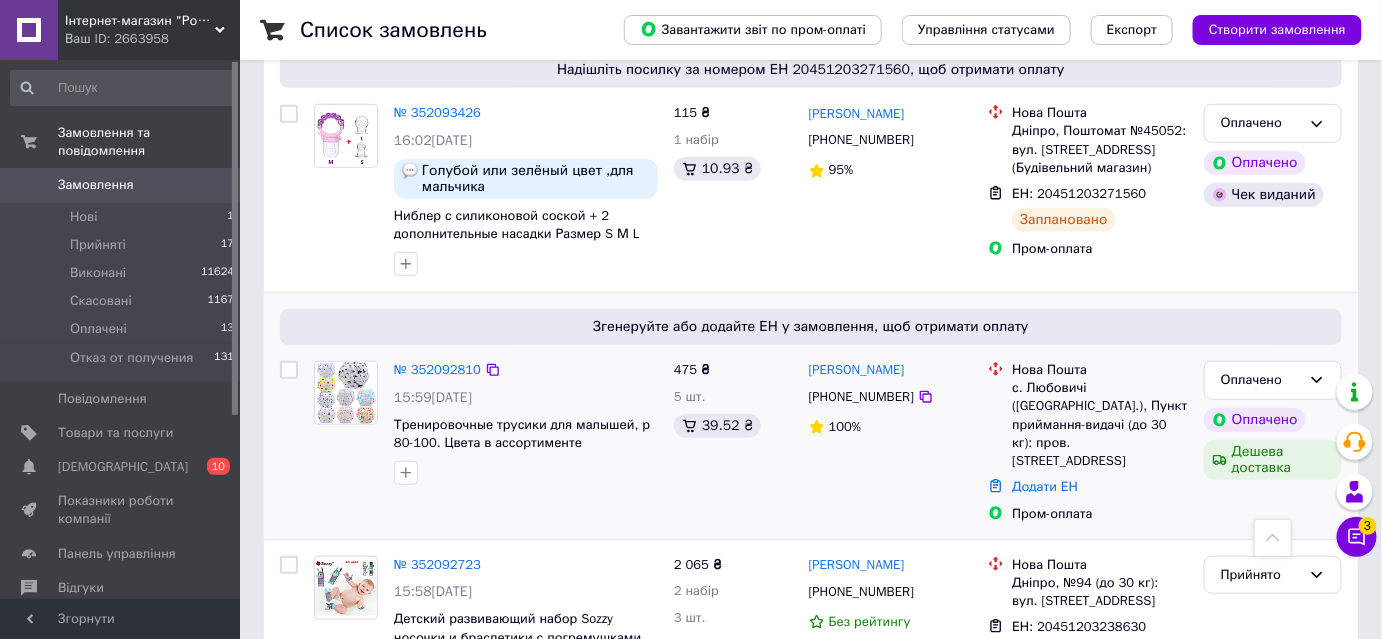 scroll, scrollTop: 363, scrollLeft: 0, axis: vertical 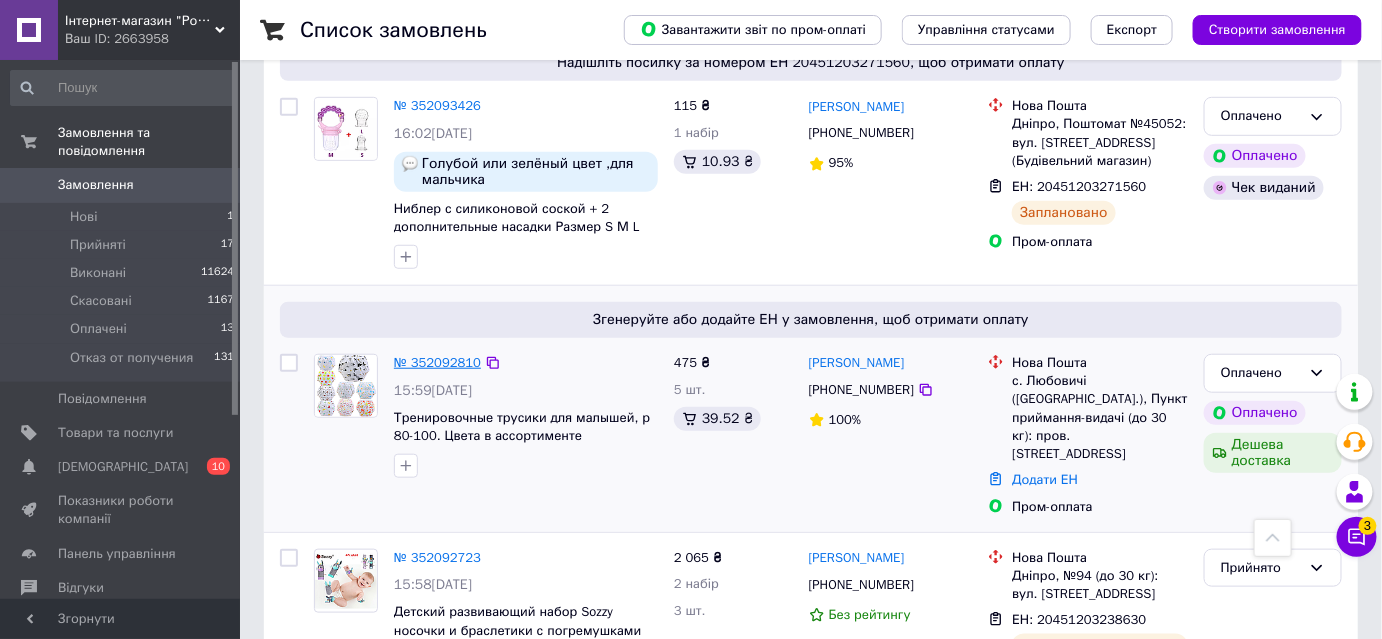 click on "№ 352092810" at bounding box center (437, 362) 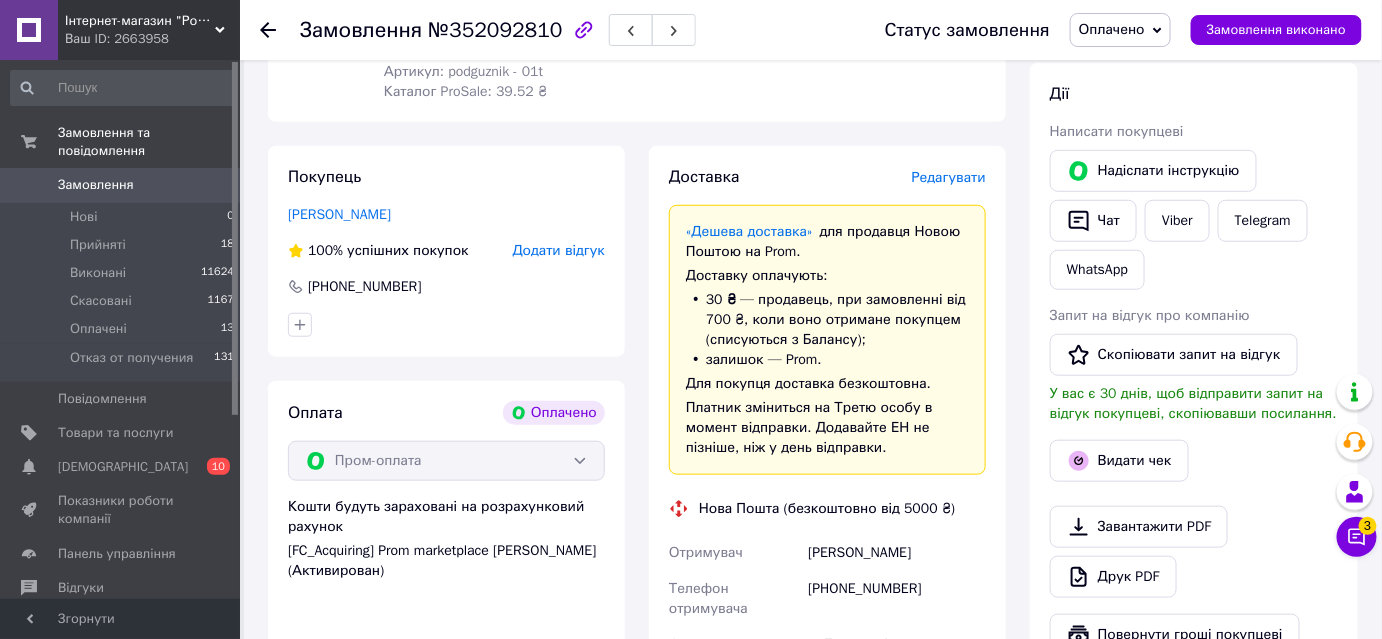scroll, scrollTop: 90, scrollLeft: 0, axis: vertical 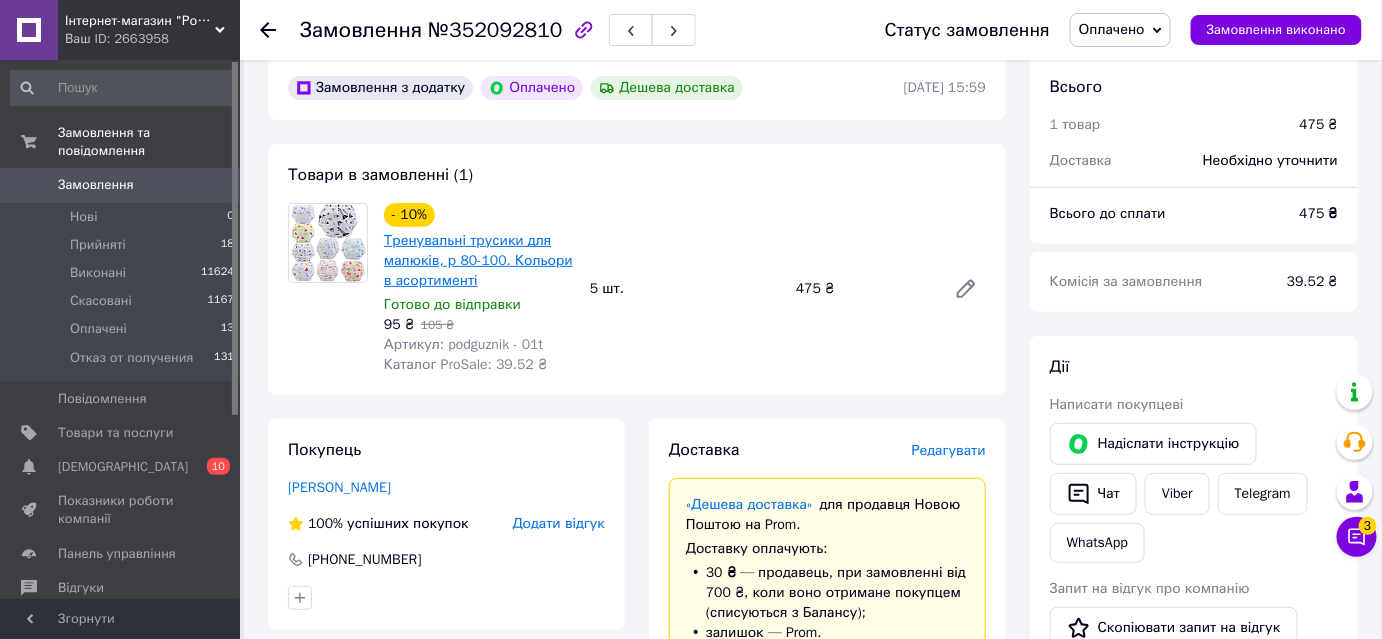 click on "Тренувальні трусики для малюків, р 80-100. Кольори в асортименті" at bounding box center (478, 260) 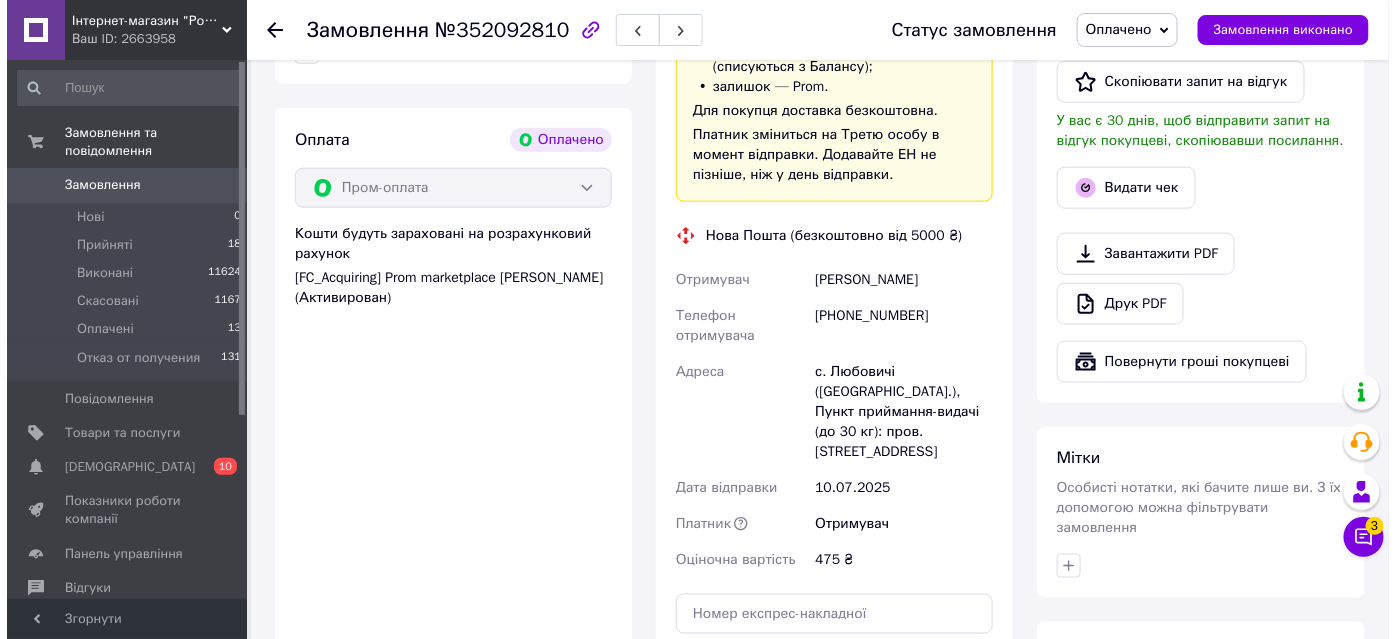 scroll, scrollTop: 545, scrollLeft: 0, axis: vertical 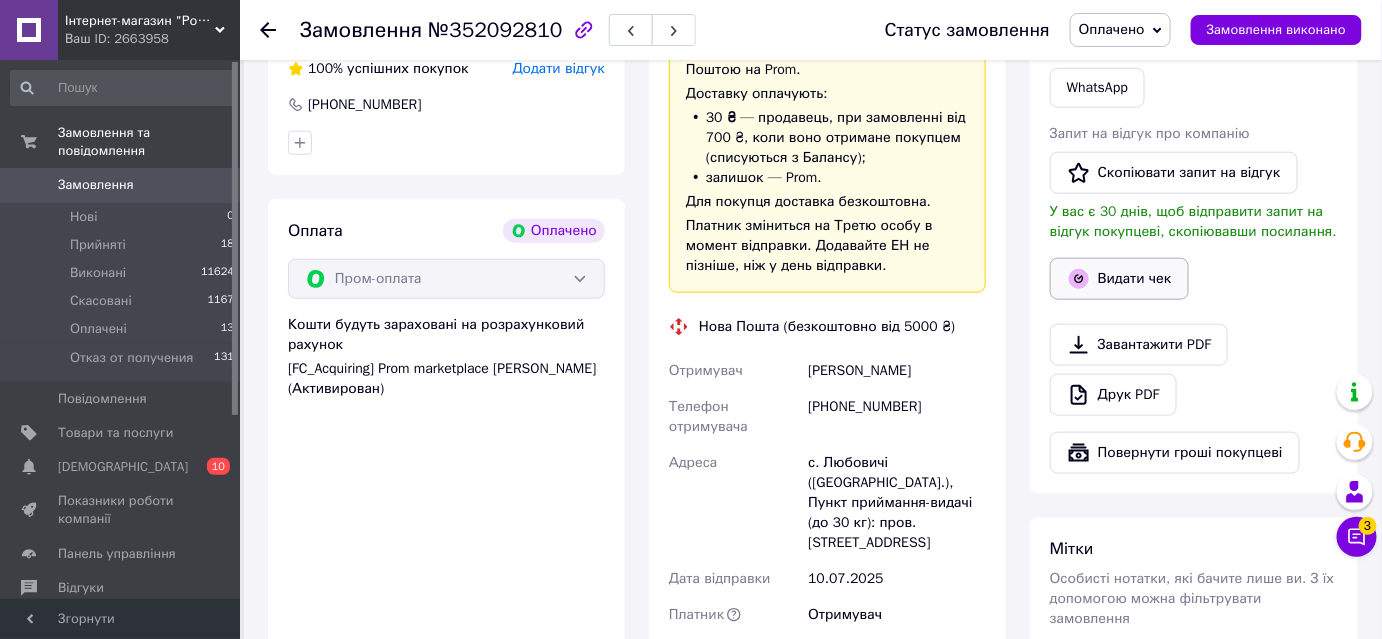 click on "Видати чек" at bounding box center (1119, 279) 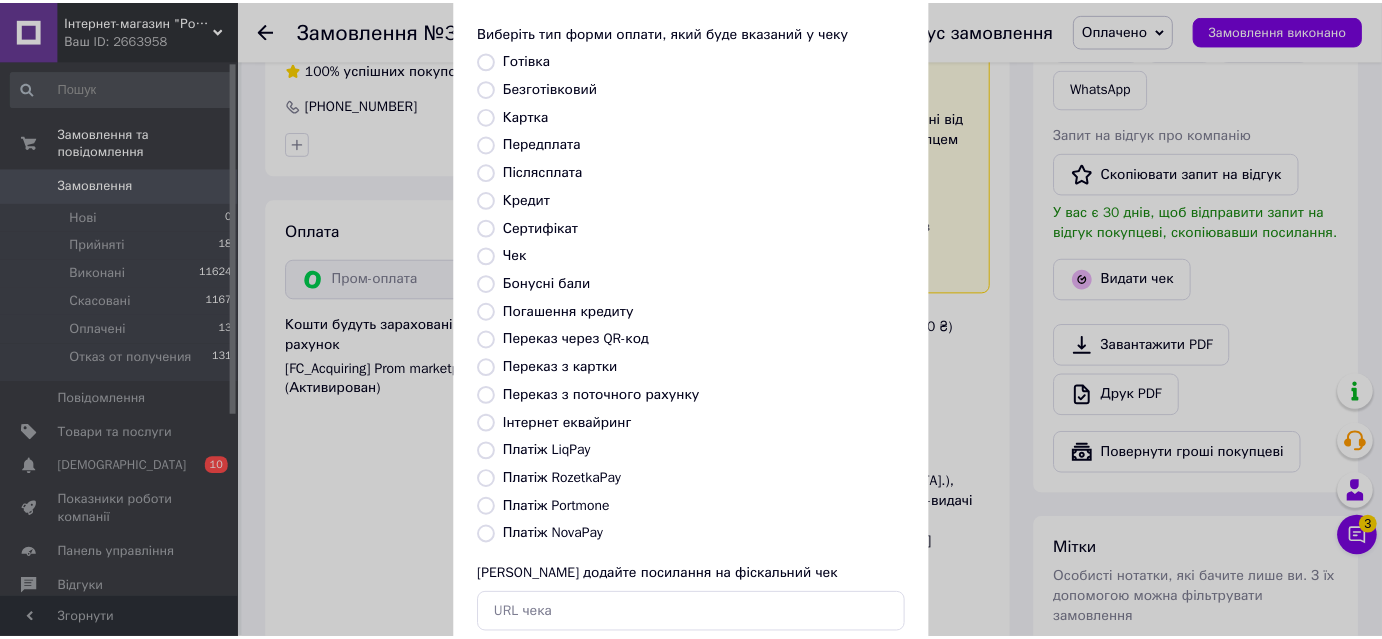 scroll, scrollTop: 181, scrollLeft: 0, axis: vertical 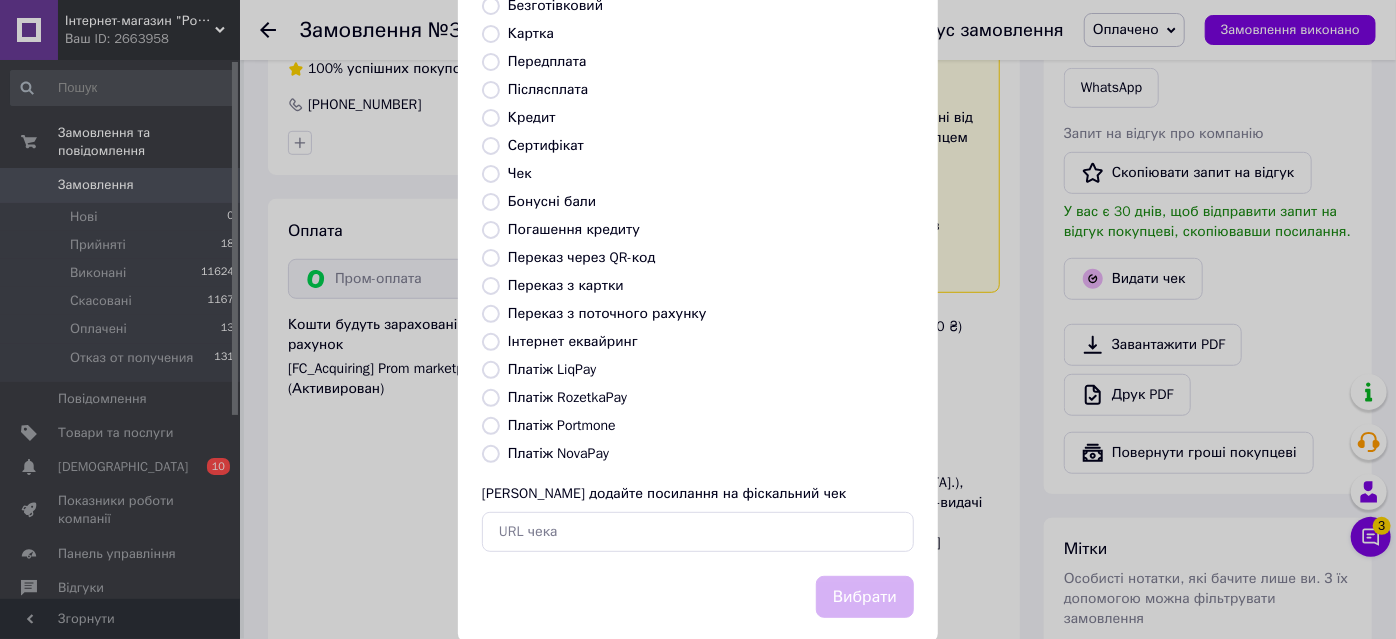 click on "Платіж RozetkaPay" at bounding box center (491, 398) 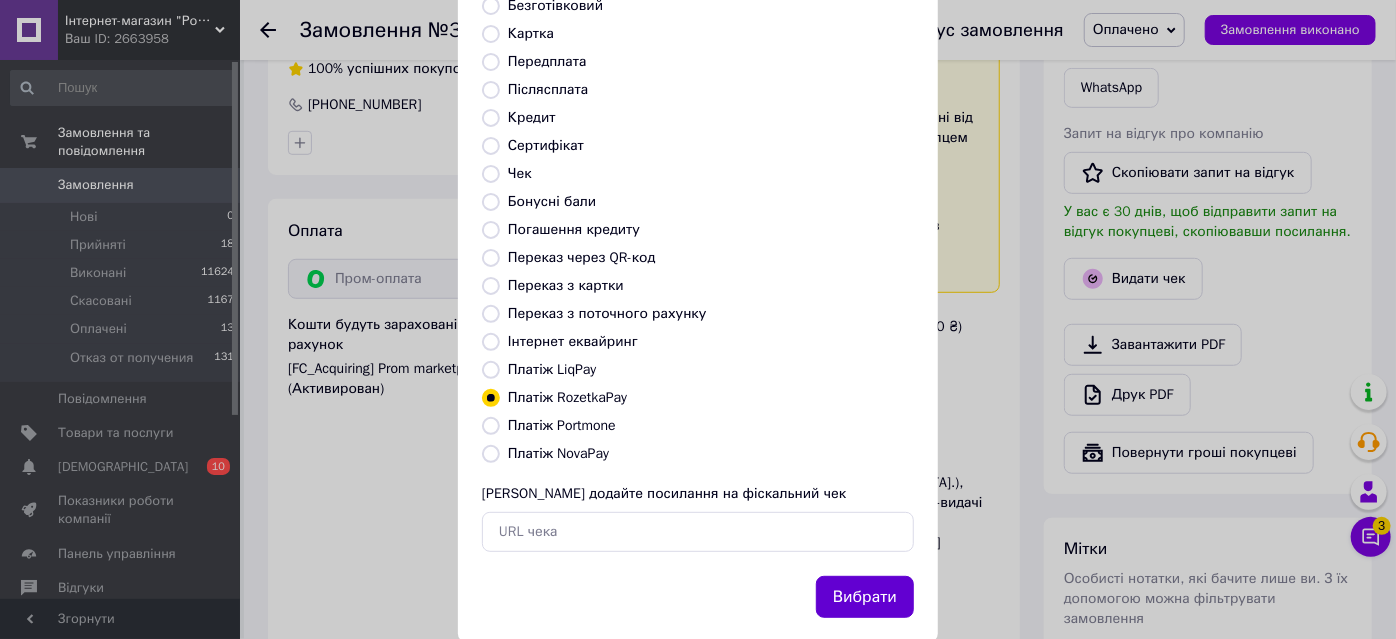 click on "Вибрати" at bounding box center (865, 597) 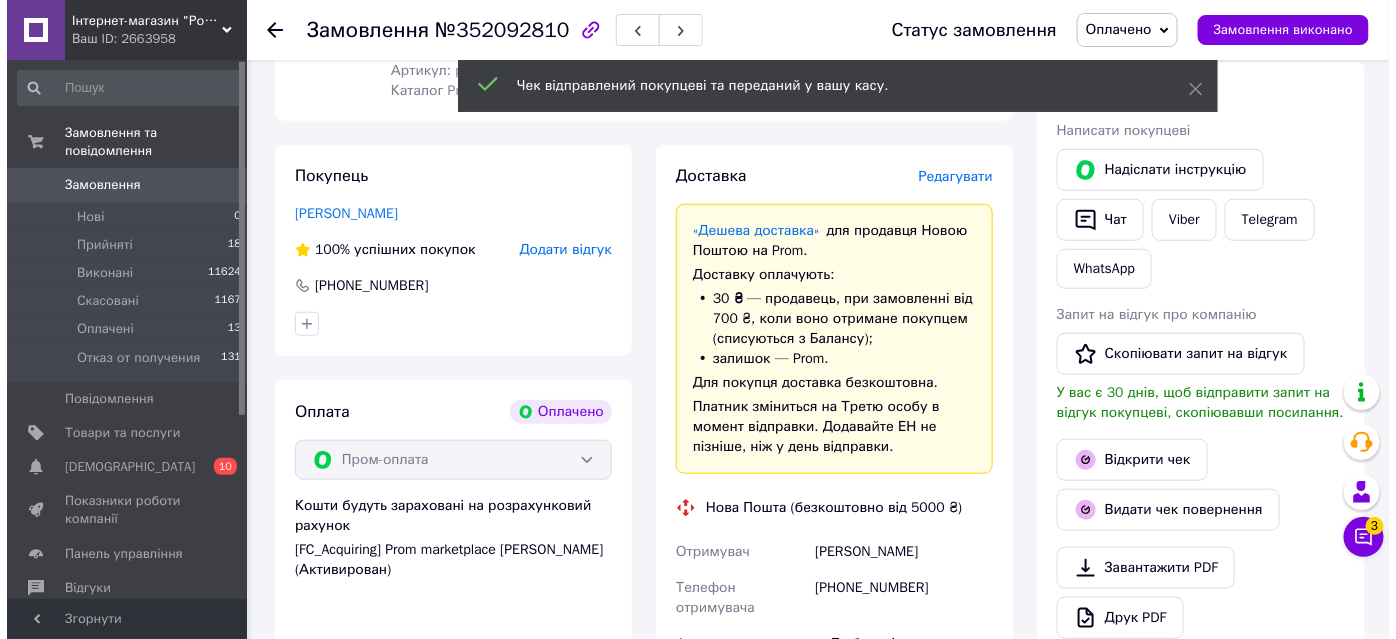 scroll, scrollTop: 363, scrollLeft: 0, axis: vertical 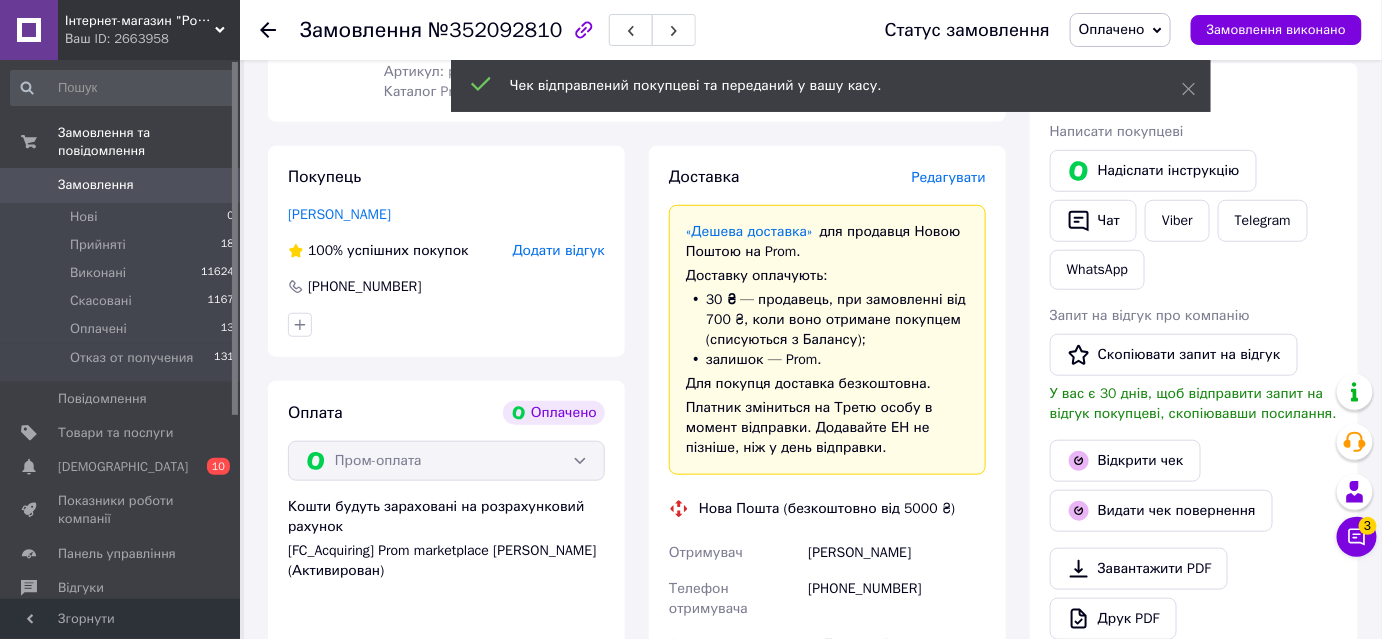 click on "Редагувати" at bounding box center (949, 177) 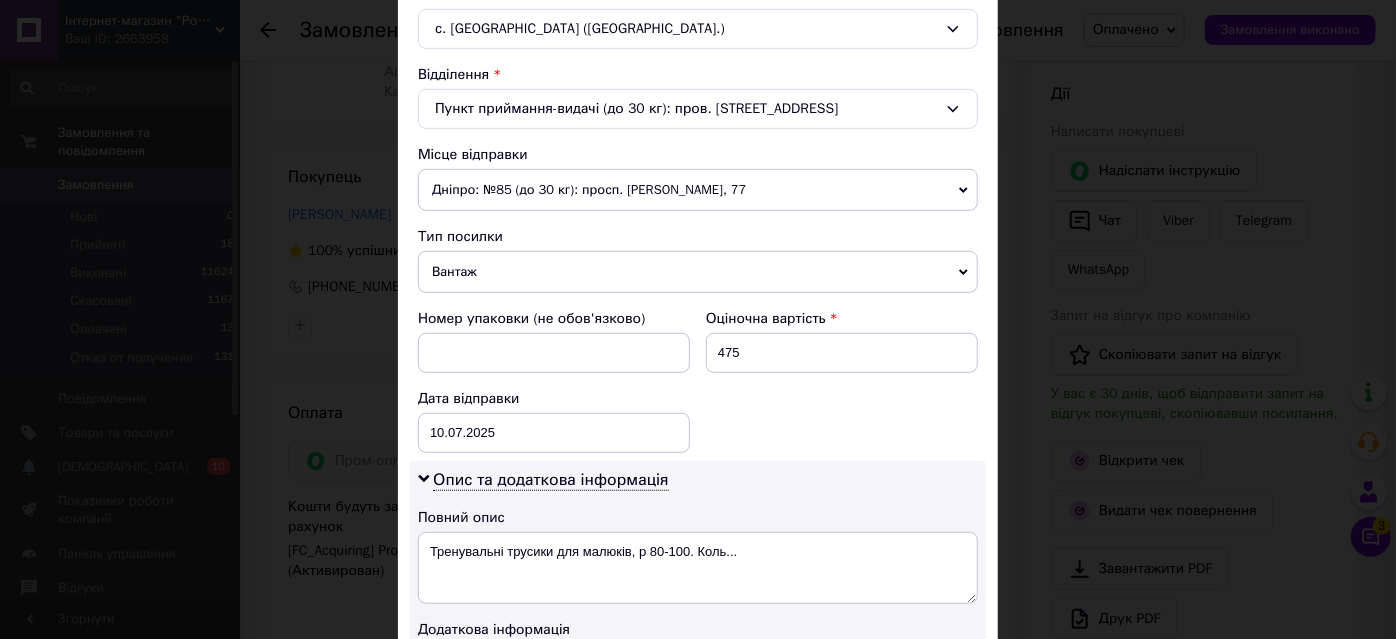 scroll, scrollTop: 545, scrollLeft: 0, axis: vertical 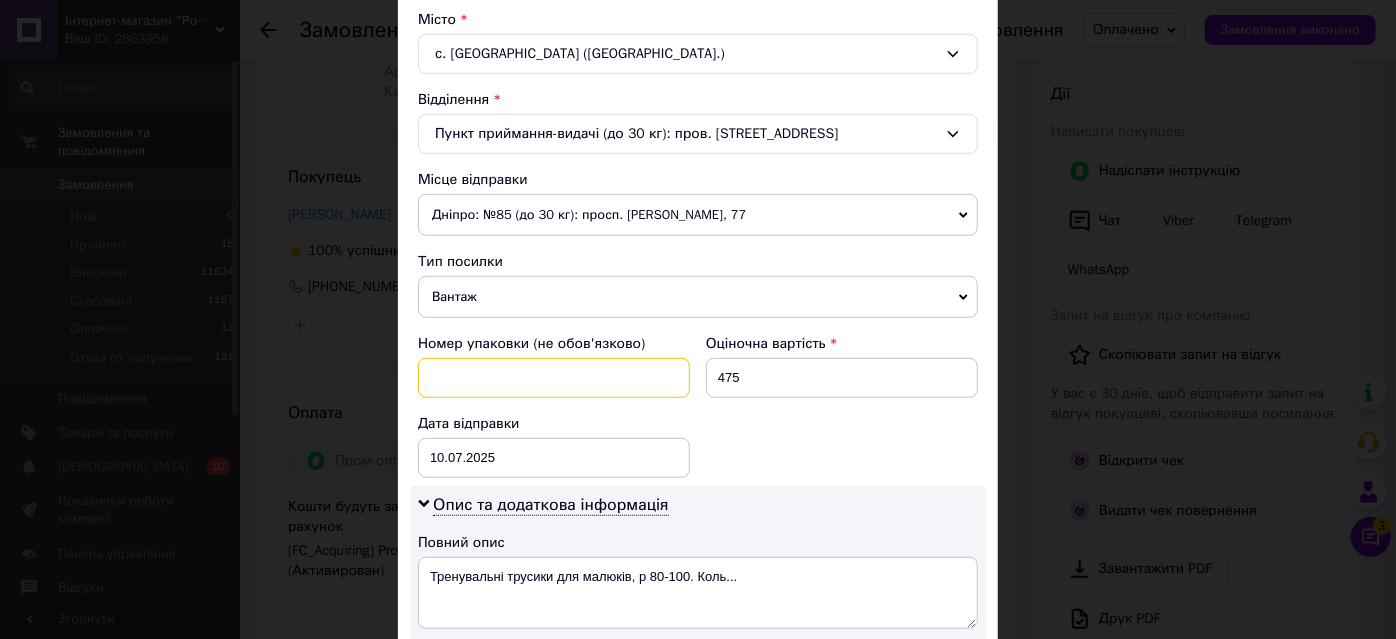click at bounding box center (554, 378) 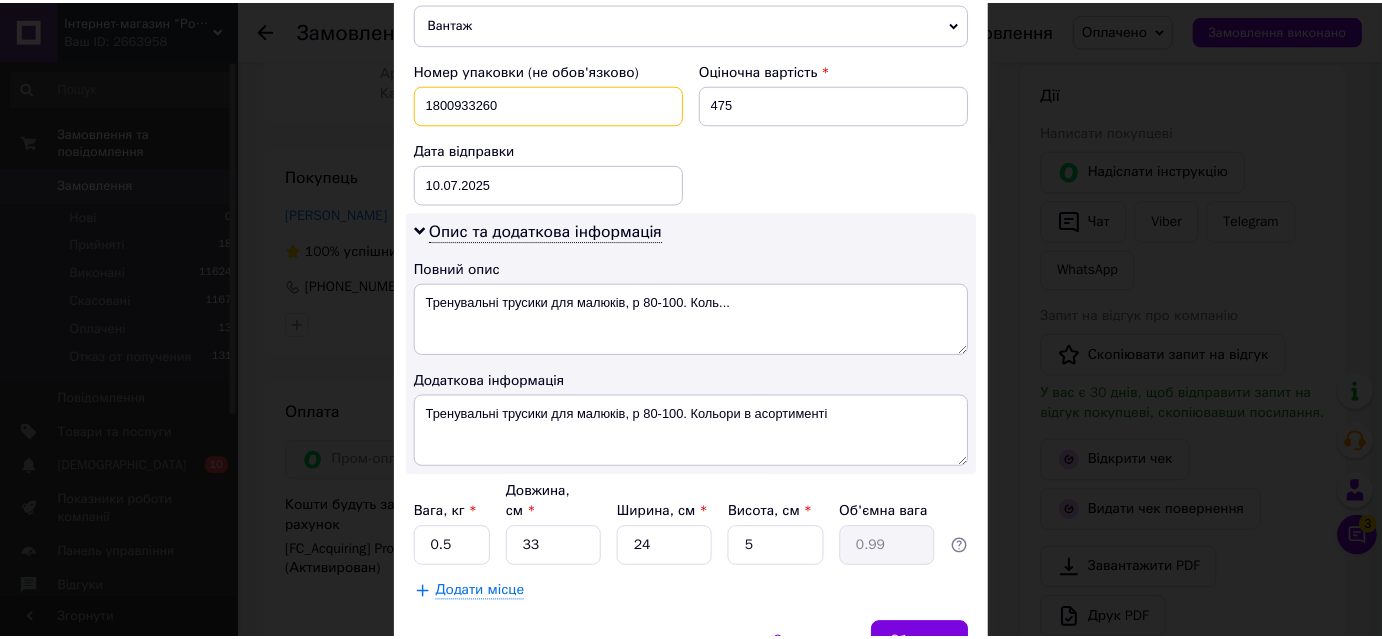 scroll, scrollTop: 904, scrollLeft: 0, axis: vertical 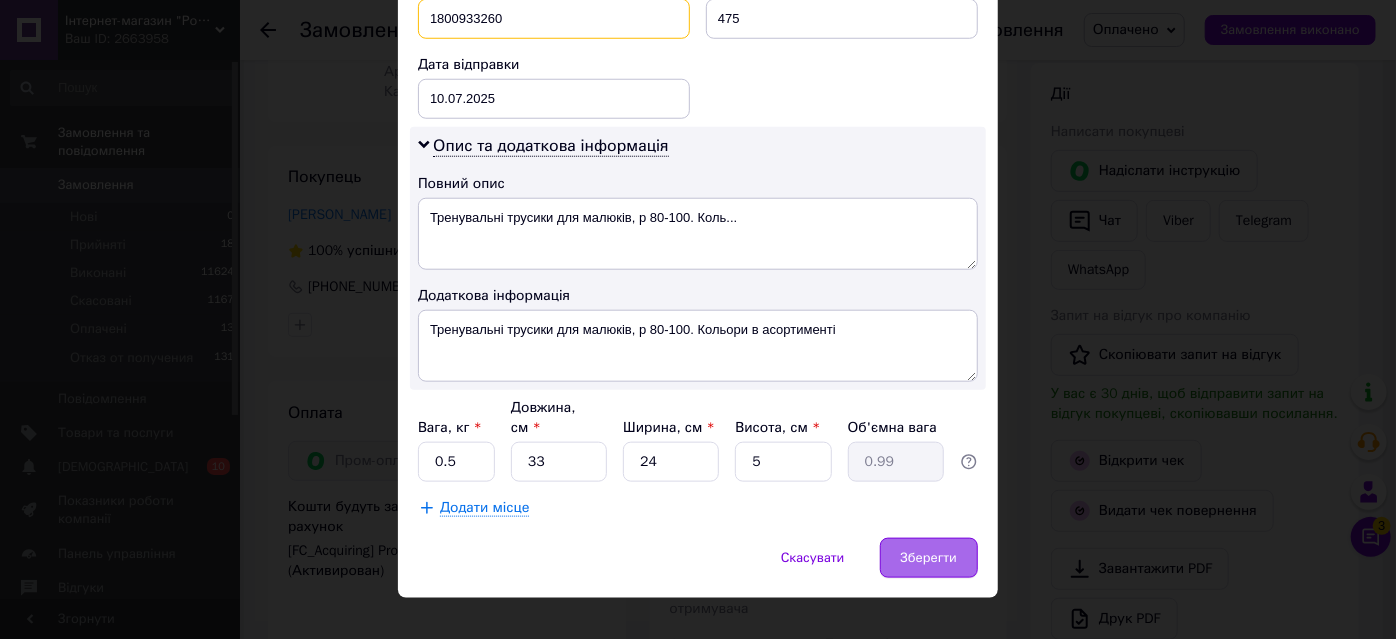 type on "1800933260" 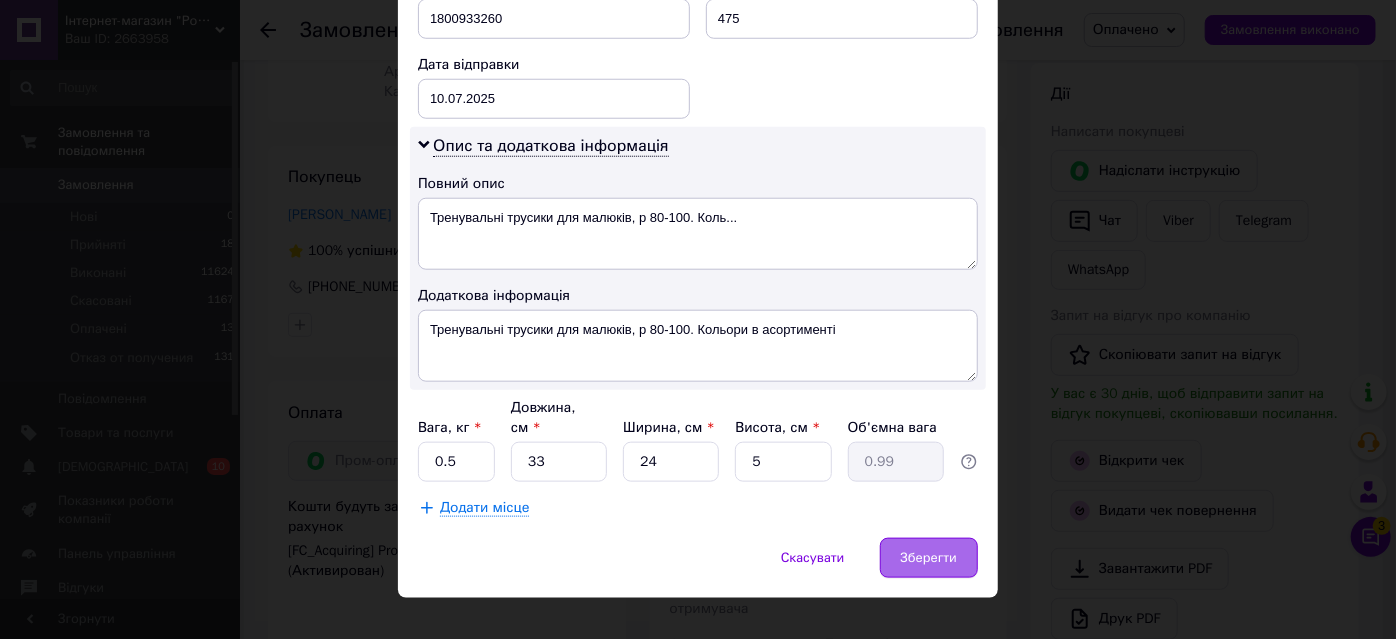 click on "Зберегти" at bounding box center [929, 558] 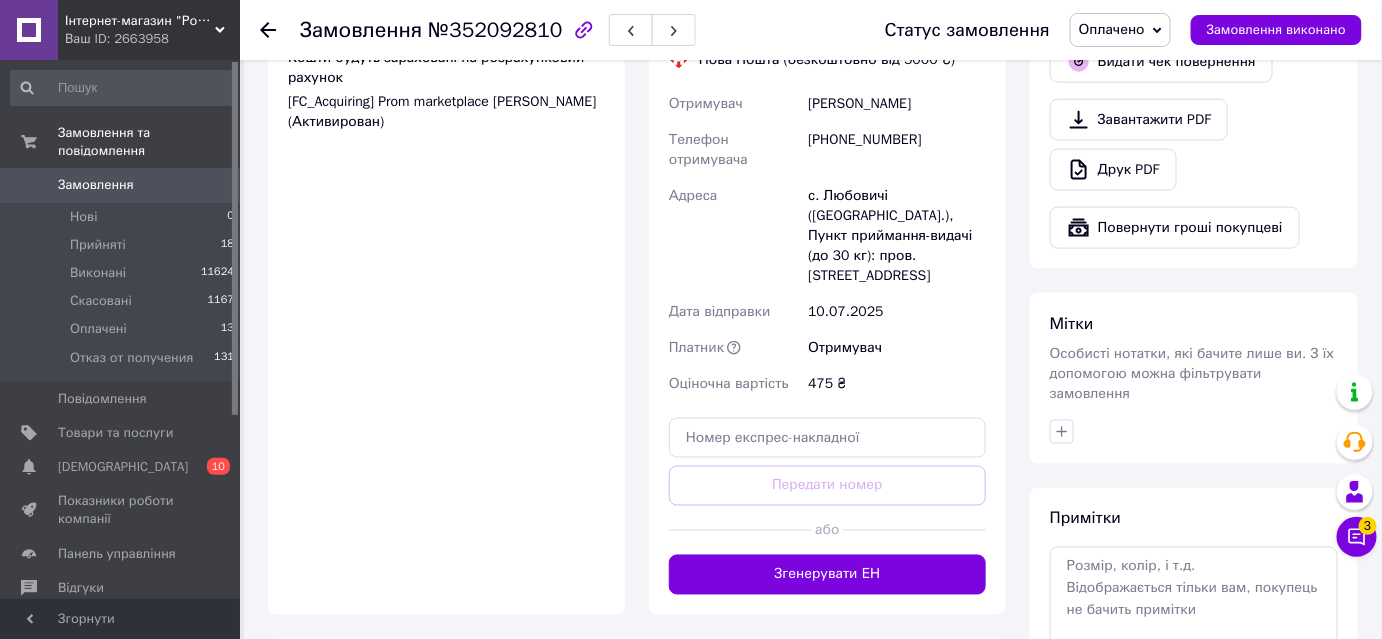 scroll, scrollTop: 818, scrollLeft: 0, axis: vertical 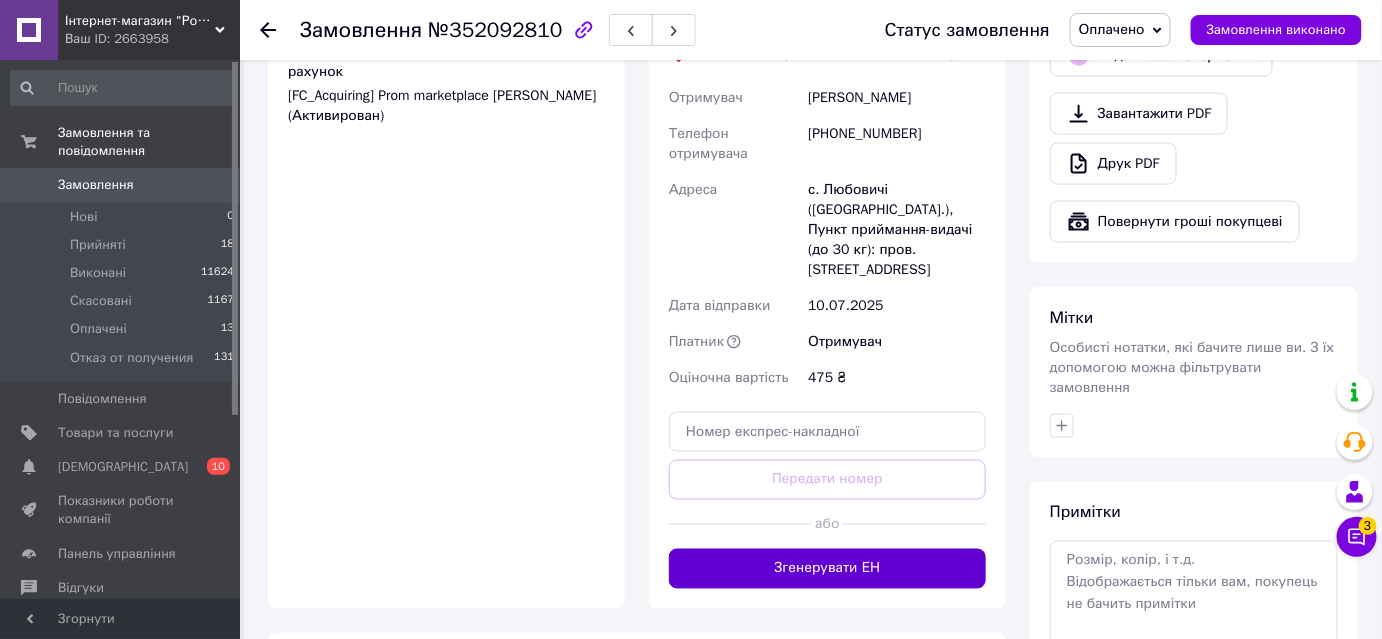 click on "Згенерувати ЕН" at bounding box center (827, 569) 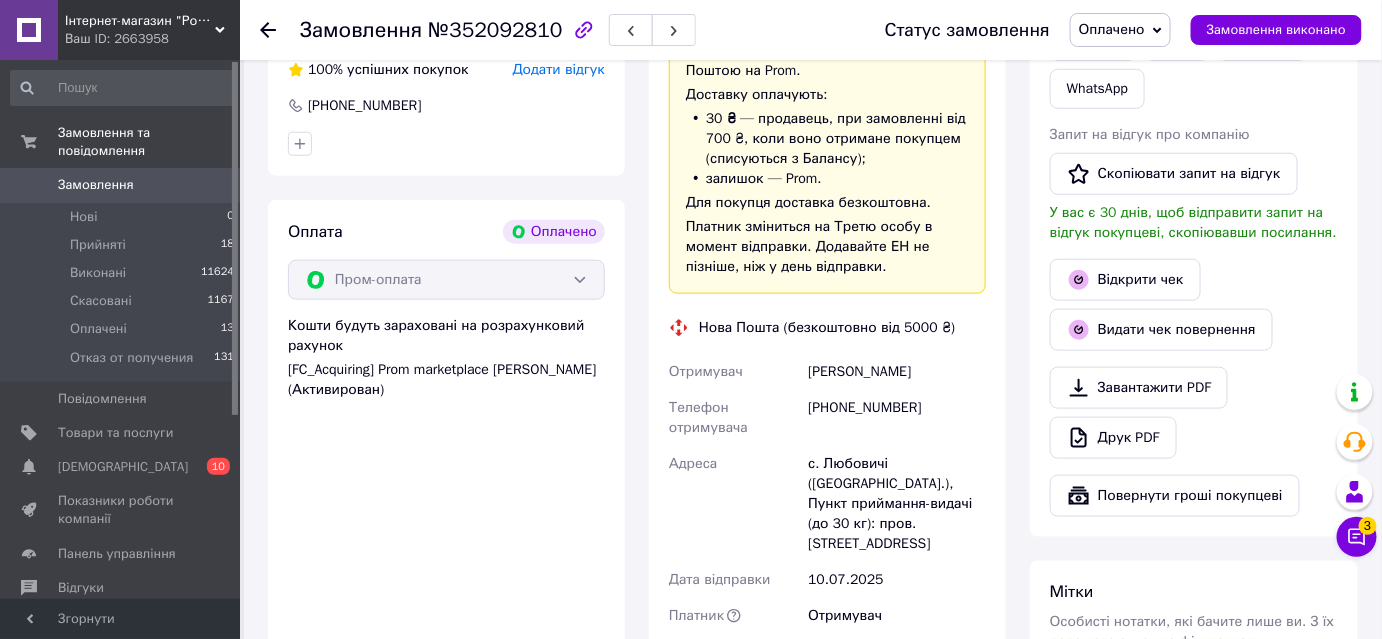 scroll, scrollTop: 636, scrollLeft: 0, axis: vertical 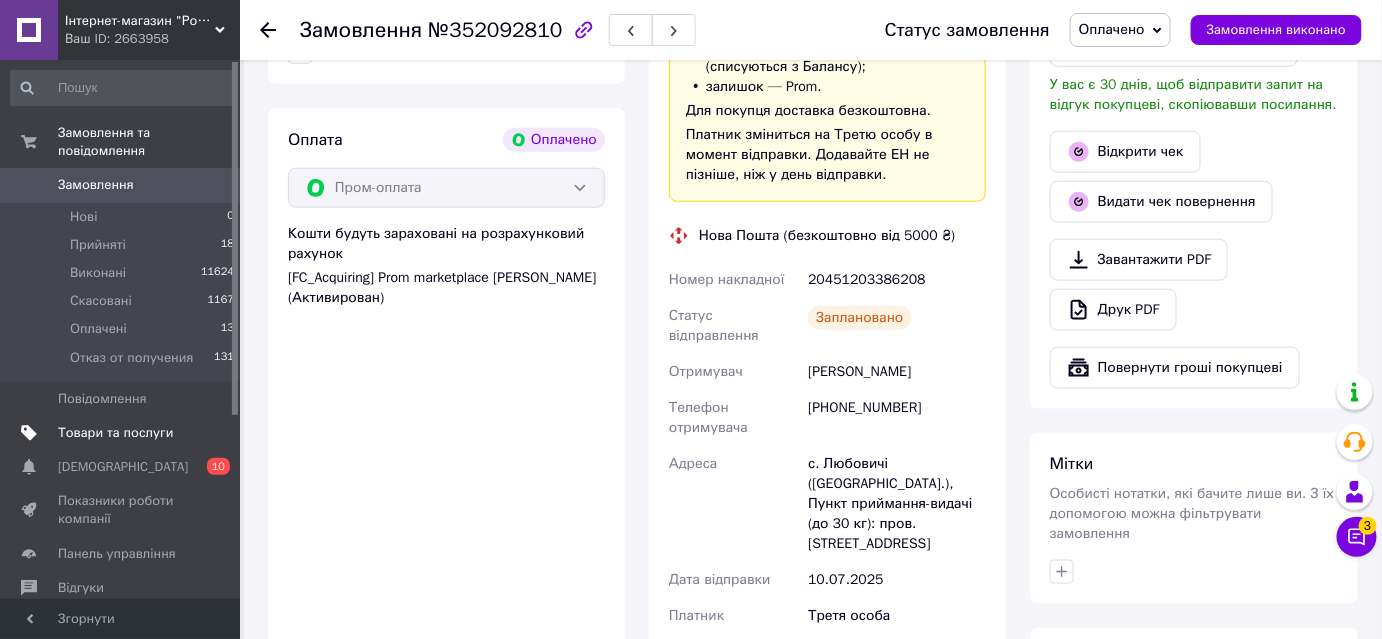 click on "Товари та послуги" at bounding box center [115, 433] 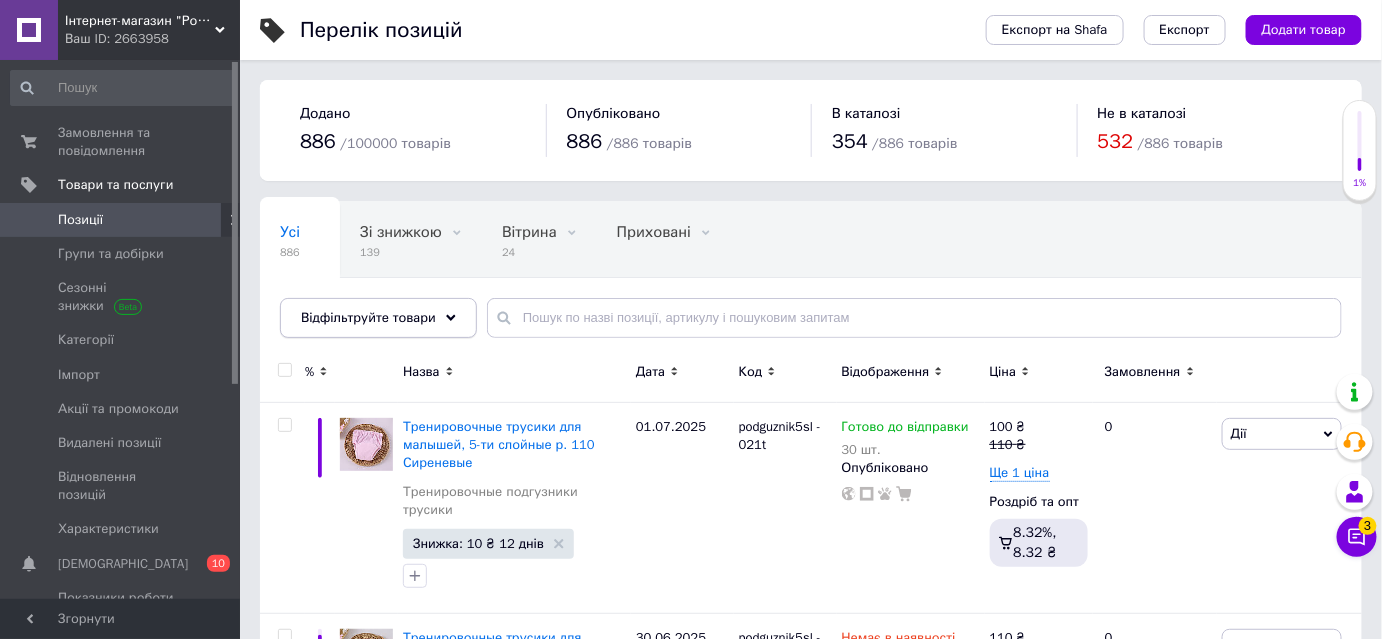 click on "Відфільтруйте товари" at bounding box center (368, 317) 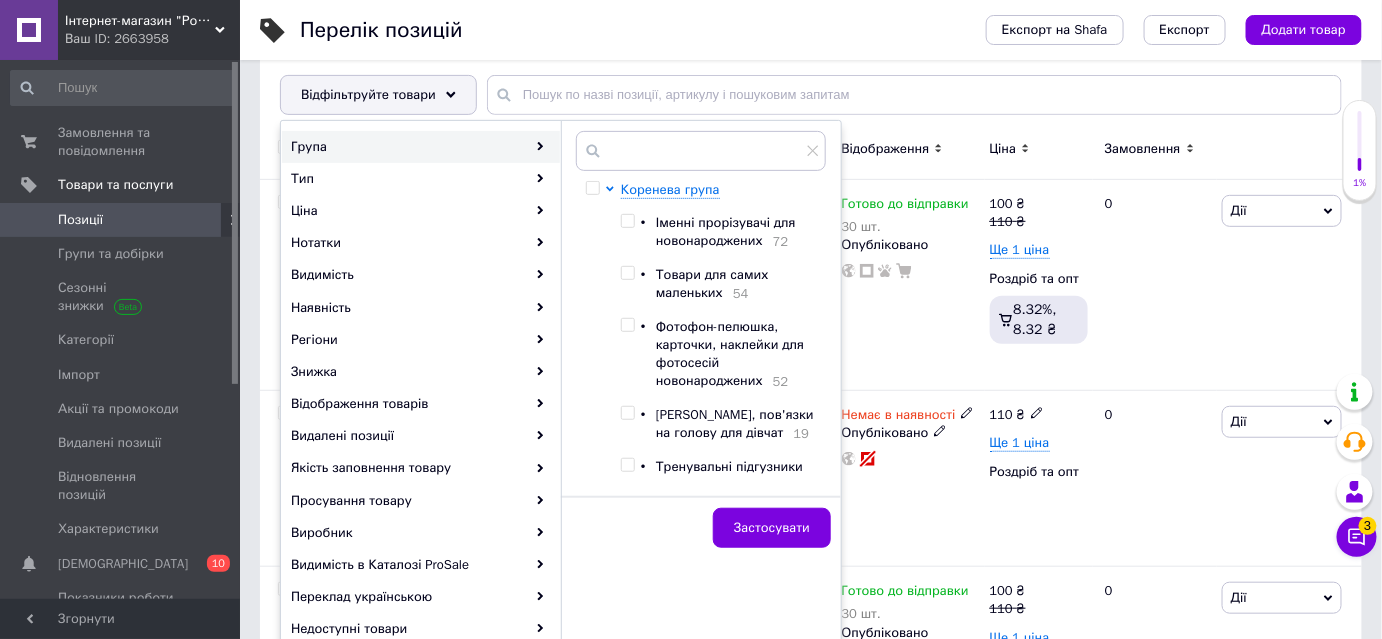 scroll, scrollTop: 272, scrollLeft: 0, axis: vertical 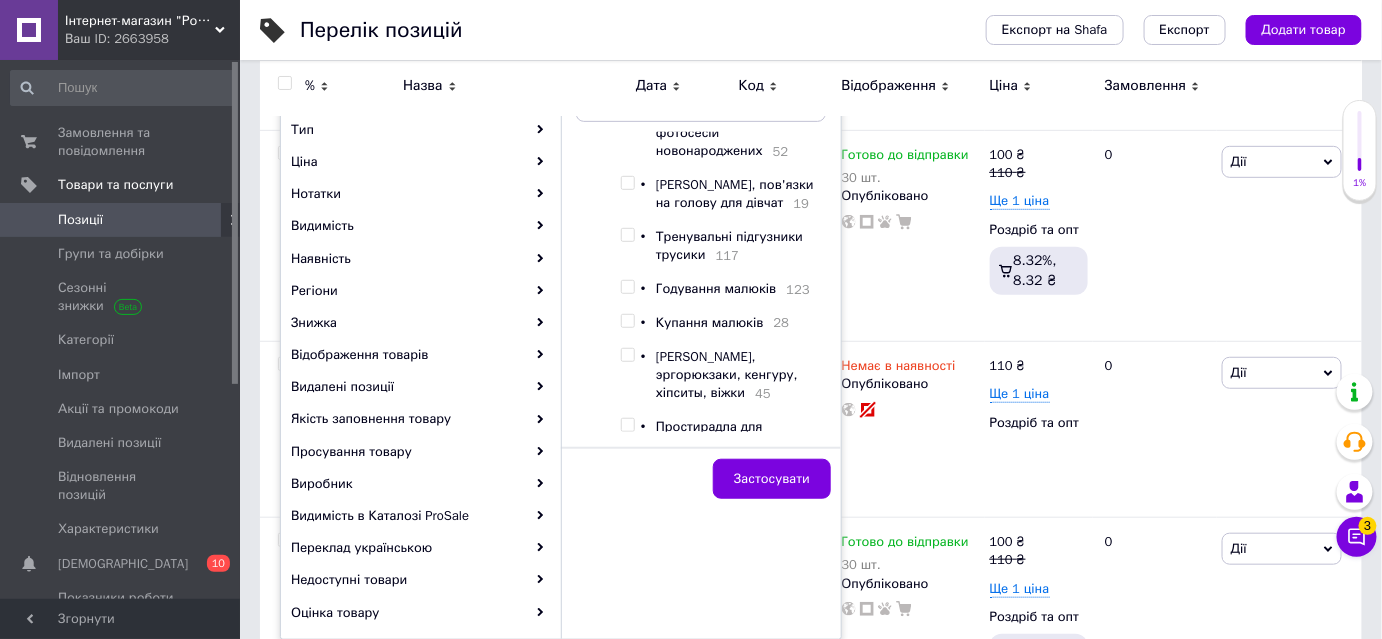 click at bounding box center (627, 235) 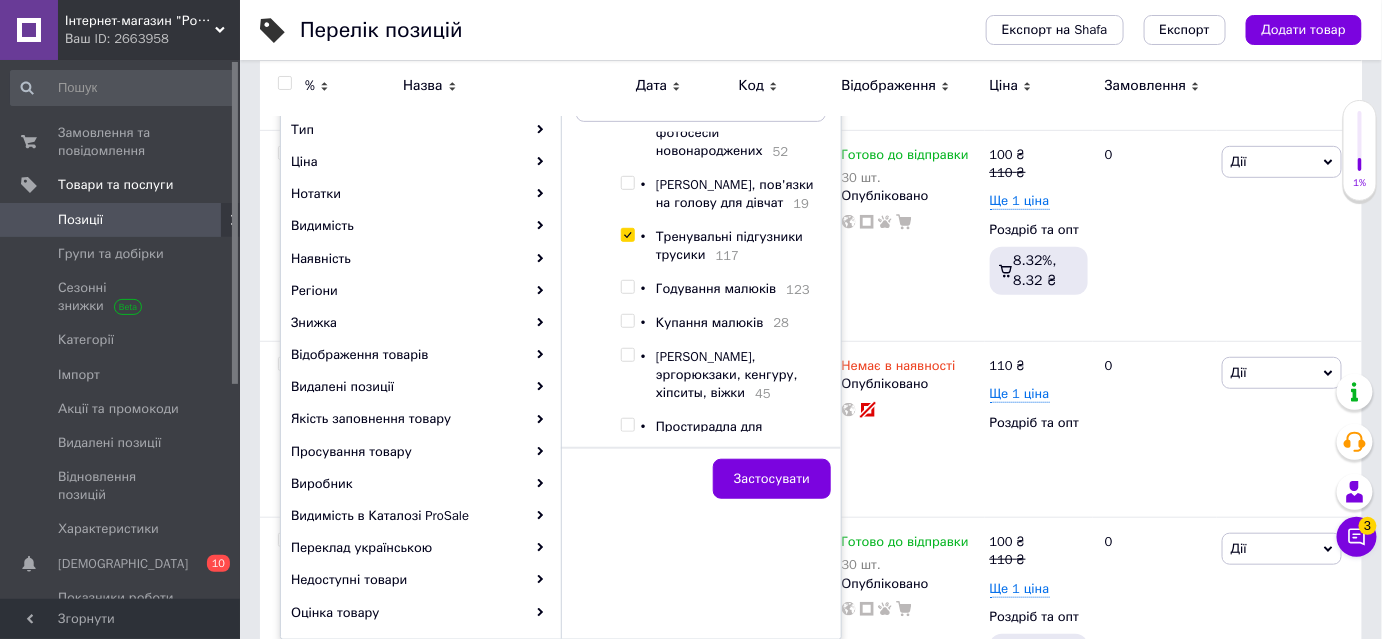 checkbox on "true" 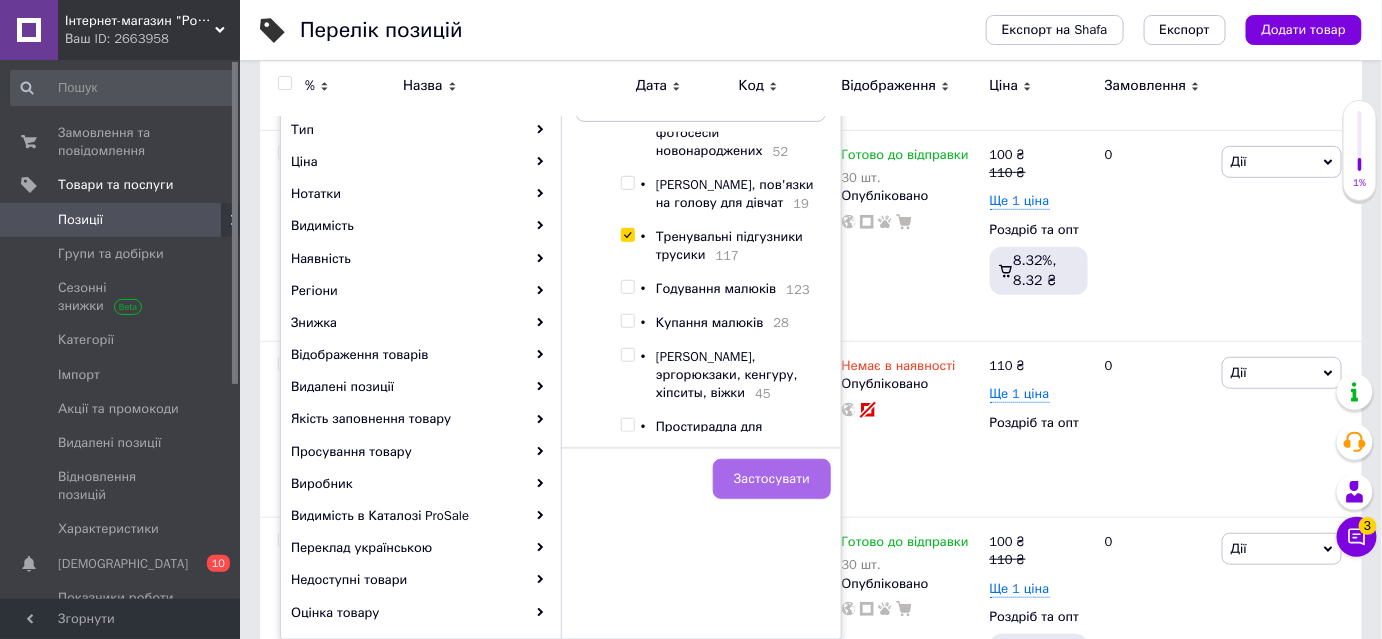 click on "Застосувати" at bounding box center (772, 479) 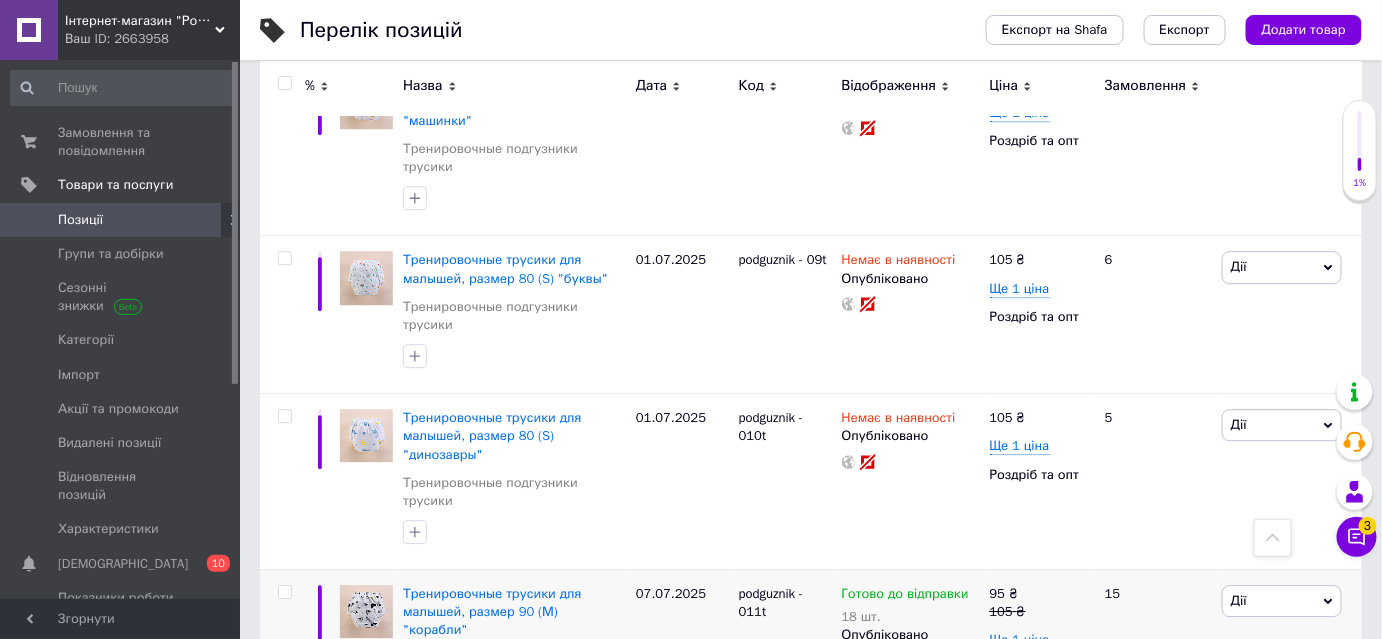 scroll, scrollTop: 4181, scrollLeft: 0, axis: vertical 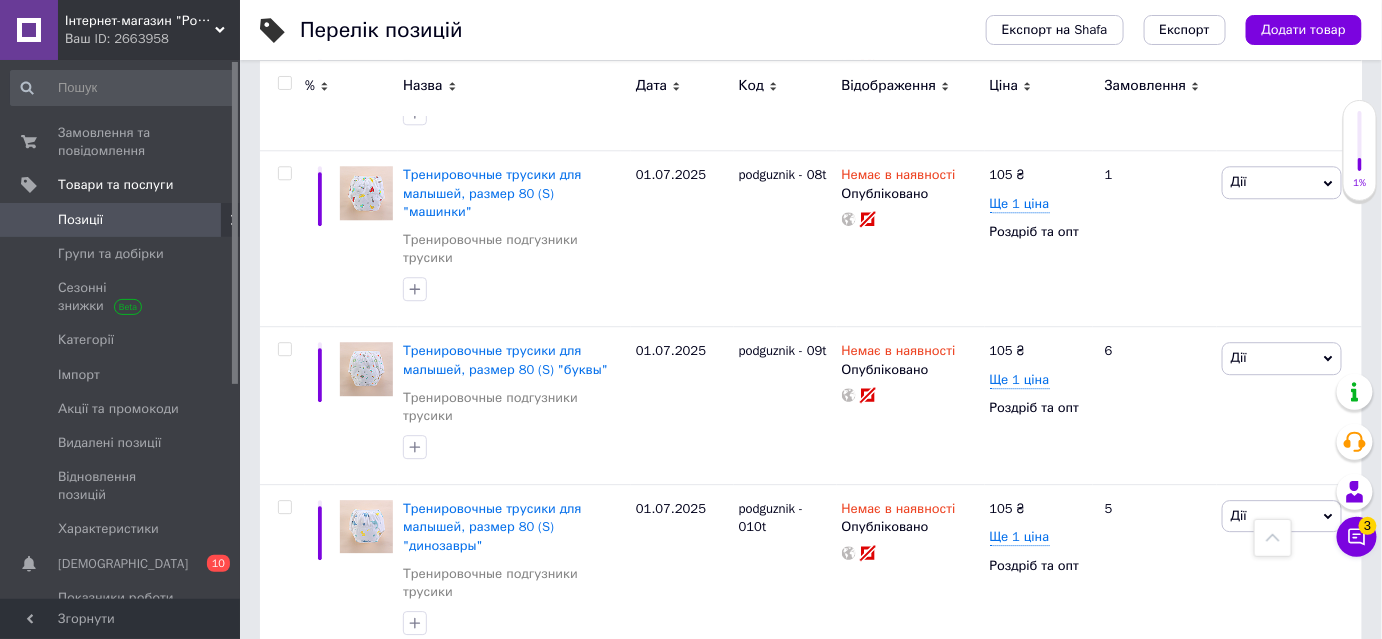 click 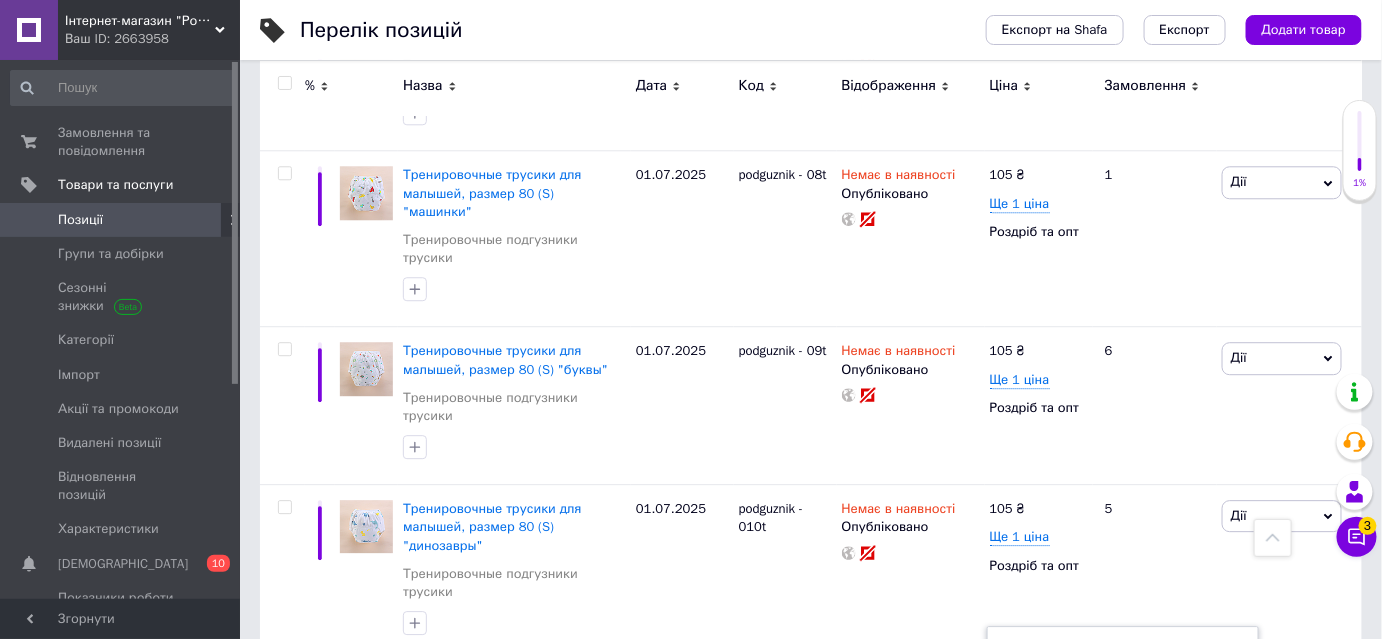 click on "Готово до відправки" at bounding box center (1075, 678) 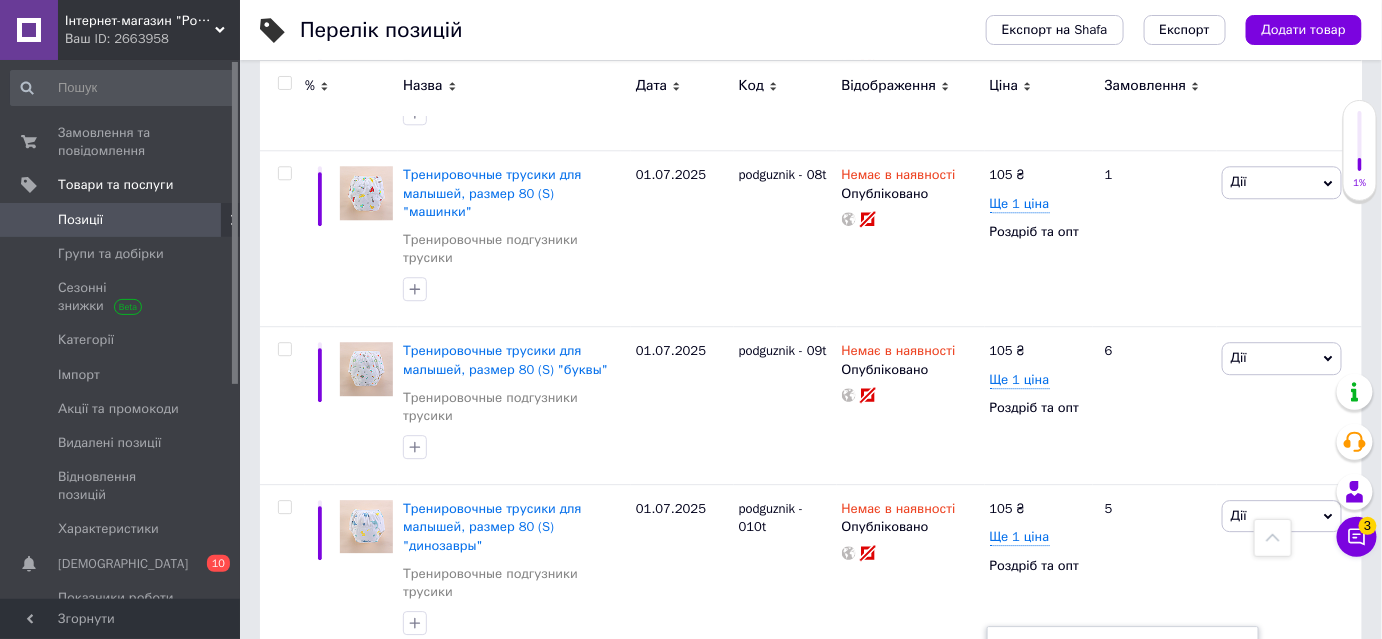 type on "17" 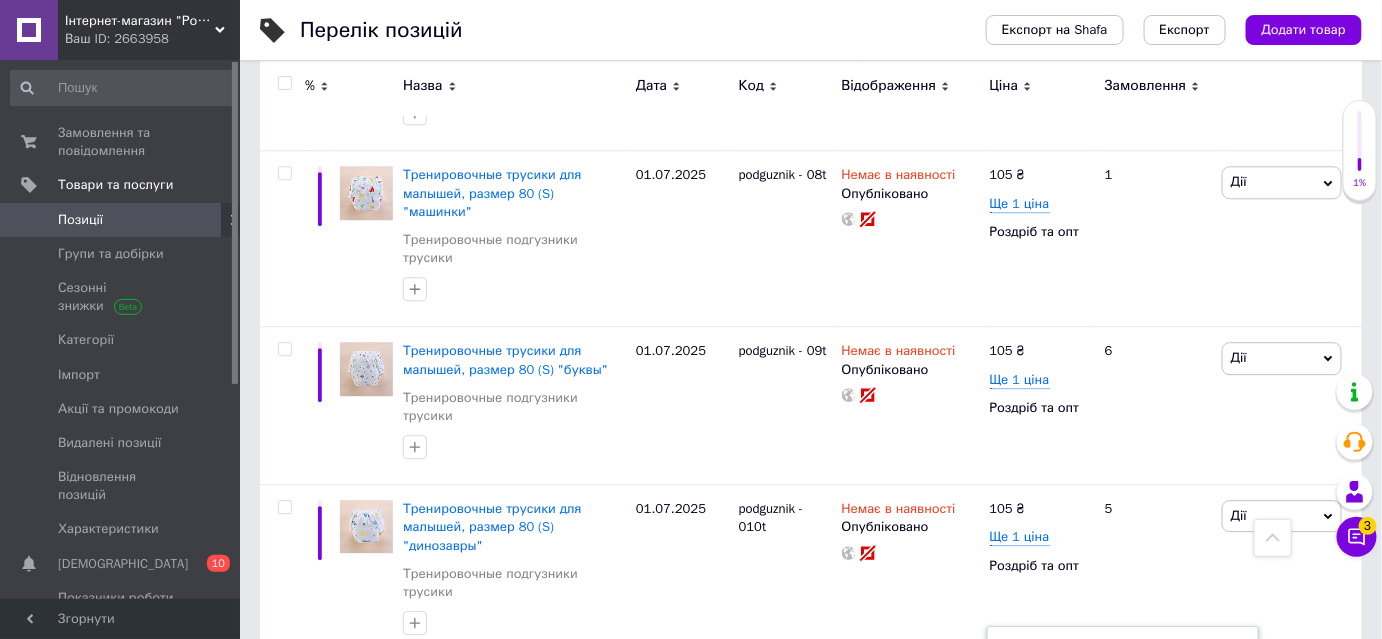 click on "podguznik - 011t" at bounding box center (785, 766) 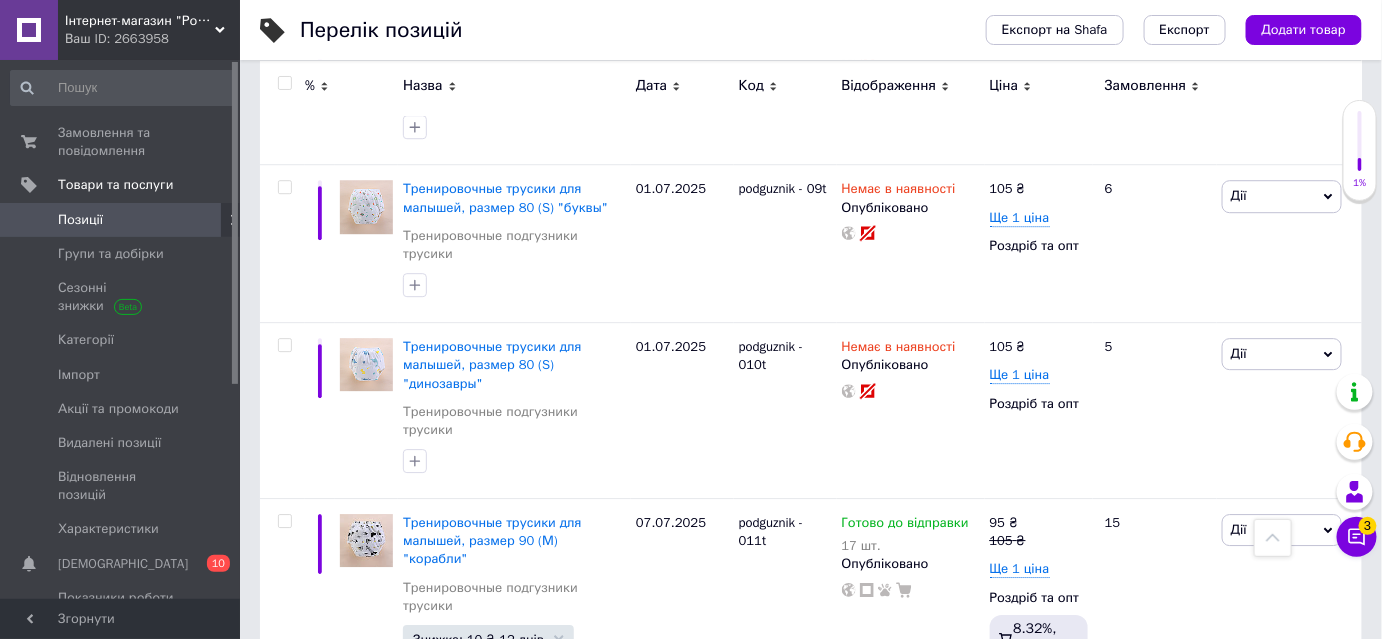 scroll, scrollTop: 4363, scrollLeft: 0, axis: vertical 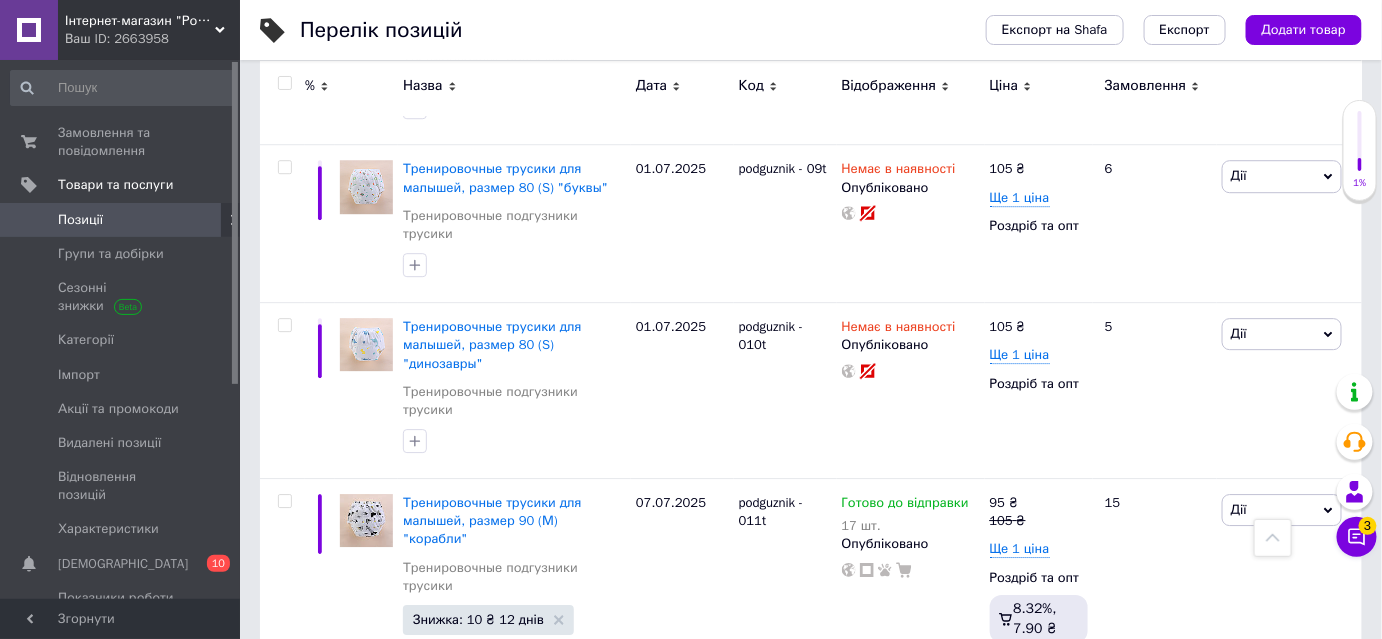 click 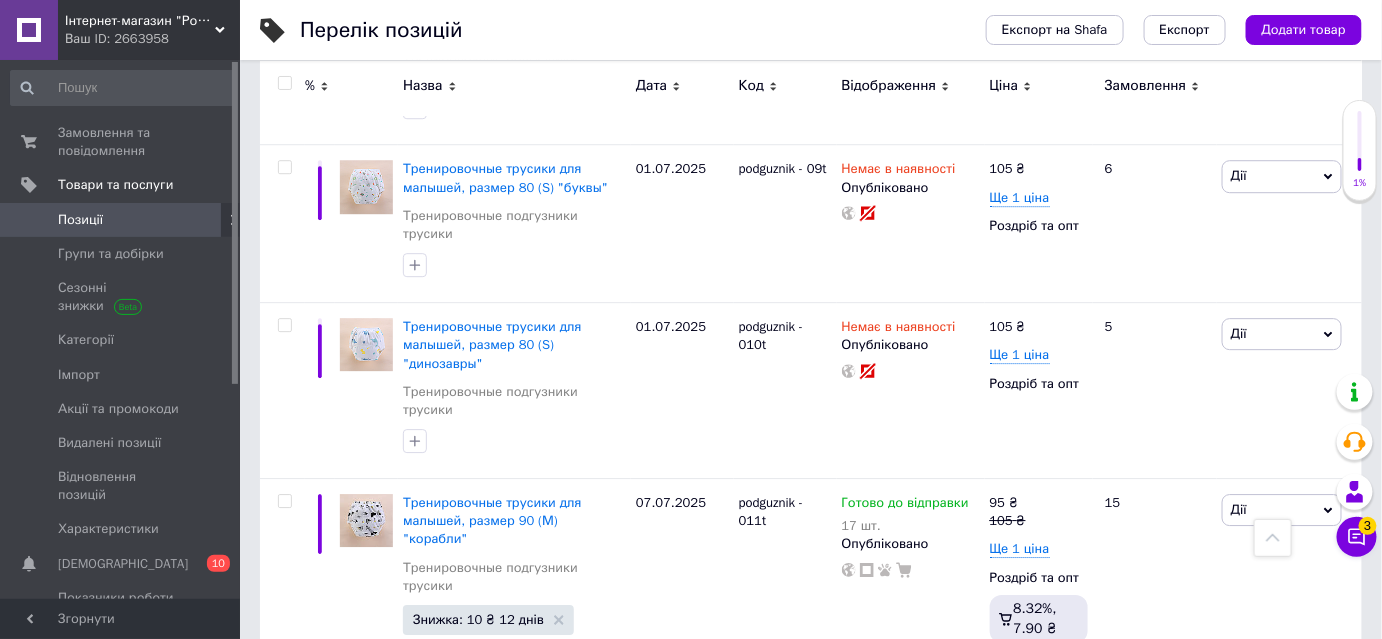 click on "17" at bounding box center [1074, 786] 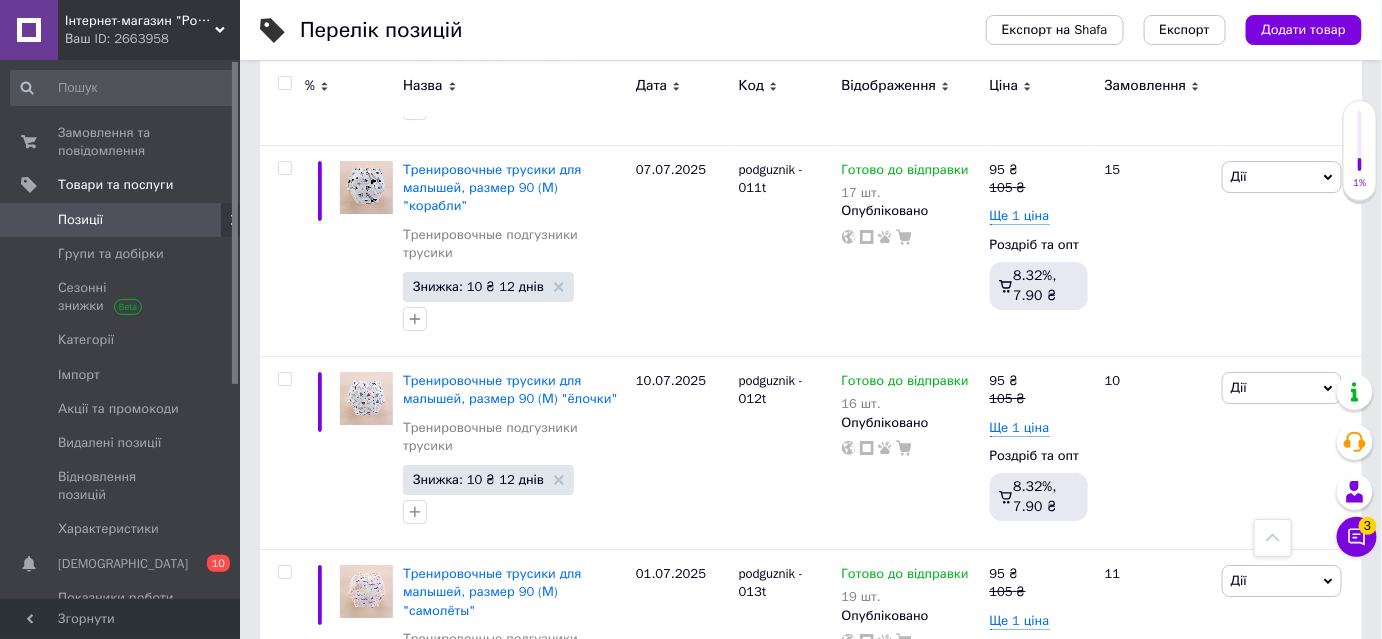 scroll, scrollTop: 4818, scrollLeft: 0, axis: vertical 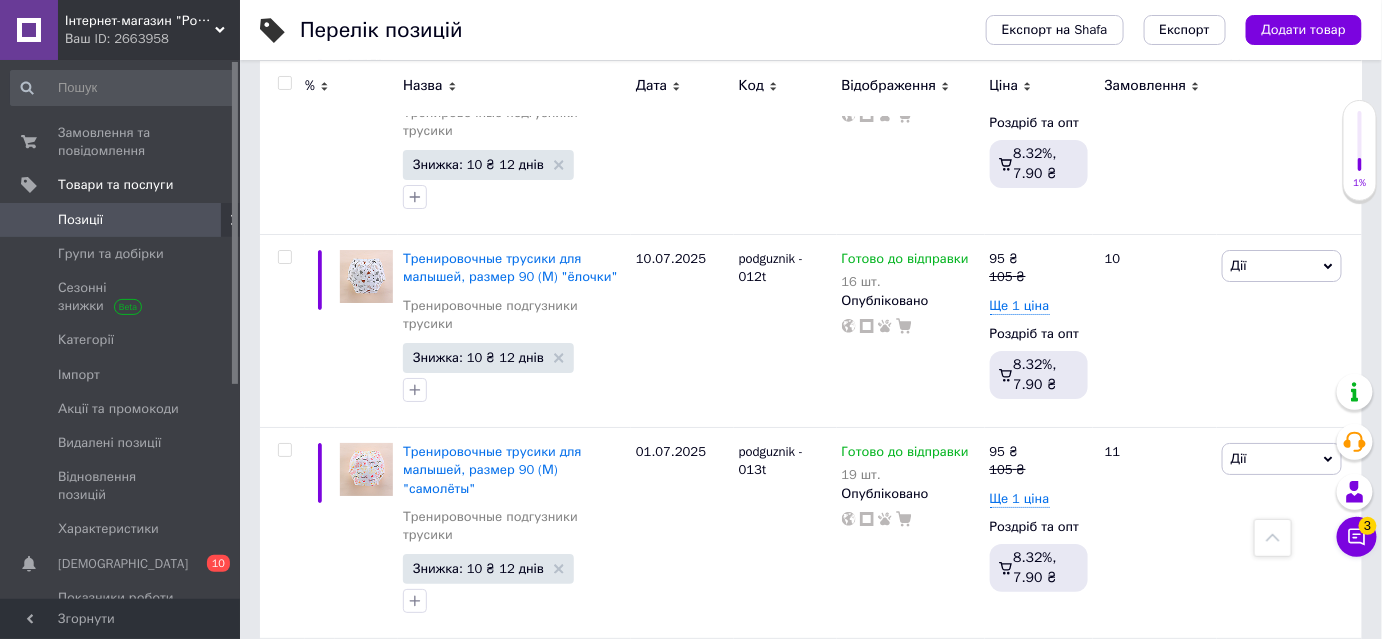click 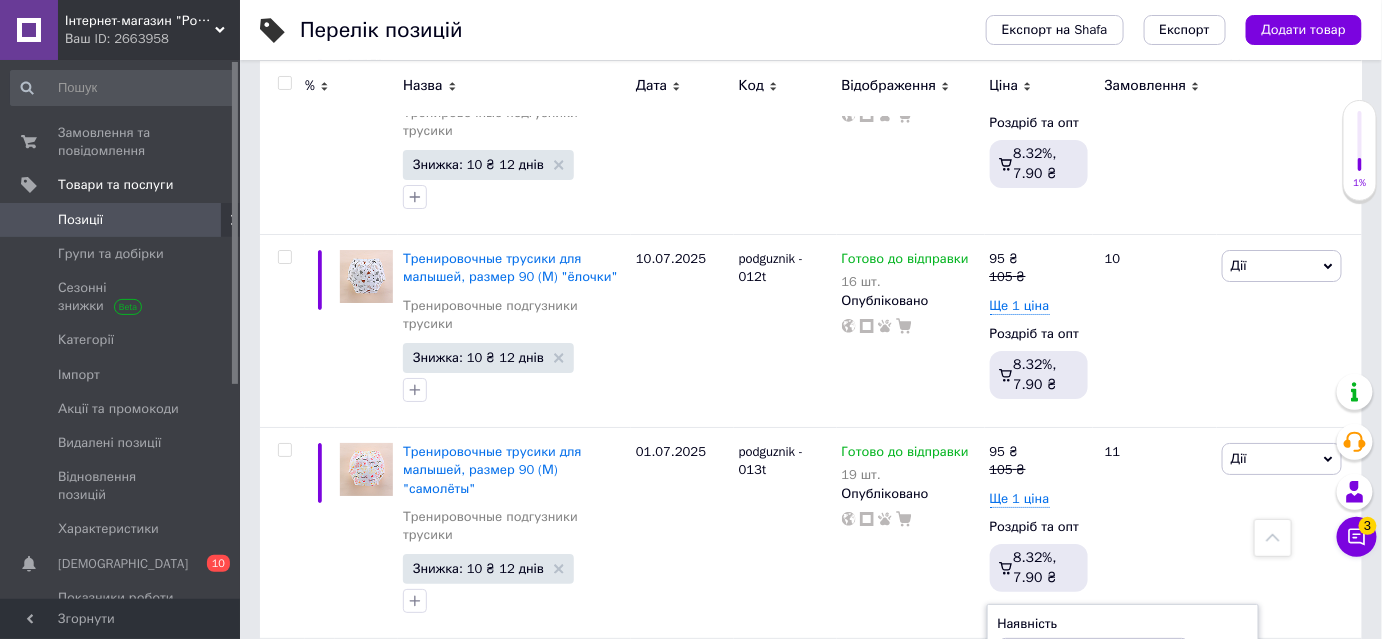 click on "Готово до відправки" at bounding box center [1075, 656] 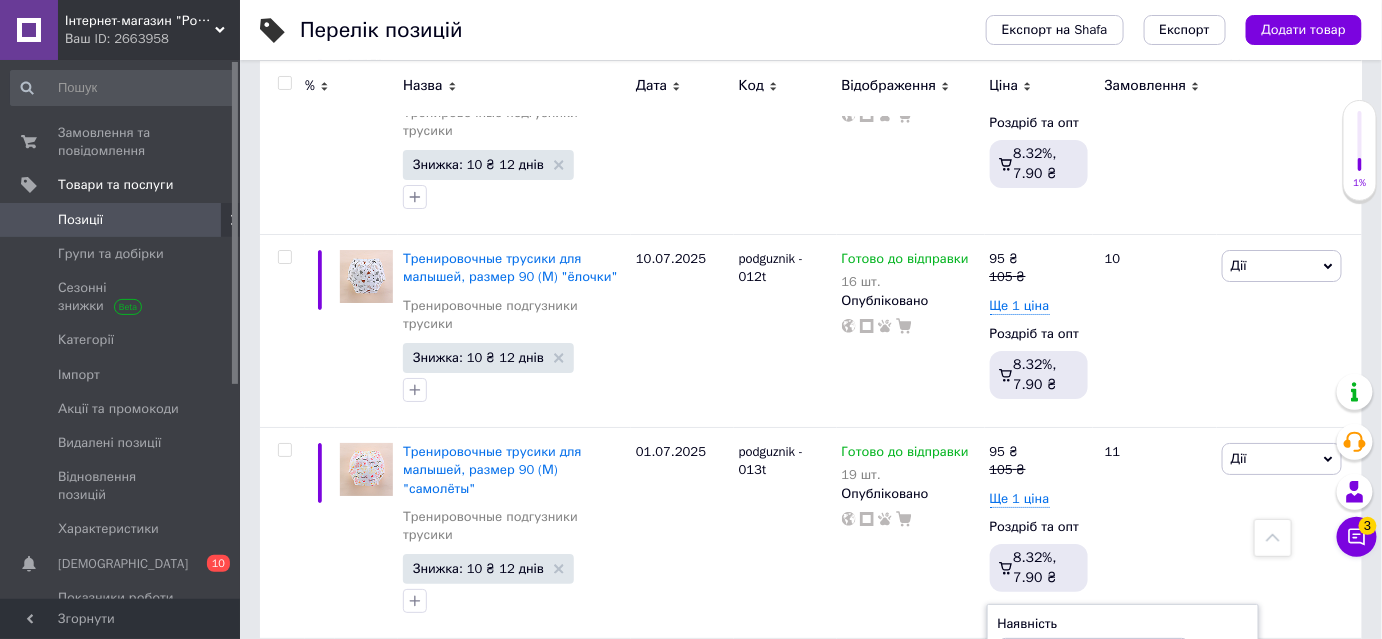 click on "18" at bounding box center [1074, 735] 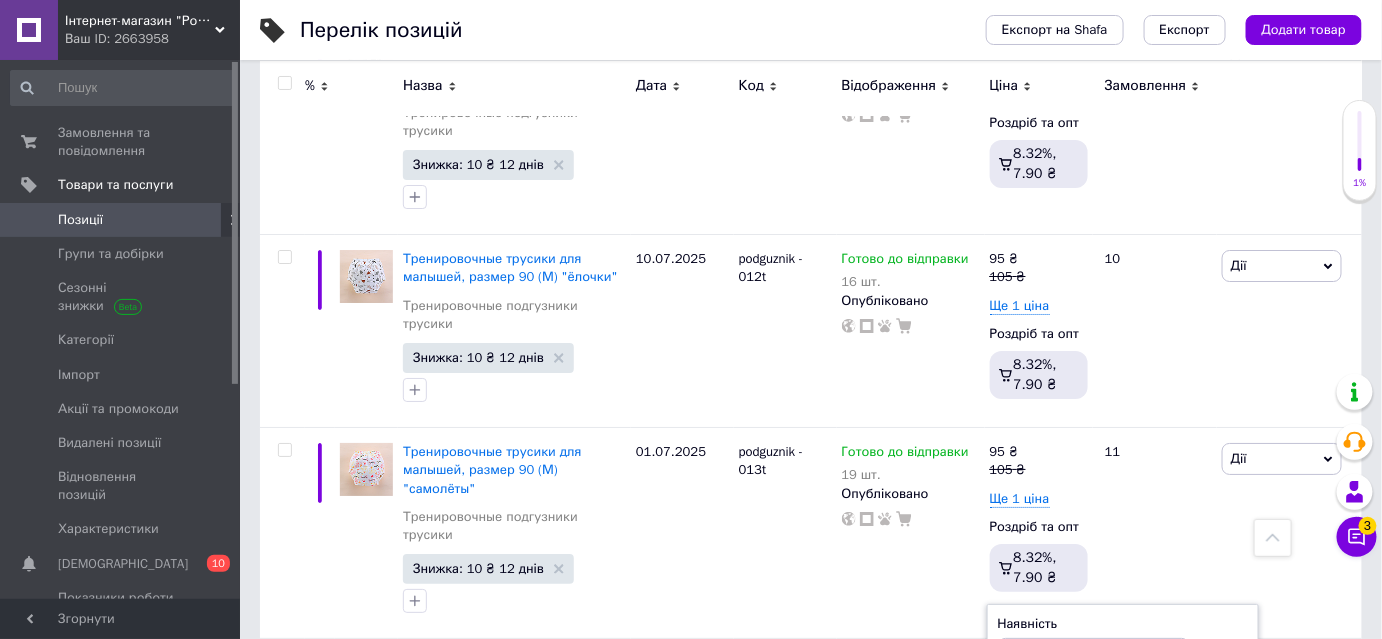click on "10.07.2025" at bounding box center [682, 744] 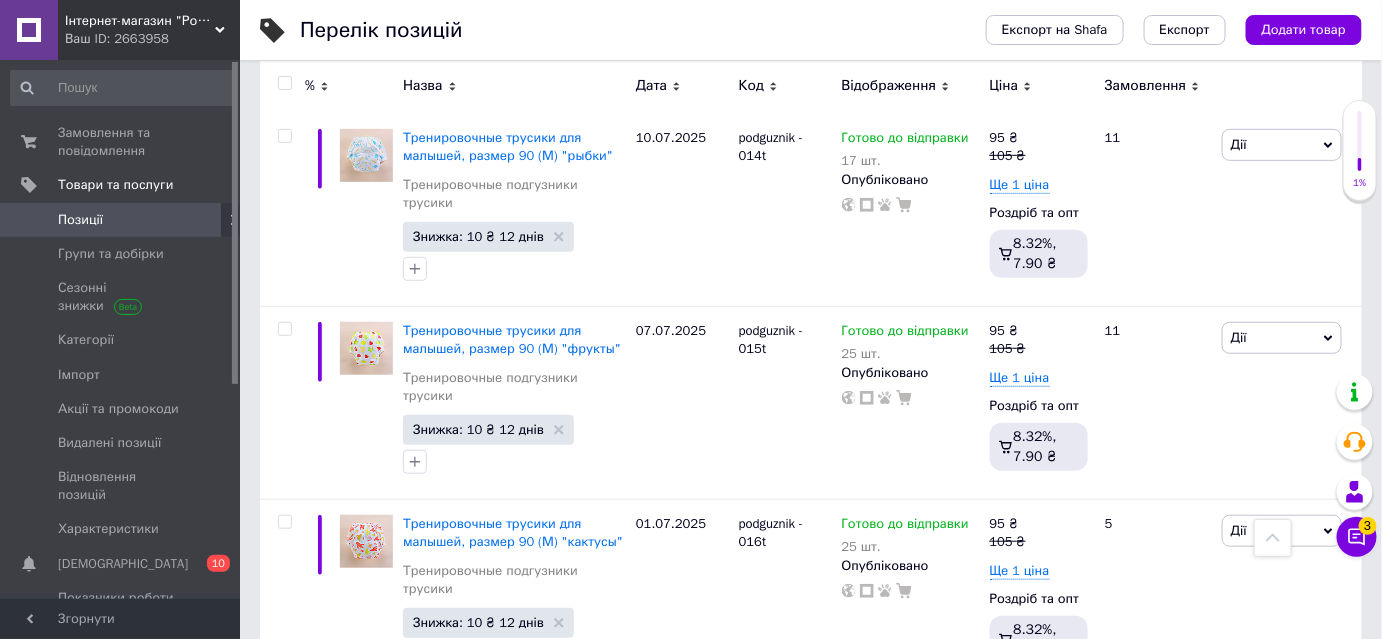scroll, scrollTop: 5363, scrollLeft: 0, axis: vertical 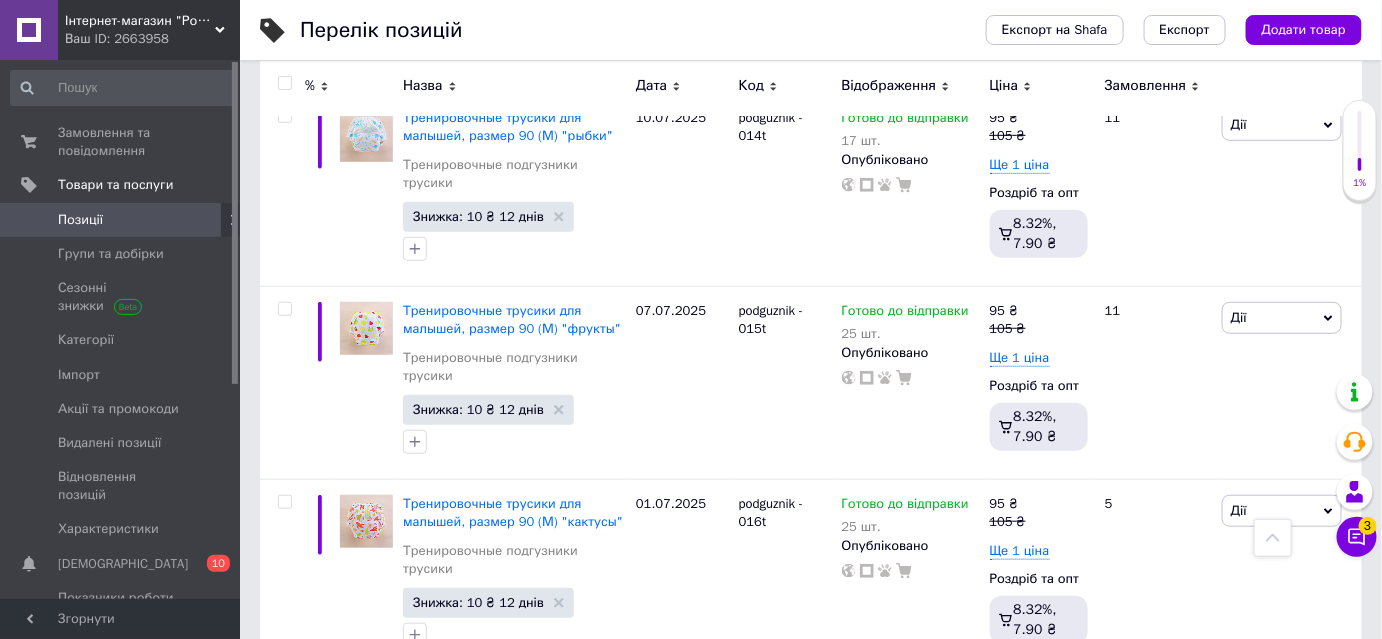 click 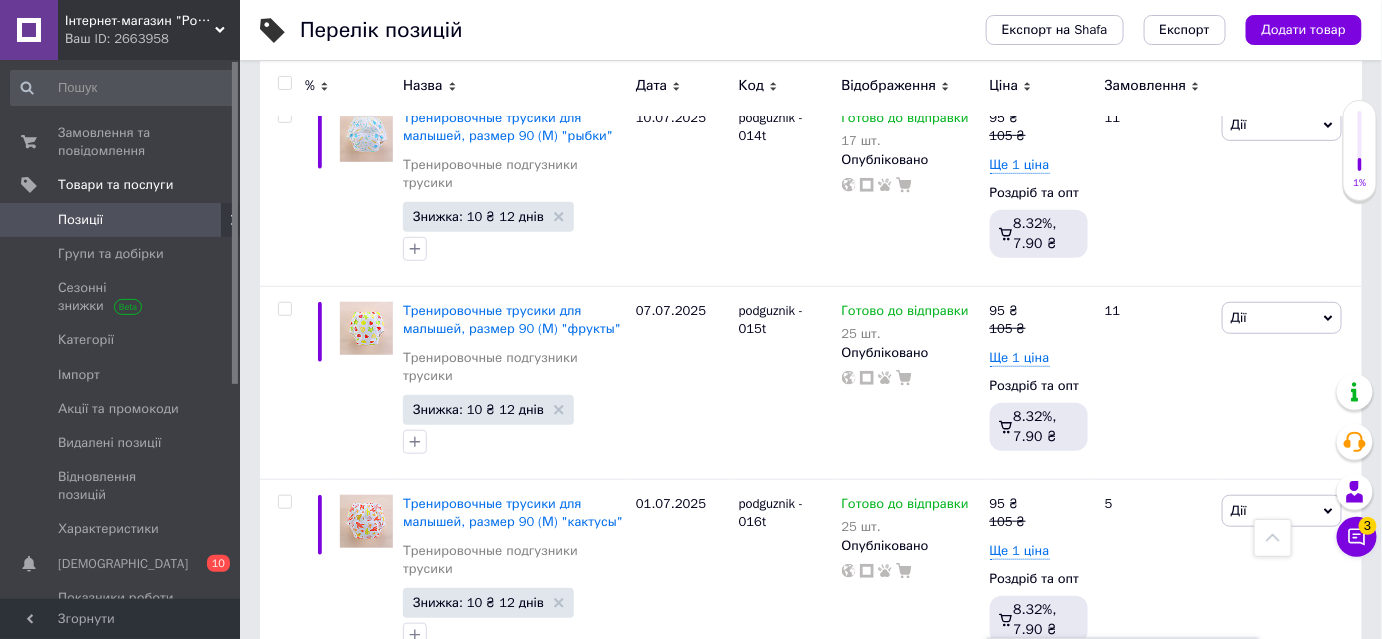 click on "Готово до відправки" at bounding box center [1075, 690] 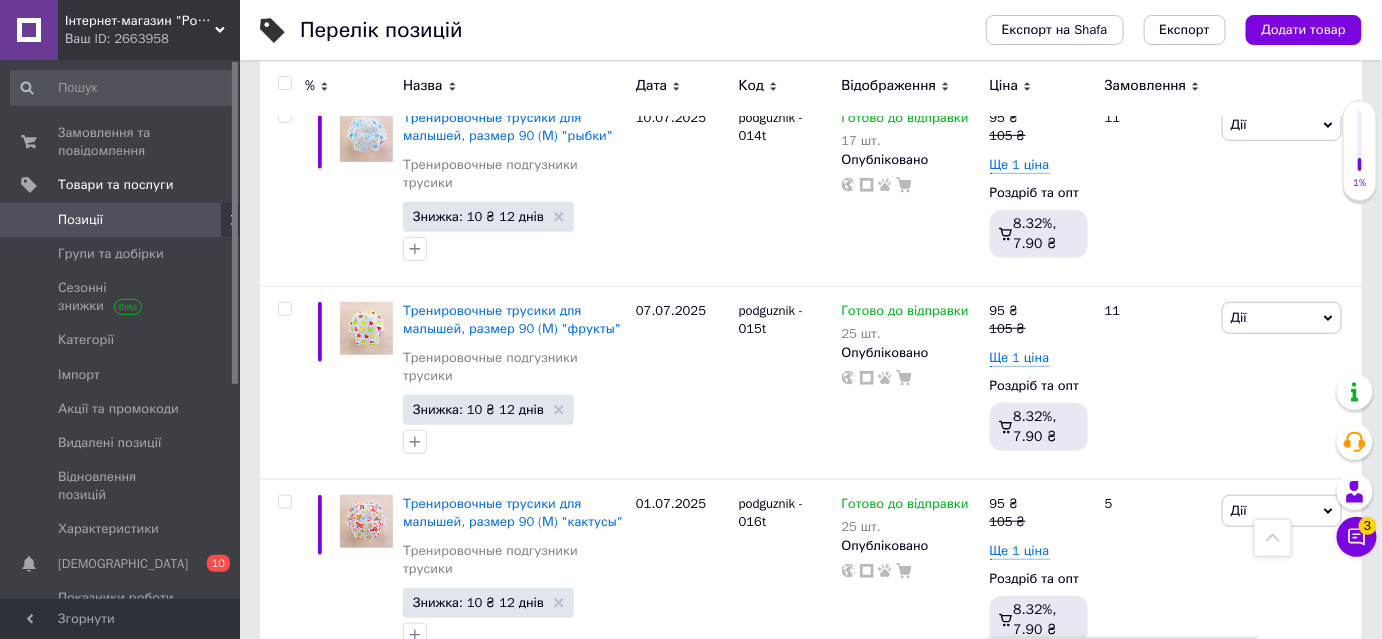 type on "13" 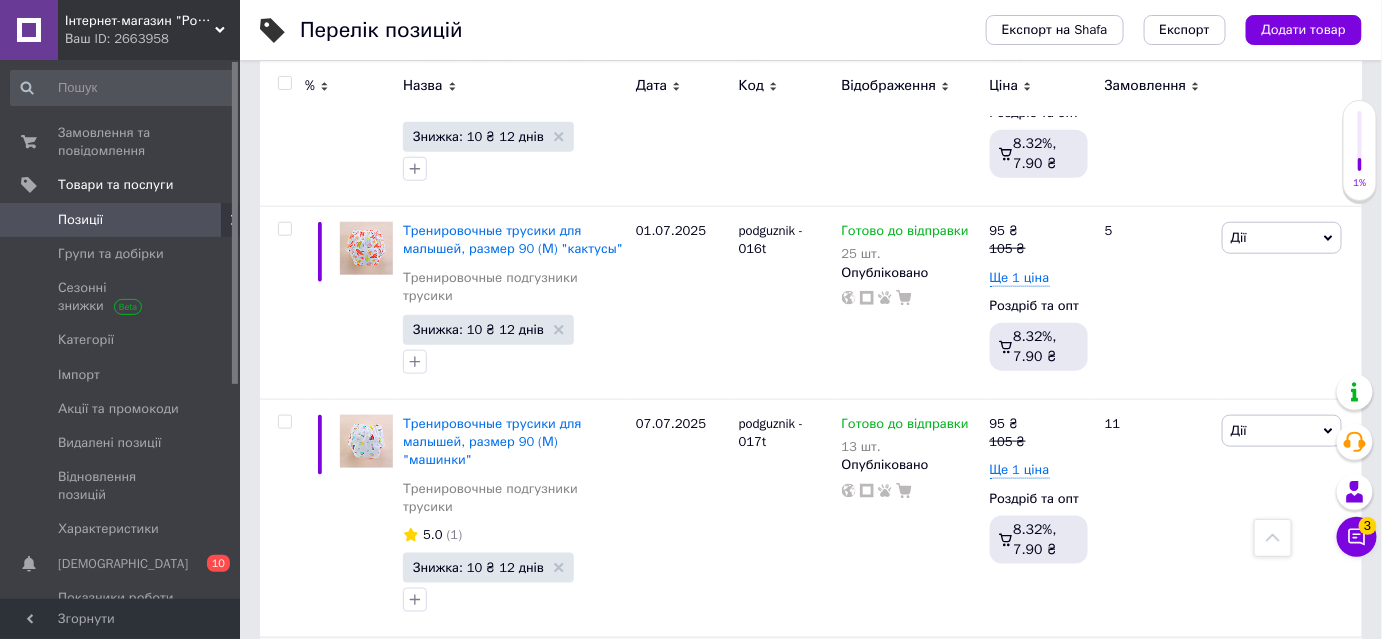 scroll, scrollTop: 5727, scrollLeft: 0, axis: vertical 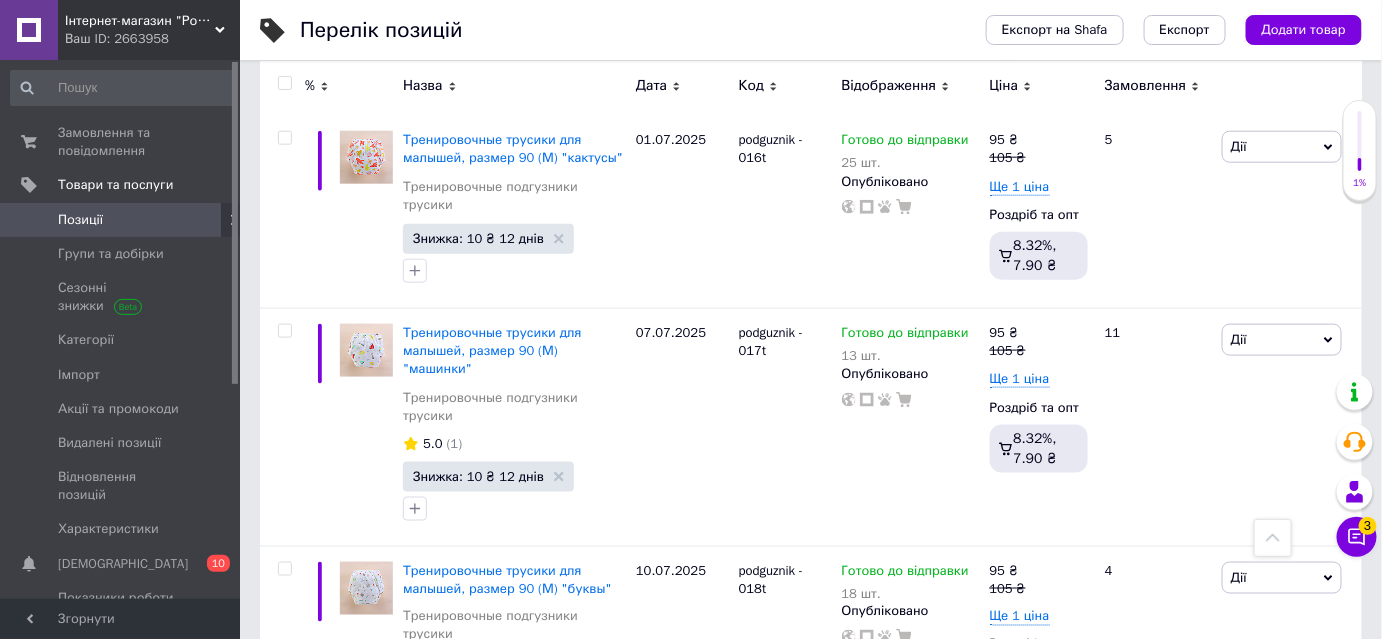 click 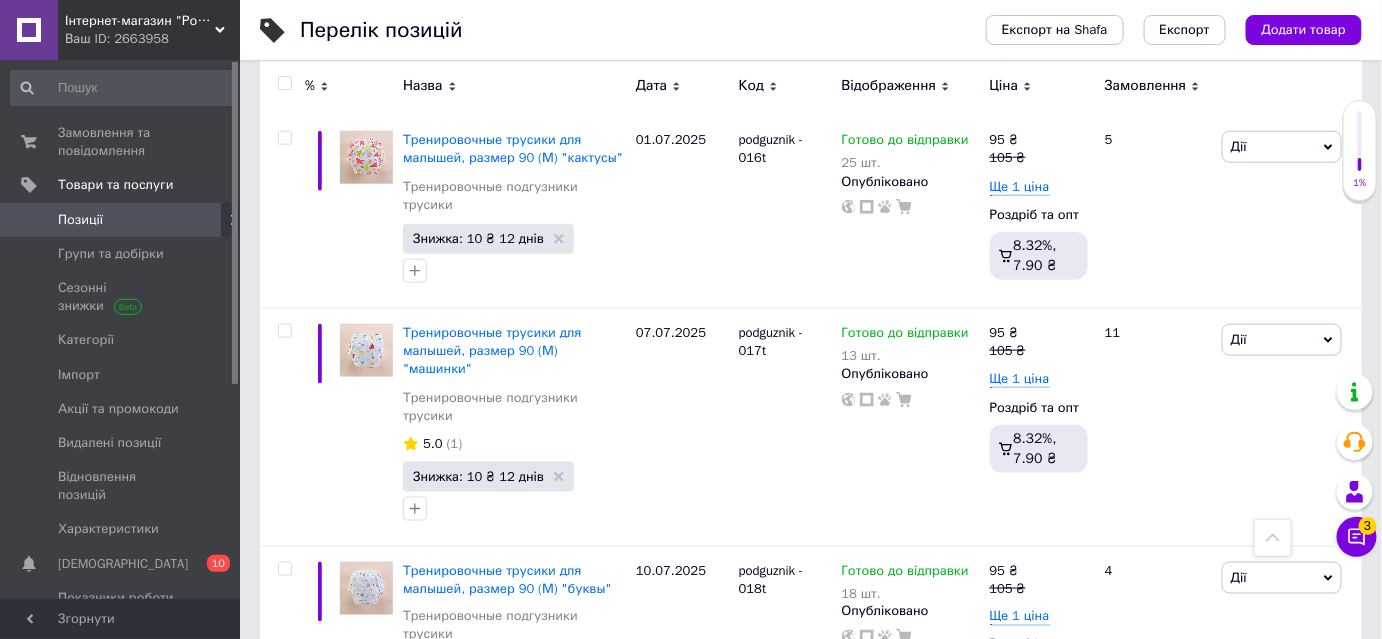 click on "Готово до відправки" at bounding box center [1075, 757] 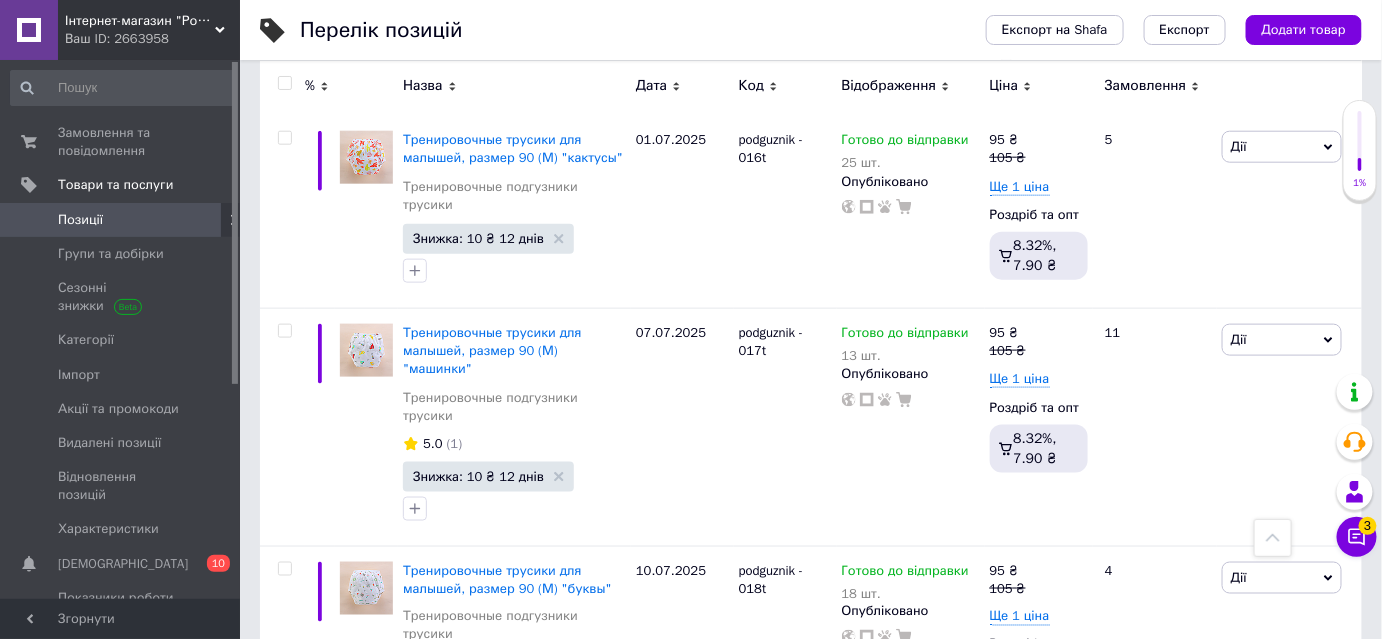 type on "17" 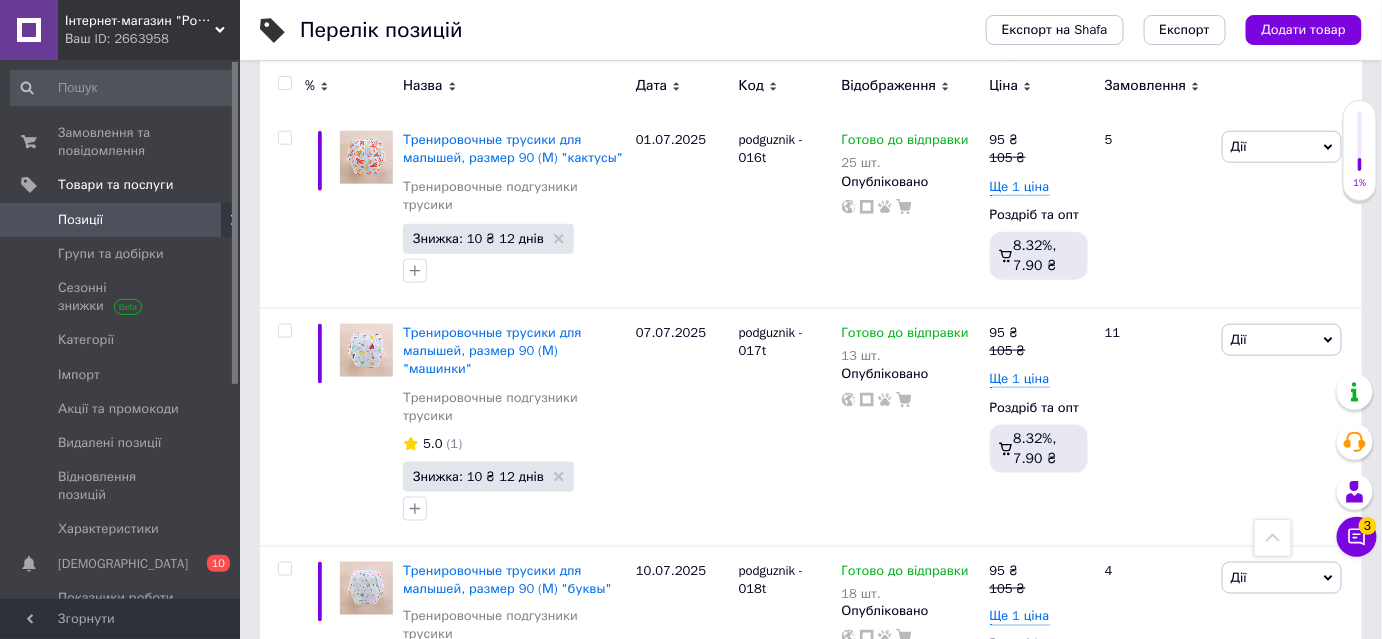click on "10.07.2025" at bounding box center (682, 844) 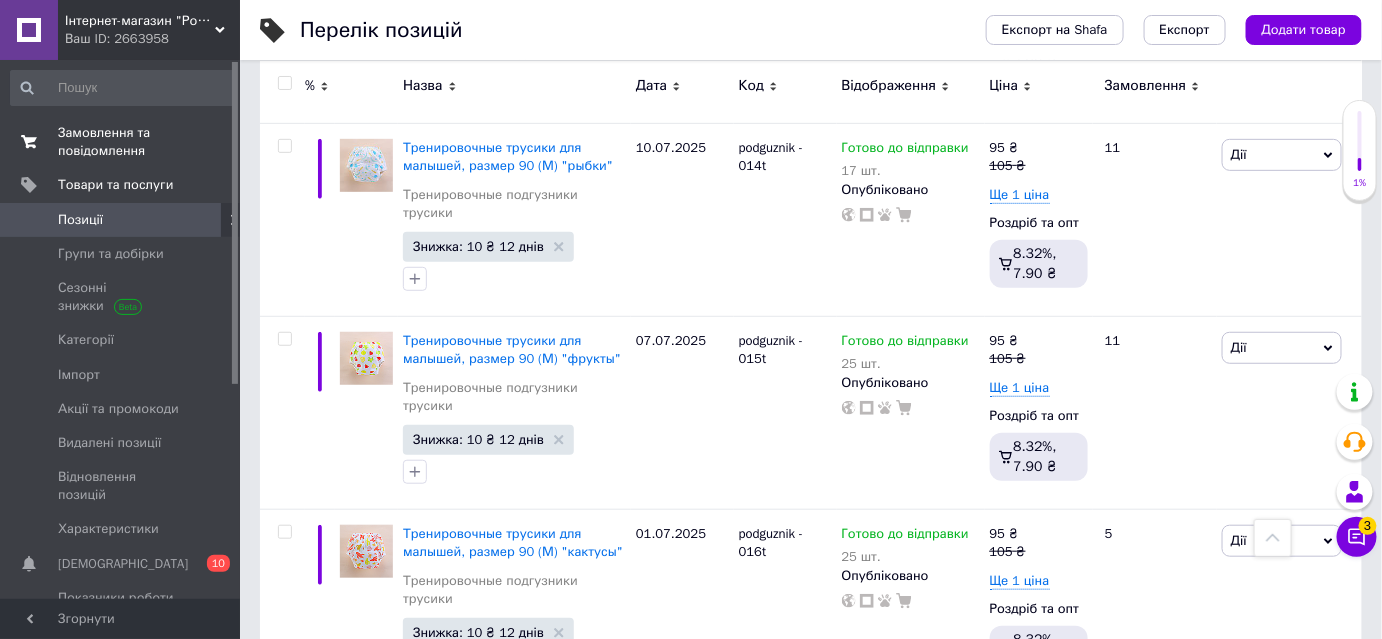 scroll, scrollTop: 5272, scrollLeft: 0, axis: vertical 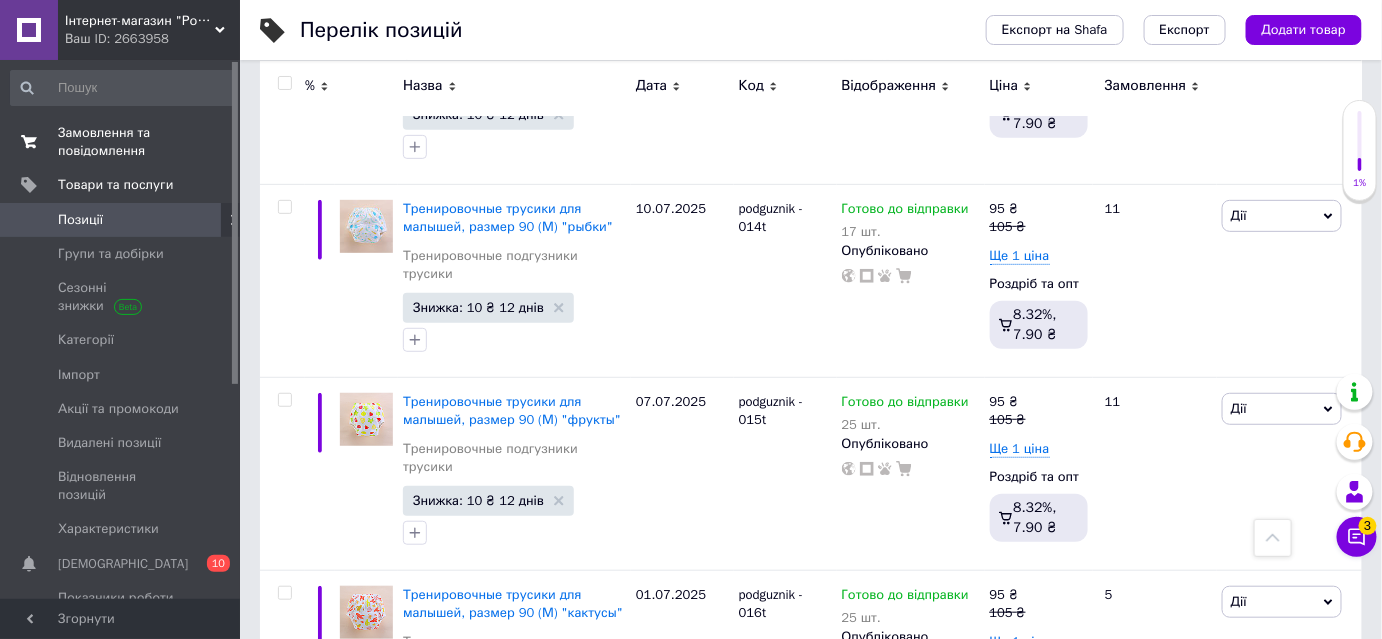 click on "Замовлення та повідомлення" at bounding box center (121, 142) 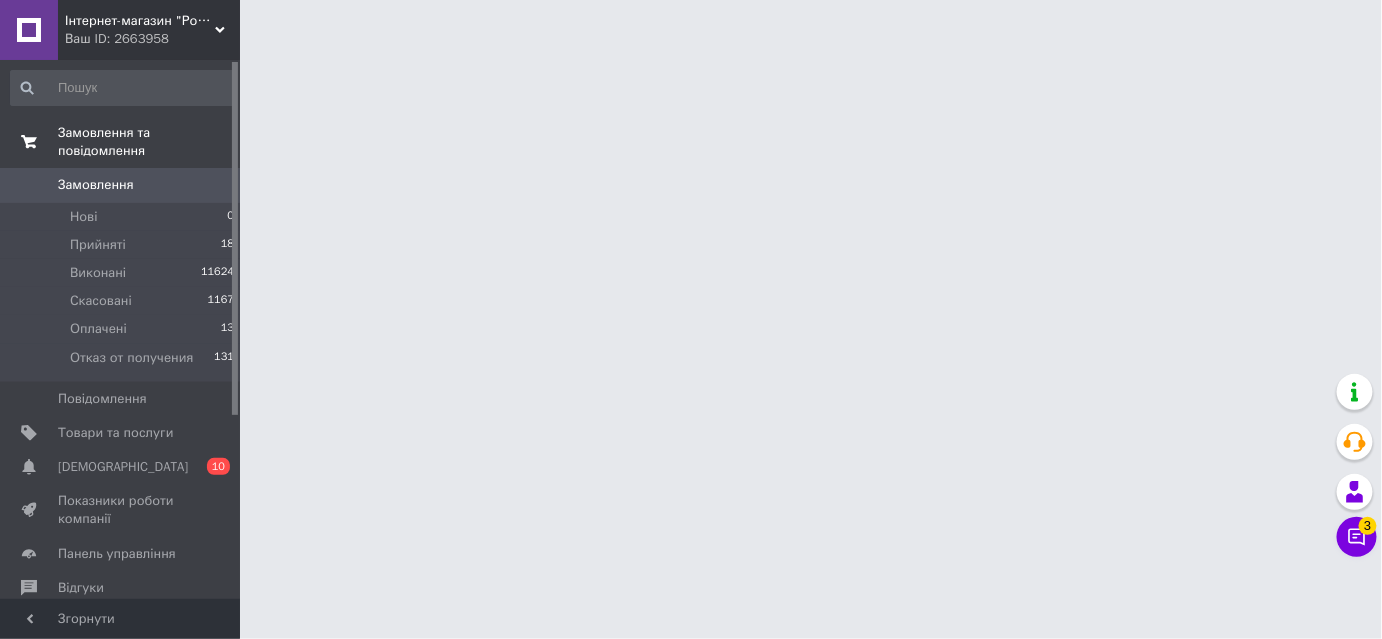 scroll, scrollTop: 0, scrollLeft: 0, axis: both 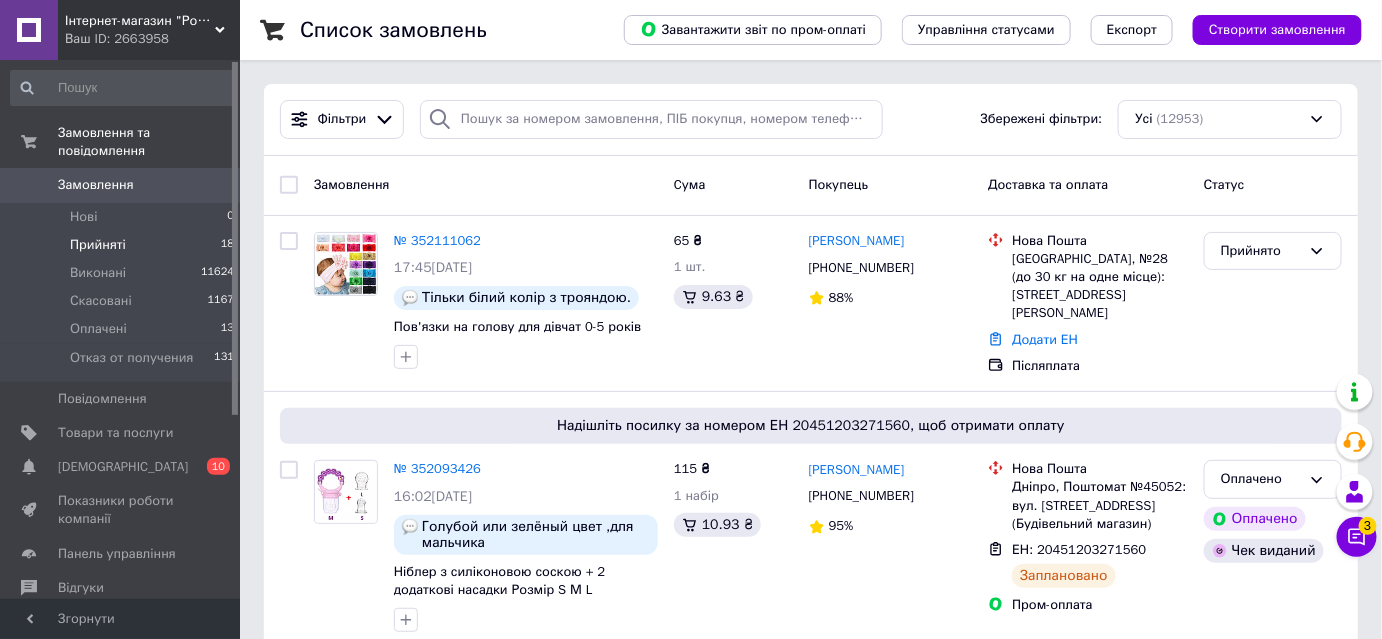 click on "Прийняті" at bounding box center (98, 245) 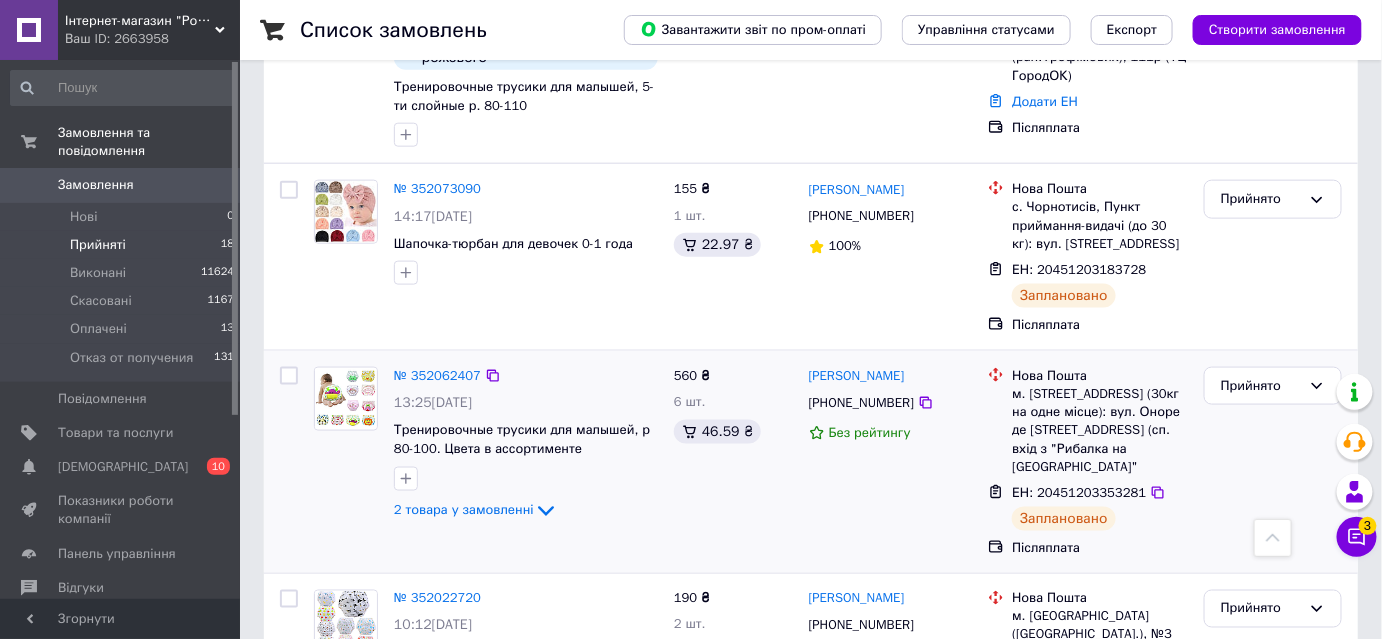 scroll, scrollTop: 727, scrollLeft: 0, axis: vertical 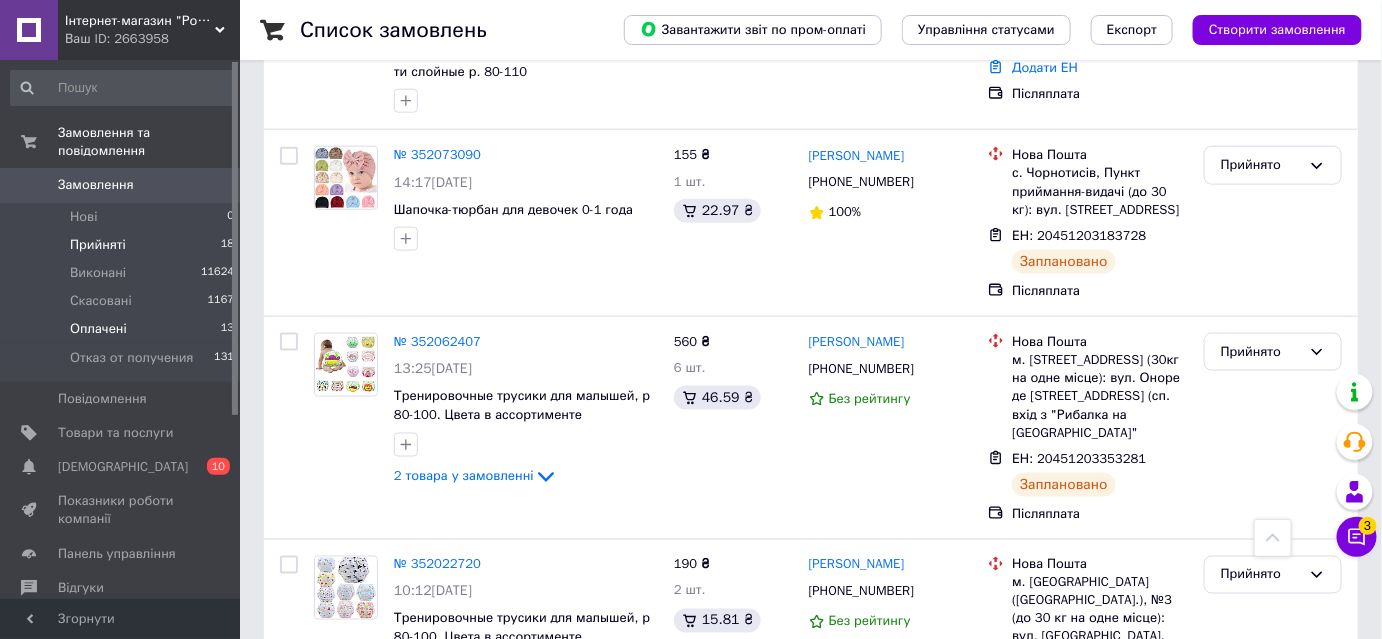 click on "Оплачені" at bounding box center (98, 329) 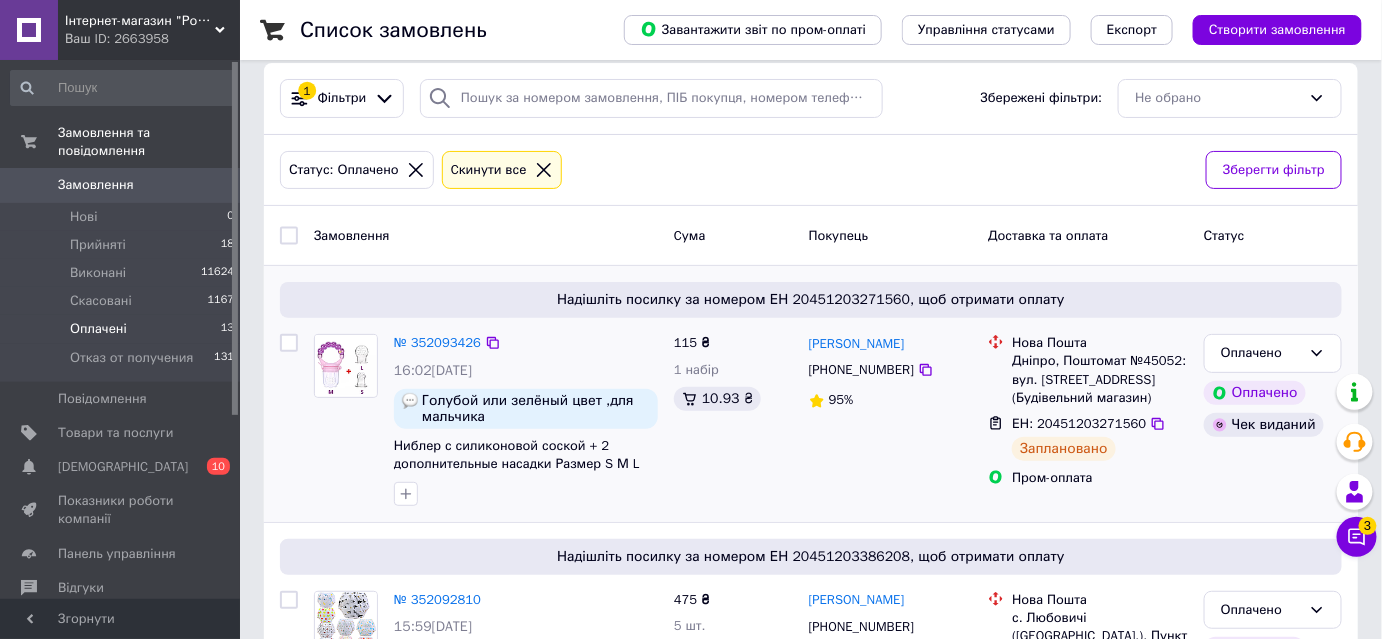 scroll, scrollTop: 0, scrollLeft: 0, axis: both 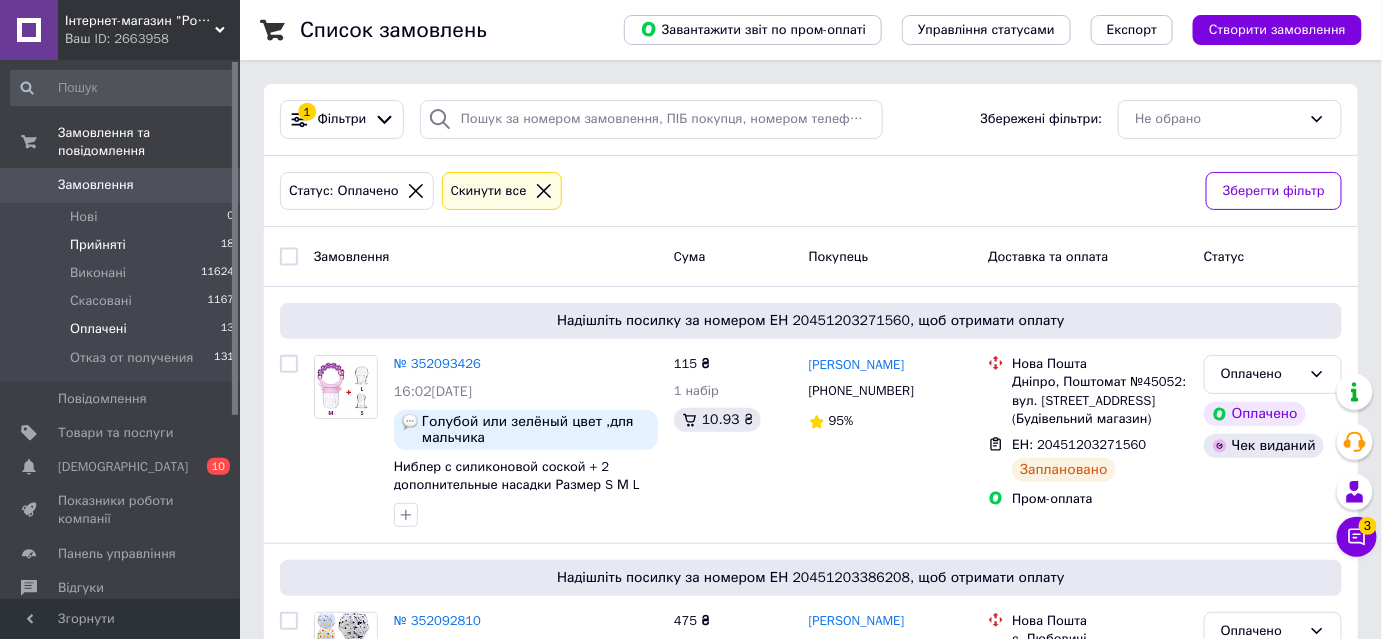 click on "Прийняті" at bounding box center [98, 245] 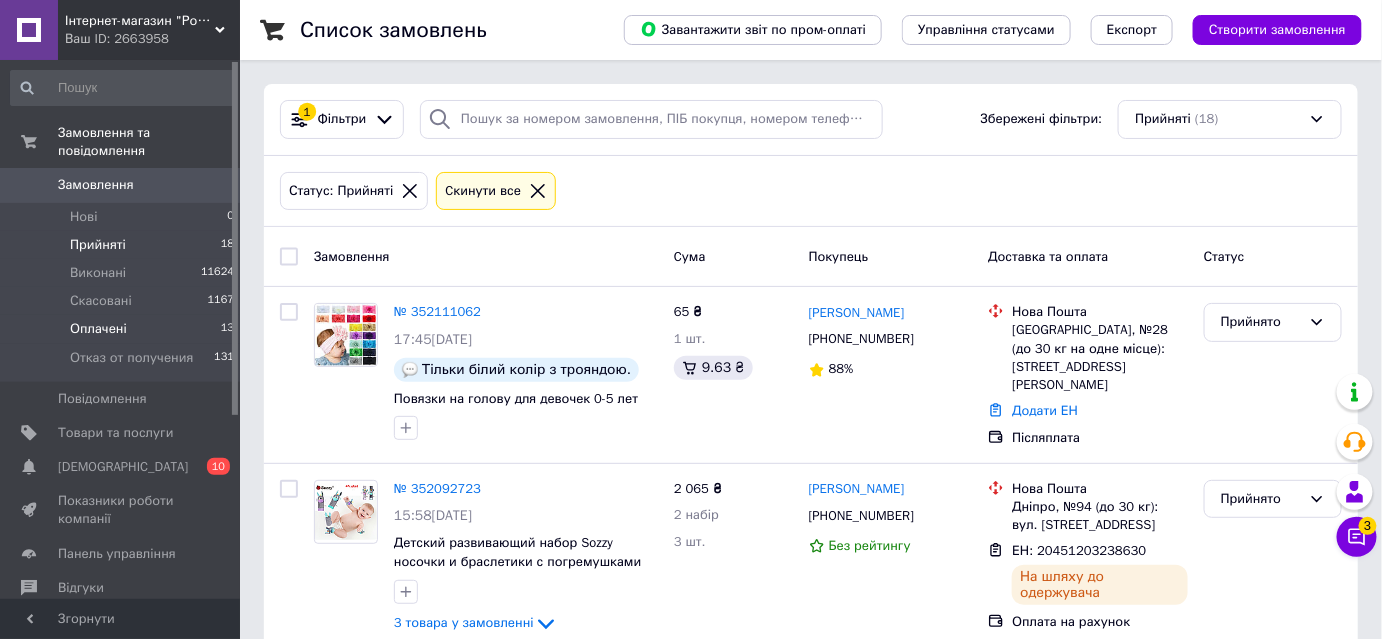 click on "Оплачені" at bounding box center [98, 329] 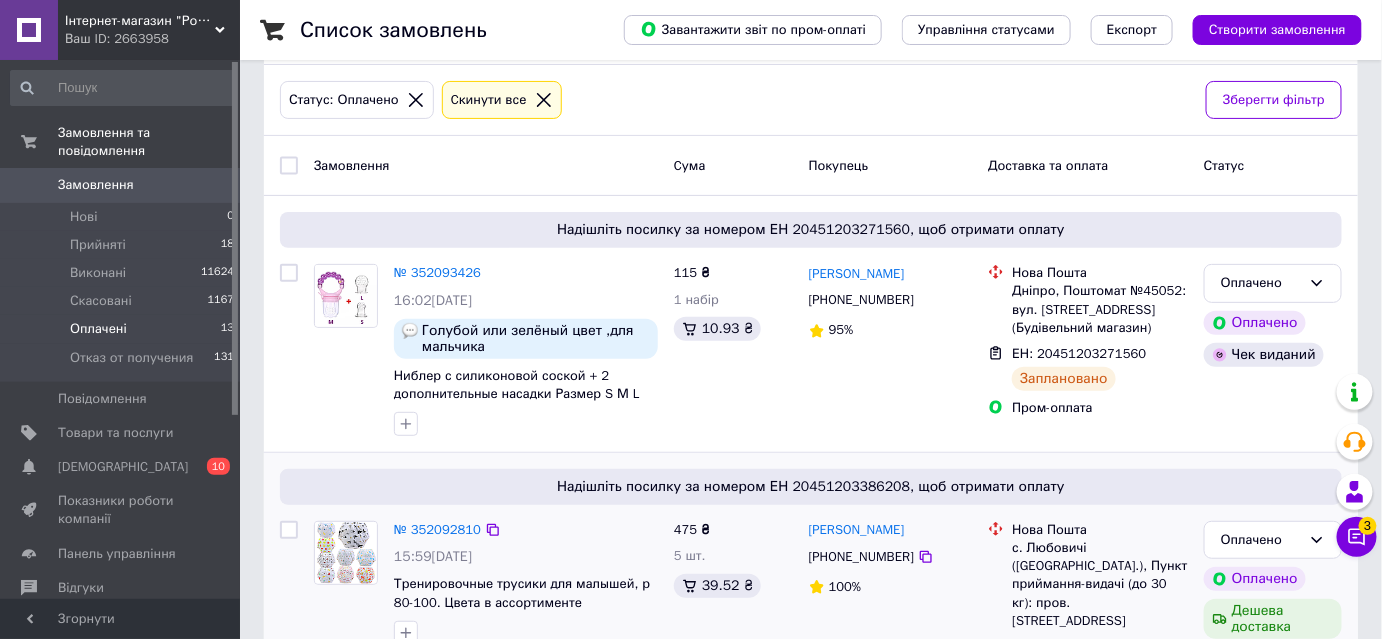 scroll, scrollTop: 90, scrollLeft: 0, axis: vertical 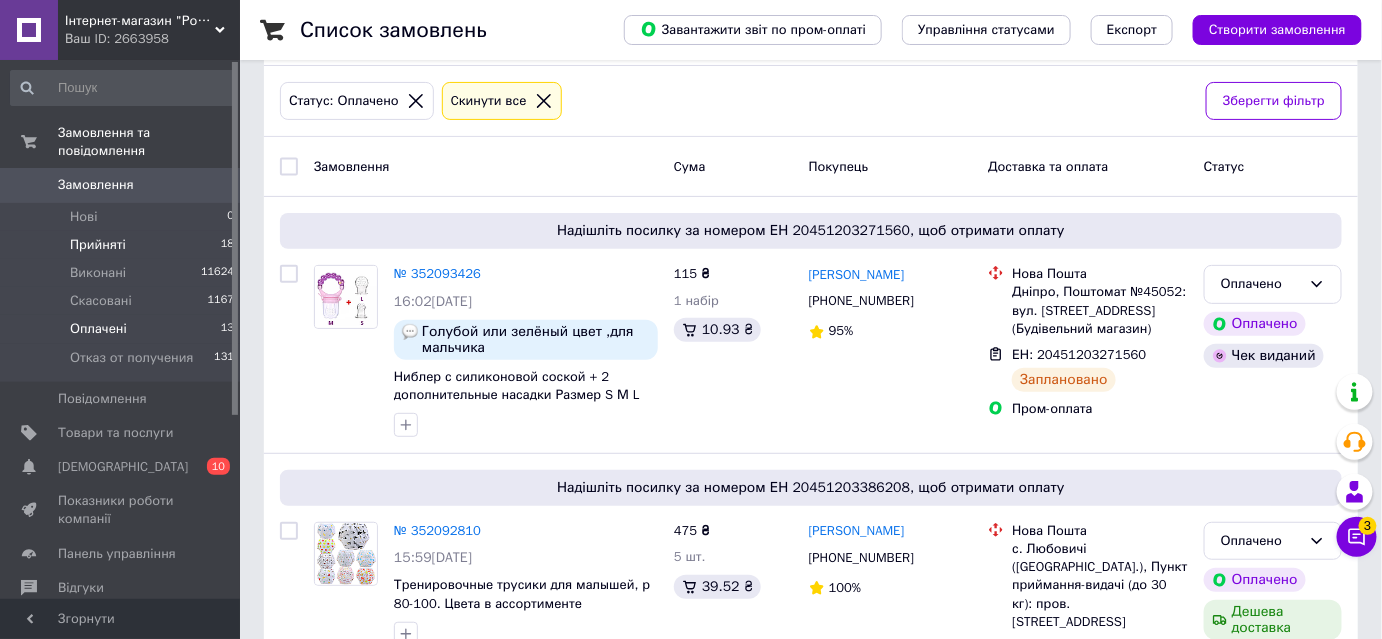 click on "Прийняті" at bounding box center [98, 245] 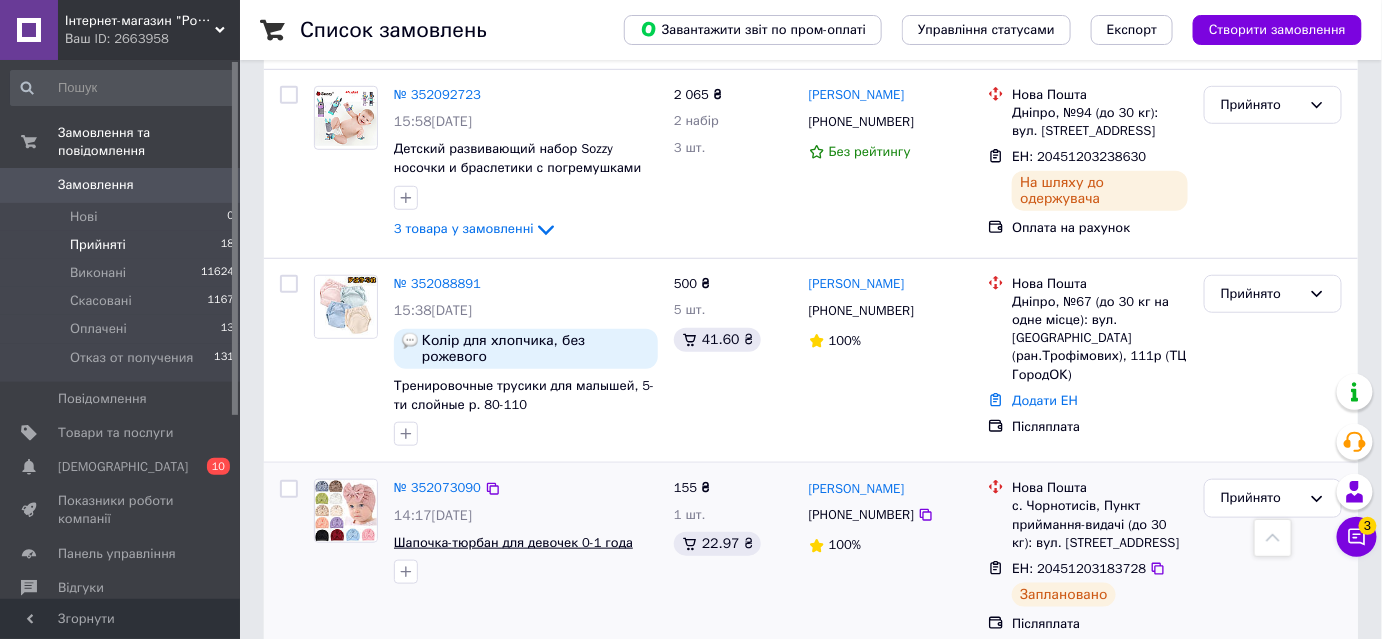 scroll, scrollTop: 363, scrollLeft: 0, axis: vertical 